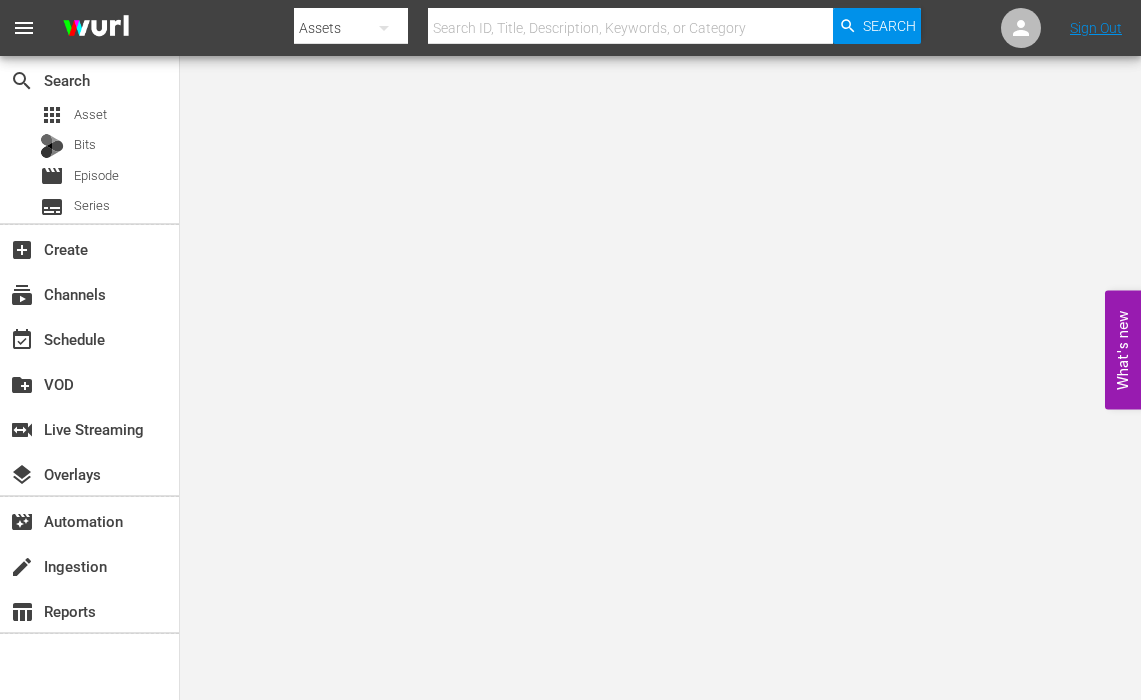 scroll, scrollTop: 0, scrollLeft: 0, axis: both 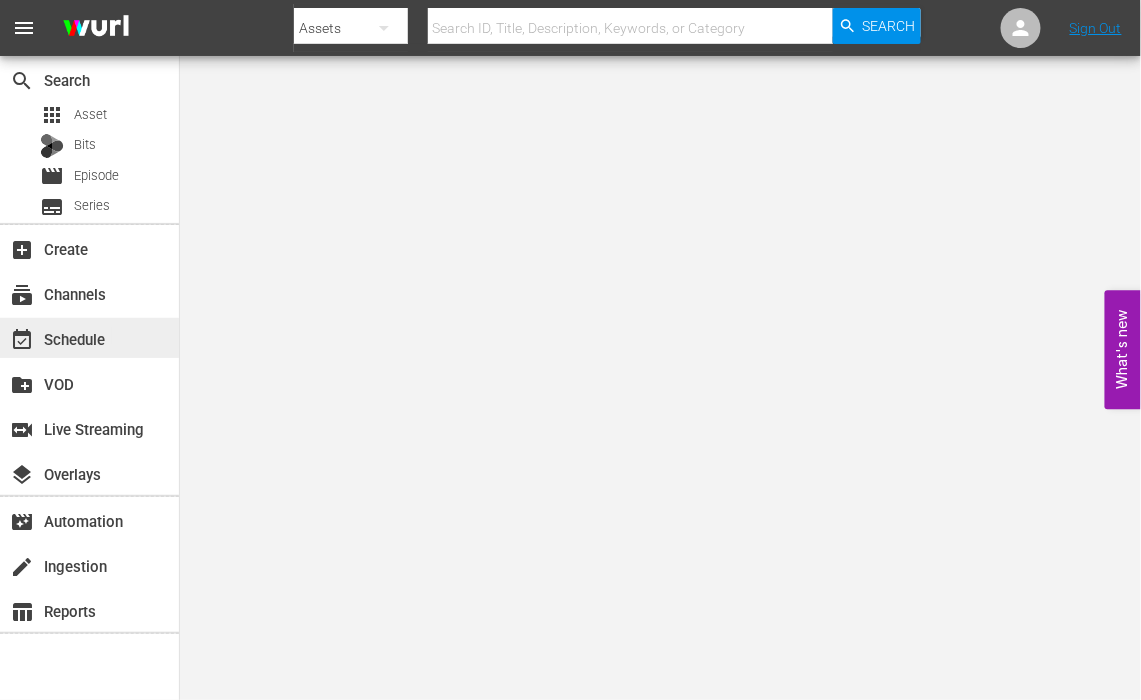 click on "event_available   Schedule" at bounding box center (56, 336) 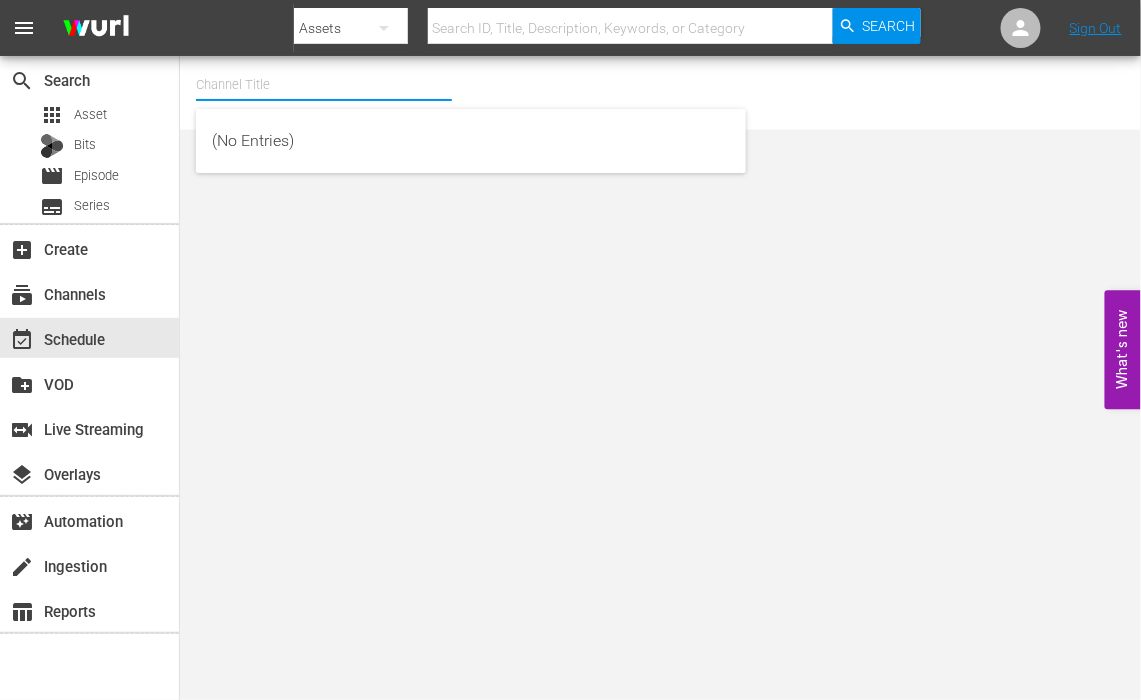 click at bounding box center [324, 85] 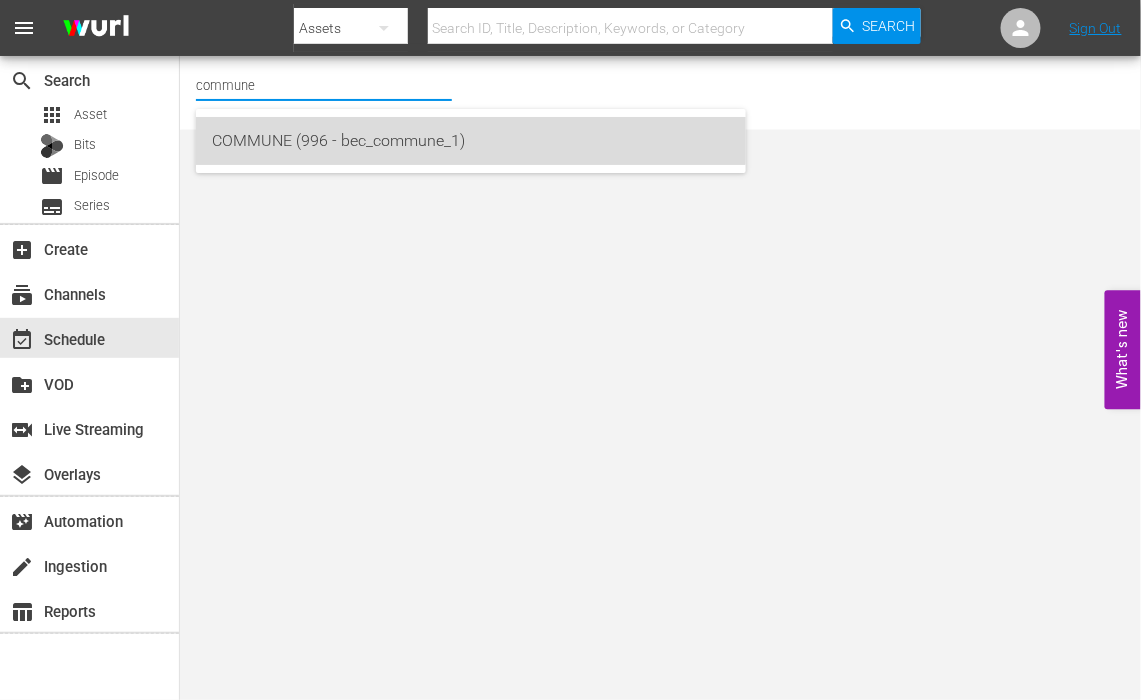 click on "COMMUNE (996 - bec_commune_1)" at bounding box center [471, 141] 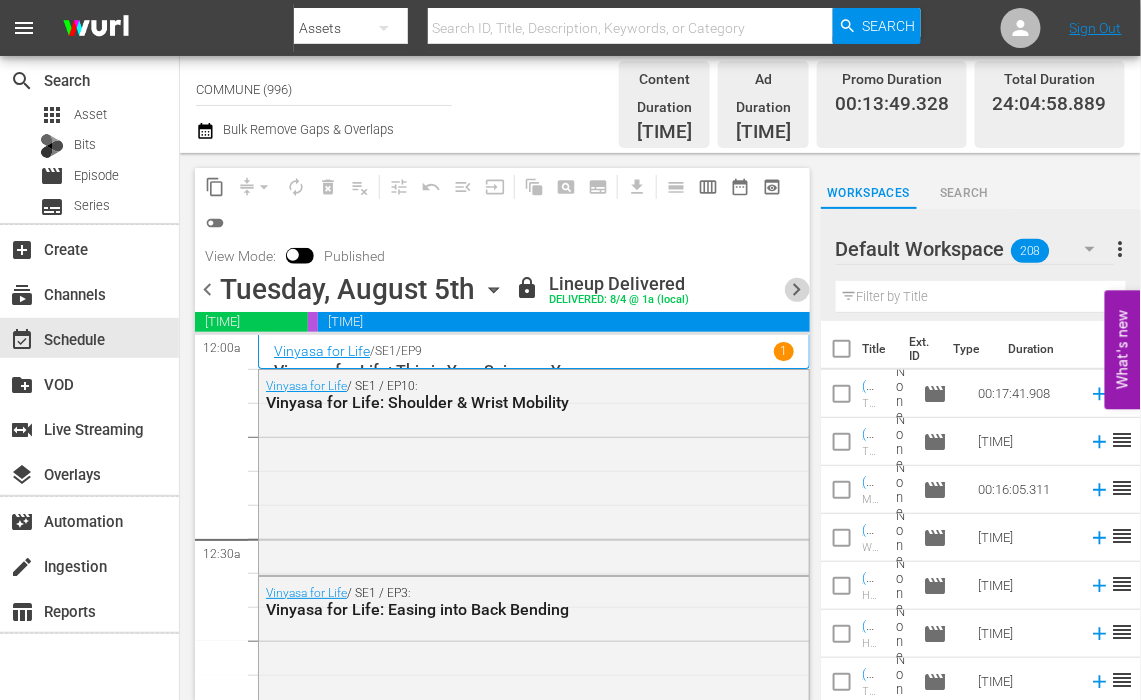 click on "chevron_right" at bounding box center [797, 289] 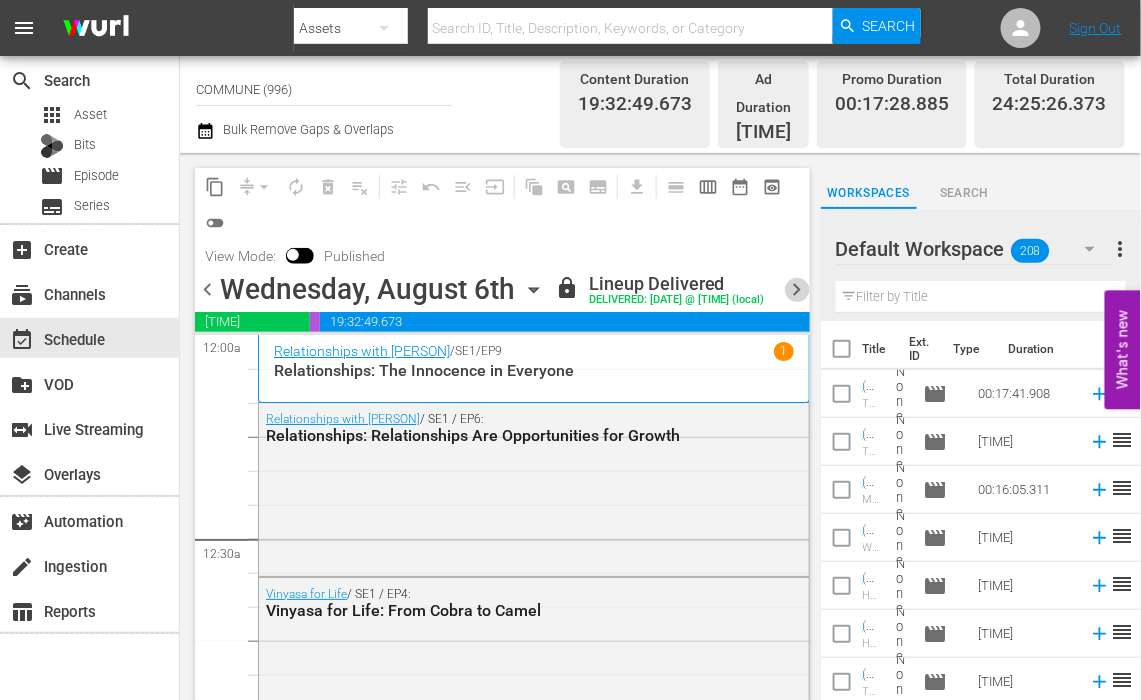 click on "chevron_right" at bounding box center [797, 289] 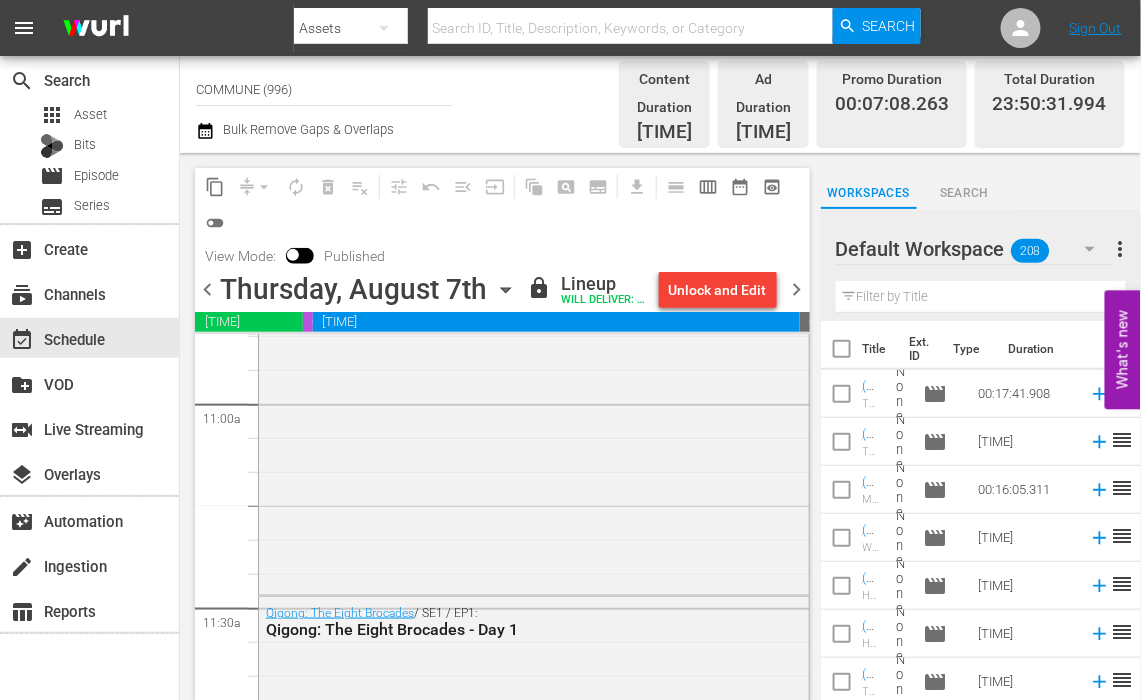 scroll, scrollTop: 4435, scrollLeft: 0, axis: vertical 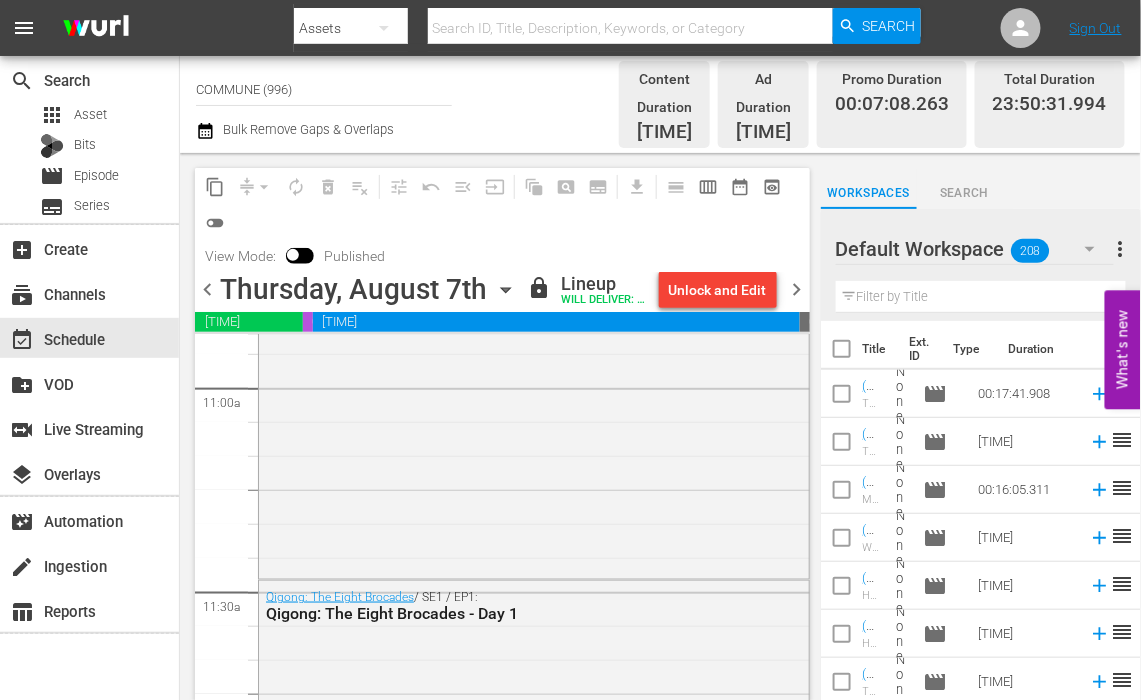 click on "chevron_right" at bounding box center (797, 289) 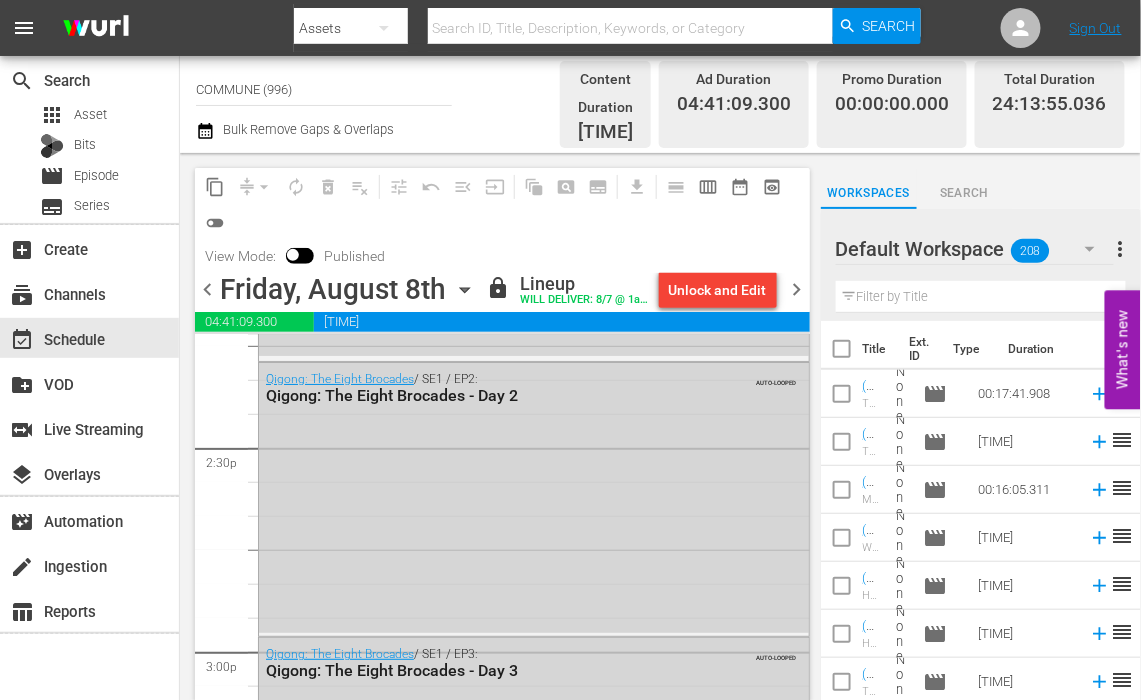 scroll, scrollTop: 5804, scrollLeft: 0, axis: vertical 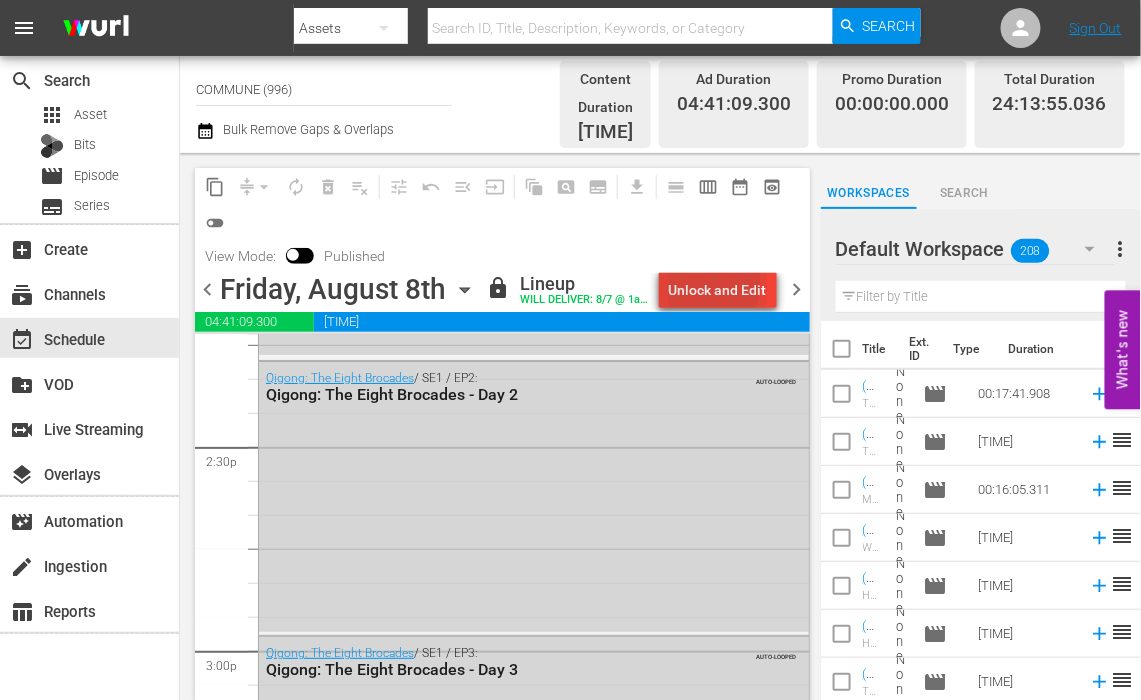click on "Unlock and Edit" at bounding box center [718, 290] 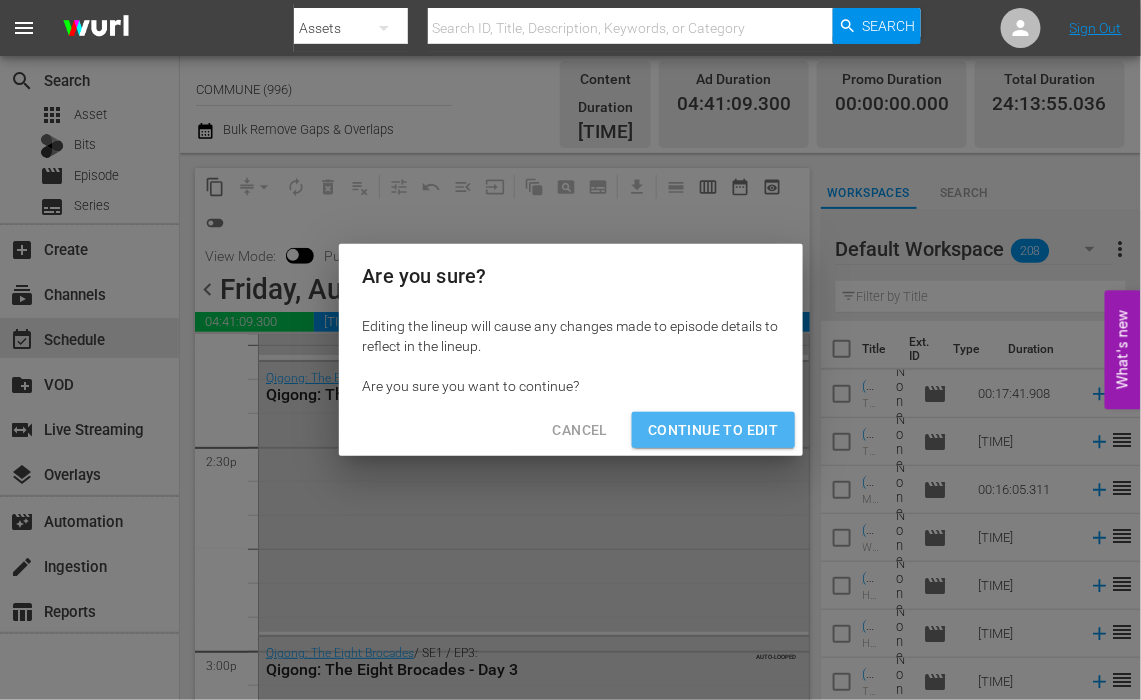 click on "Continue to Edit" at bounding box center (713, 430) 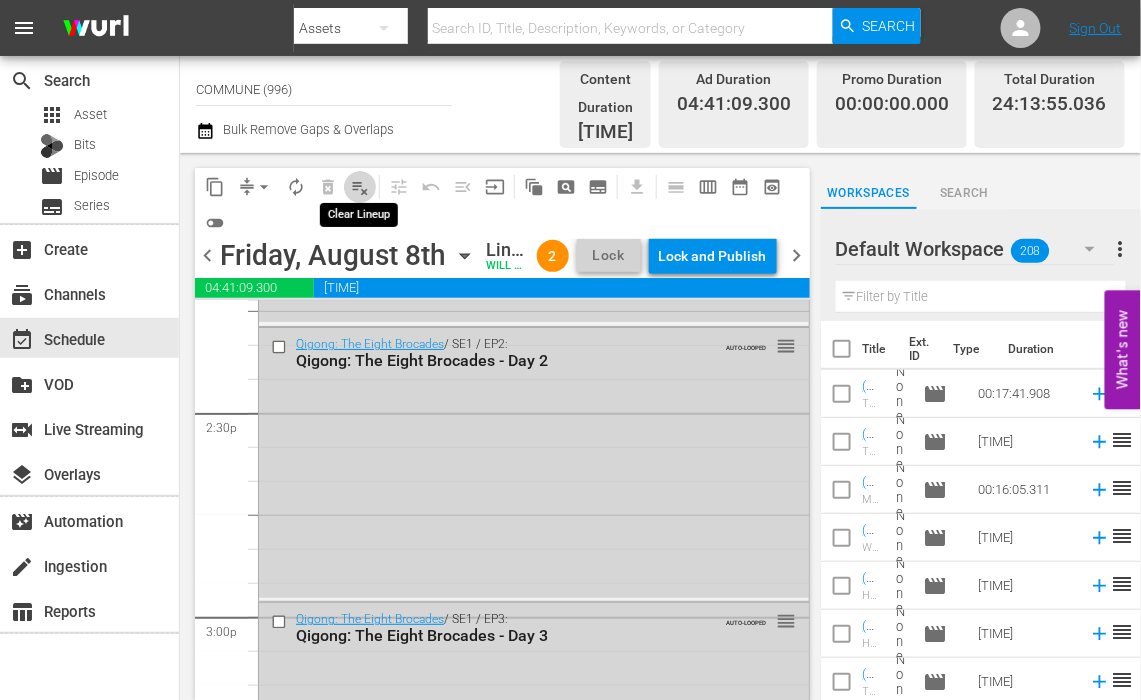 click on "playlist_remove_outlined" at bounding box center [360, 187] 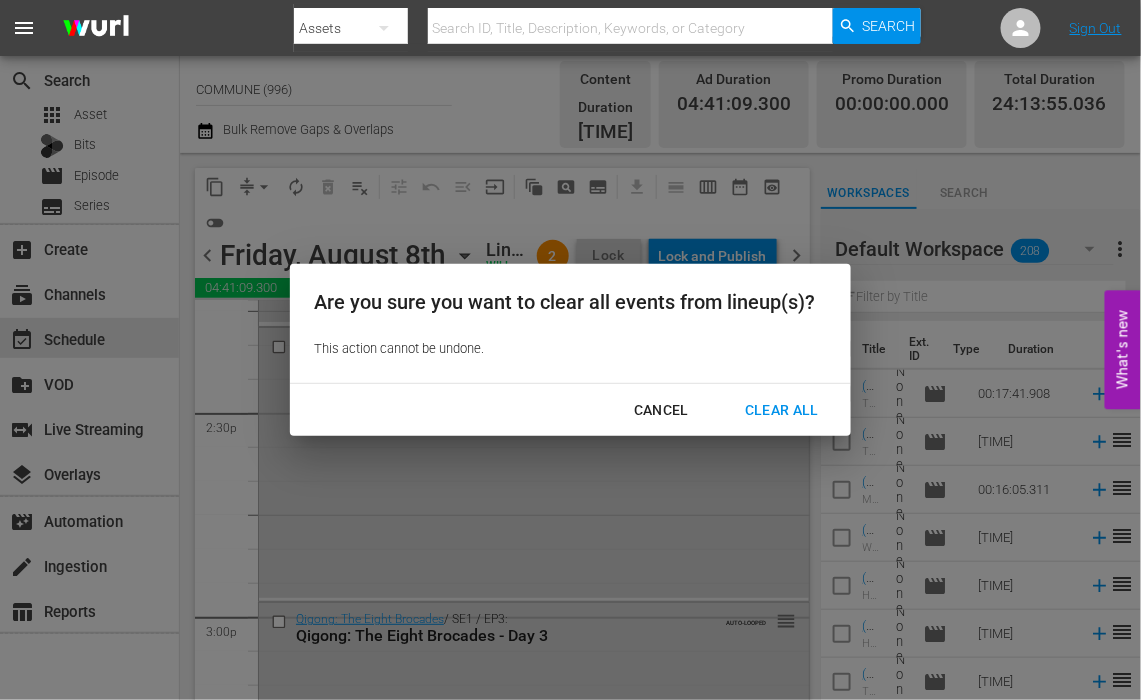 click on "Clear All" at bounding box center [782, 410] 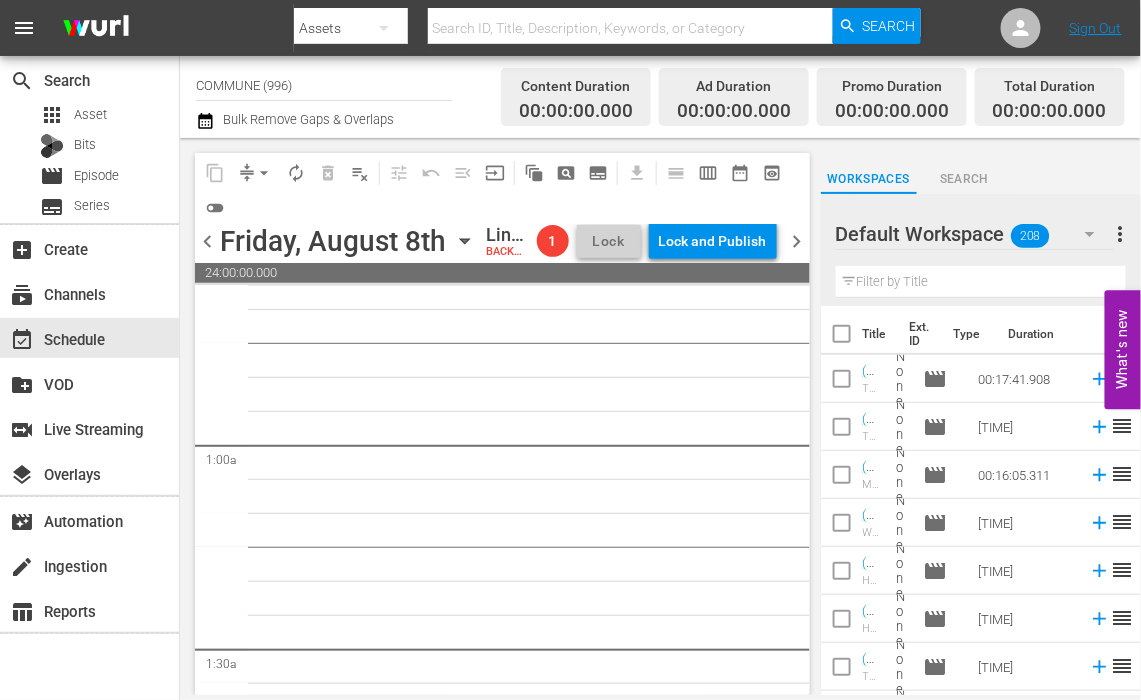 scroll, scrollTop: 0, scrollLeft: 0, axis: both 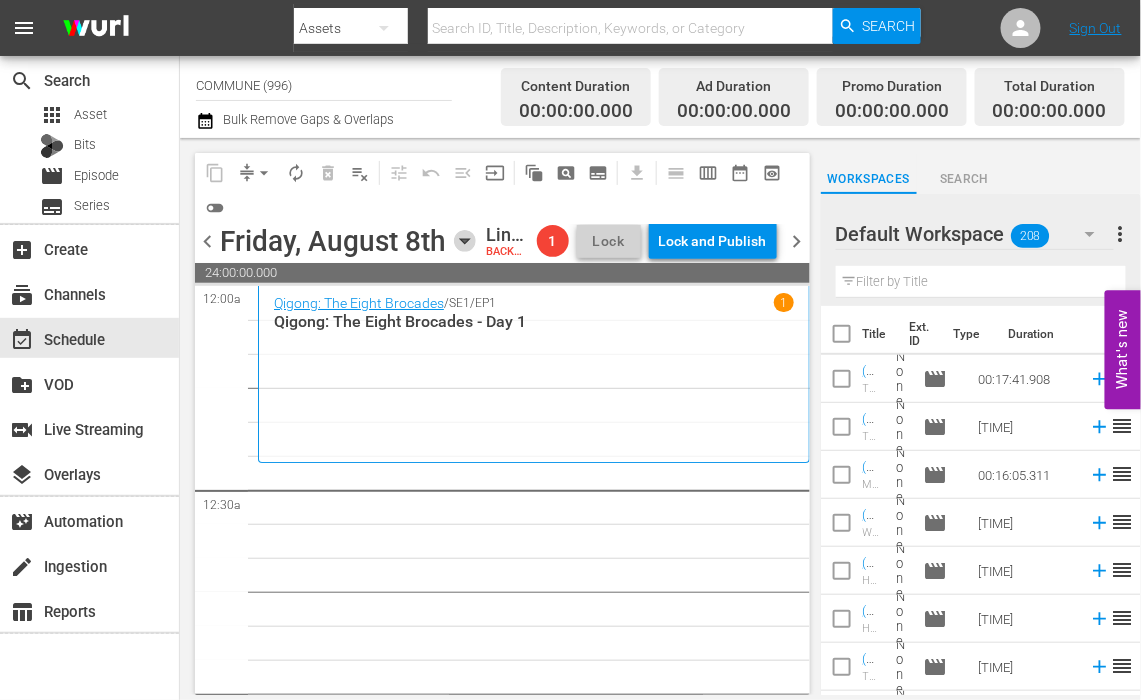 click 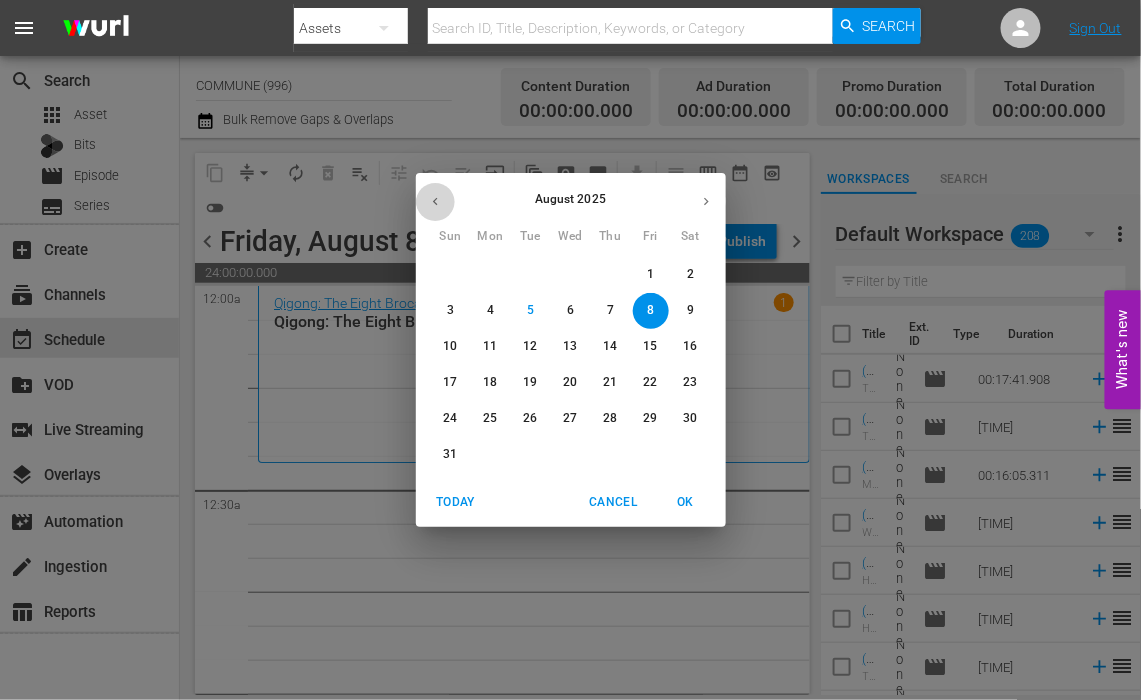 click 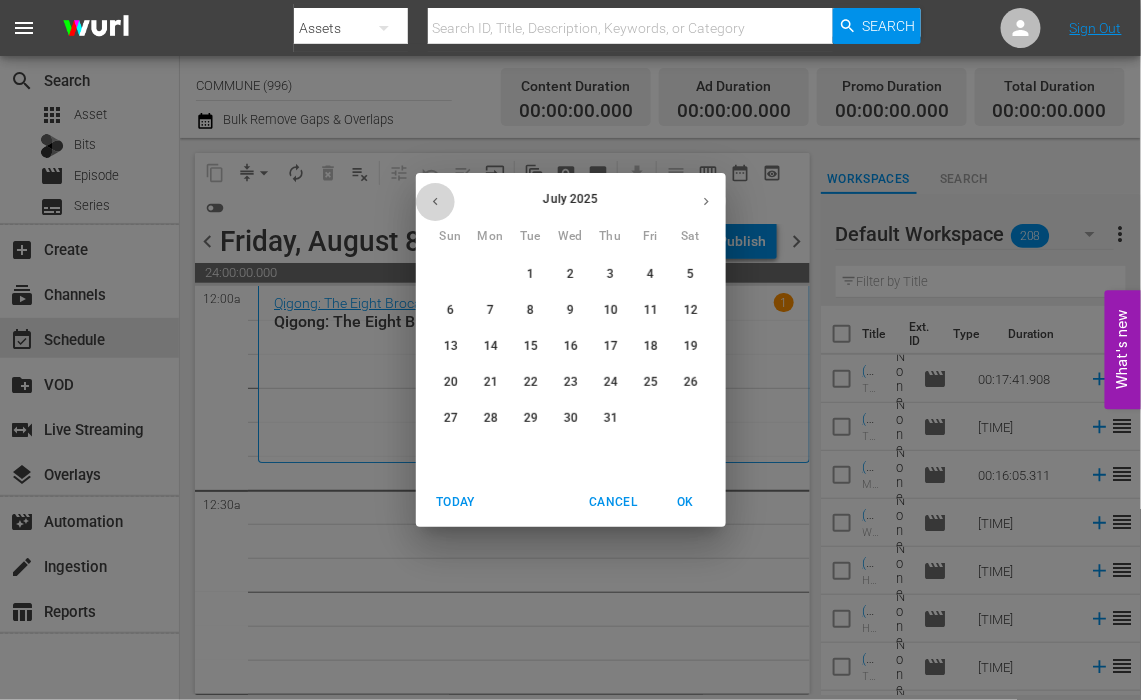 click 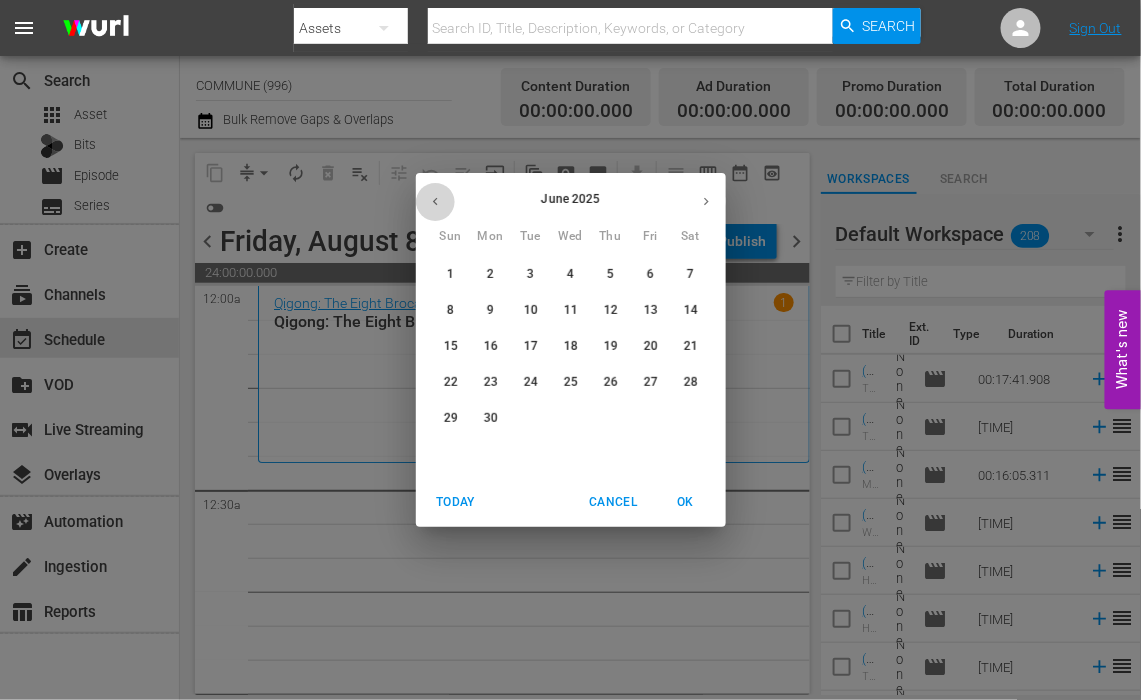 click 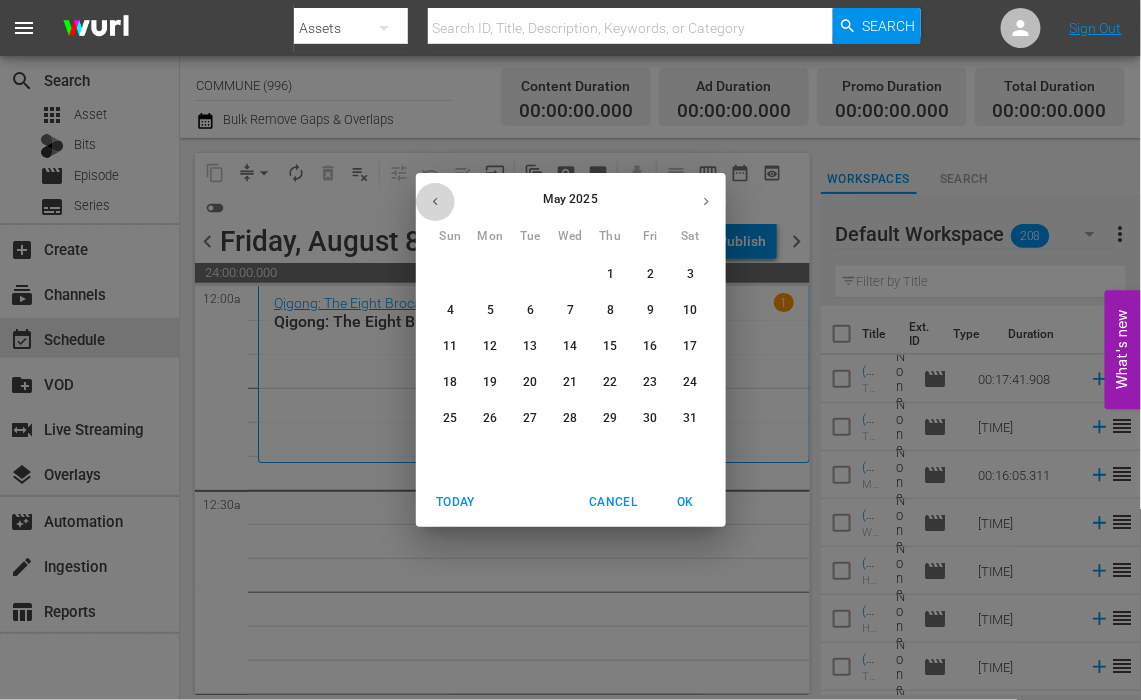 click 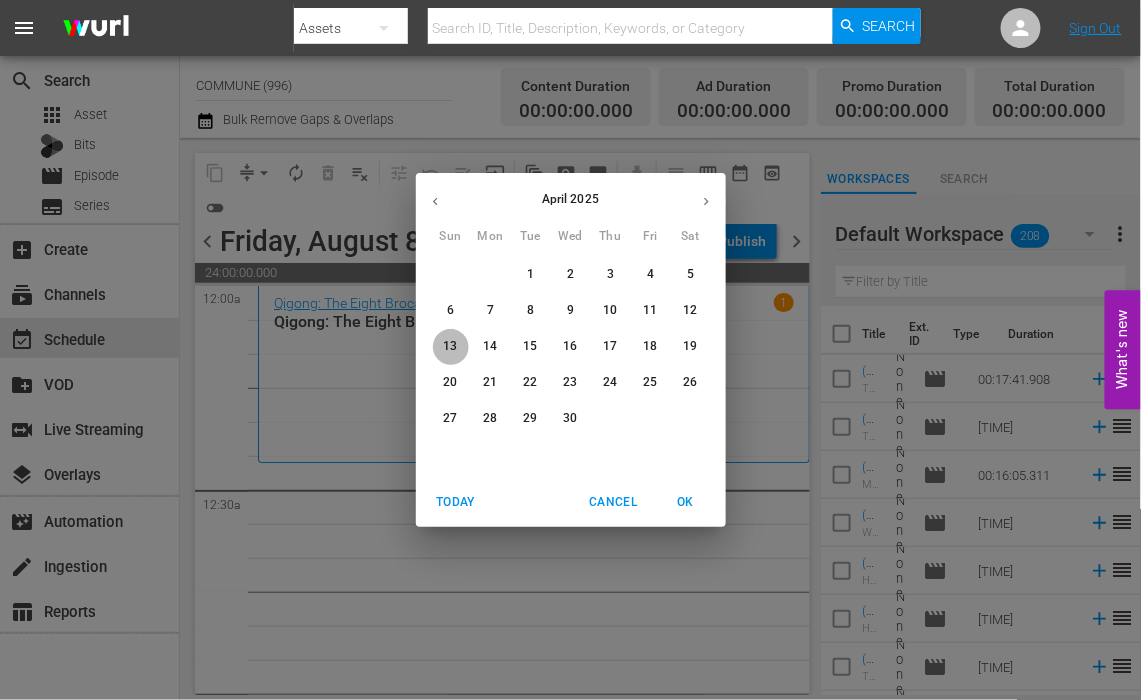 click on "13" at bounding box center [450, 346] 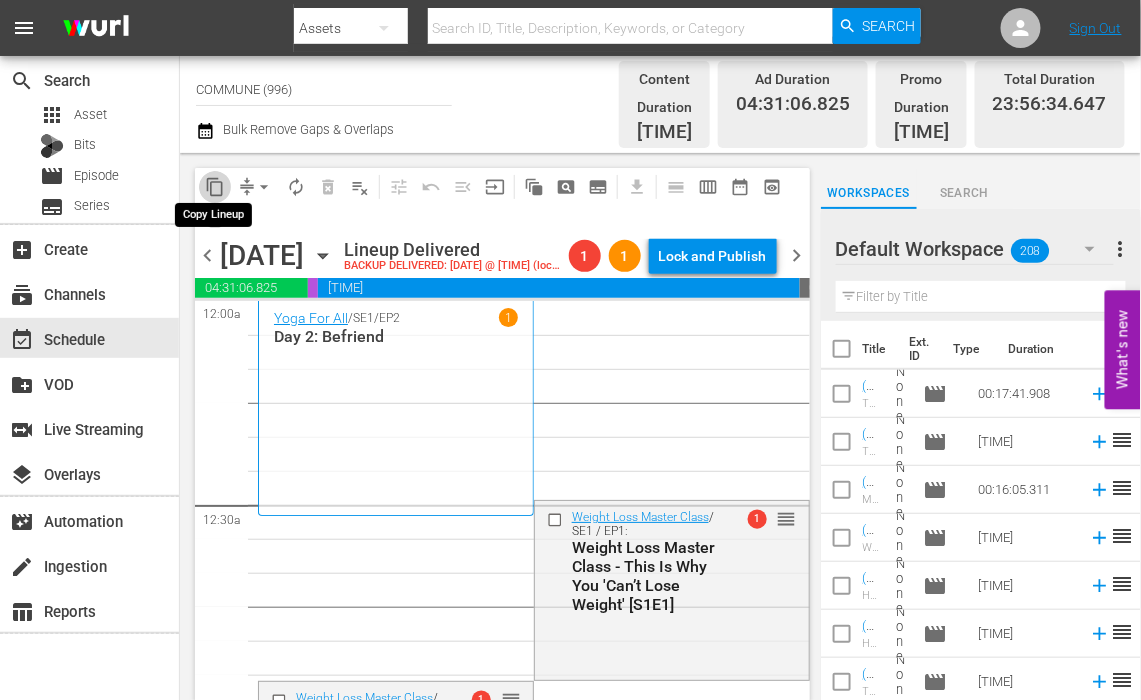 click on "content_copy" at bounding box center (215, 187) 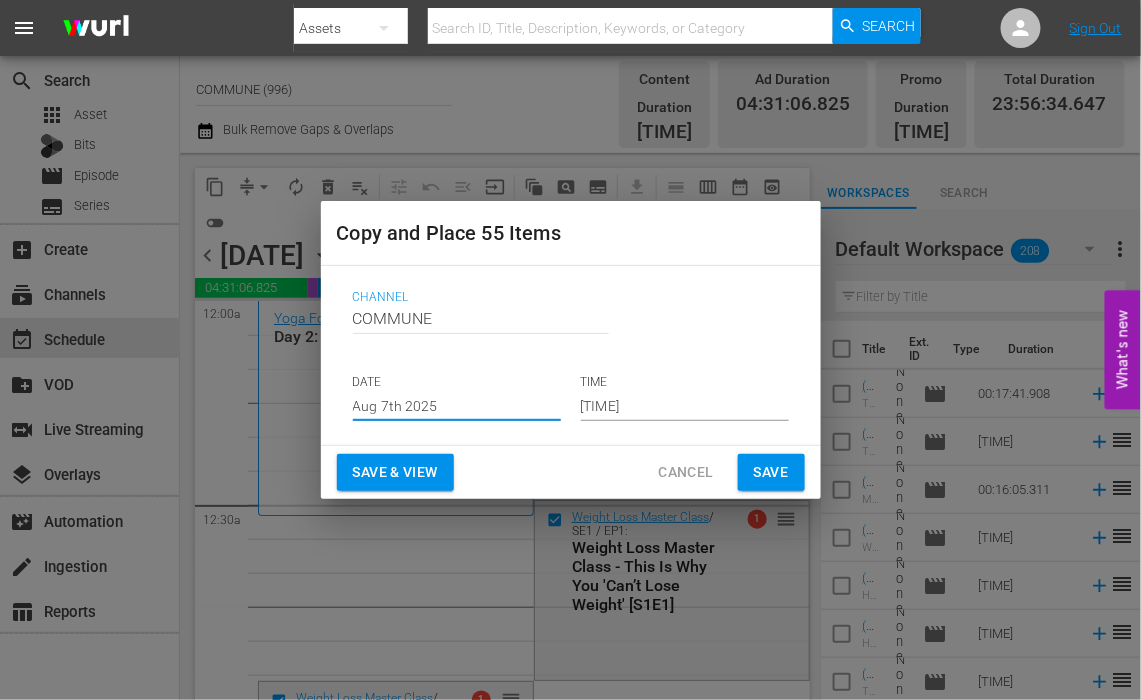 click on "Aug 7th 2025" at bounding box center (457, 406) 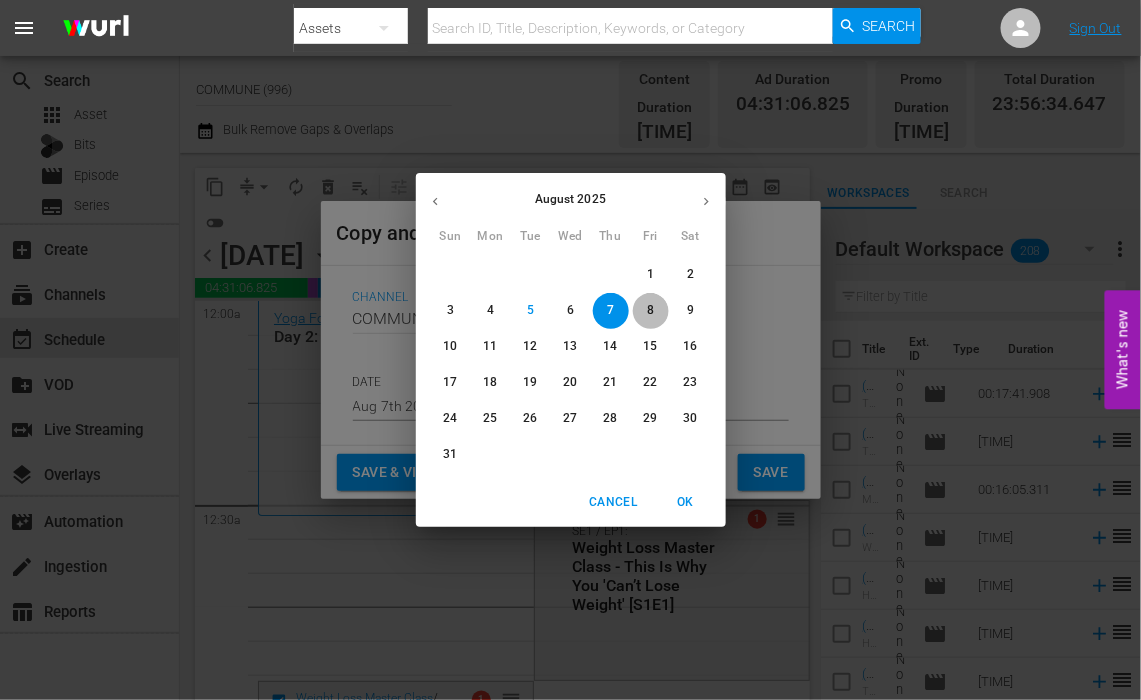 click on "8" at bounding box center [650, 310] 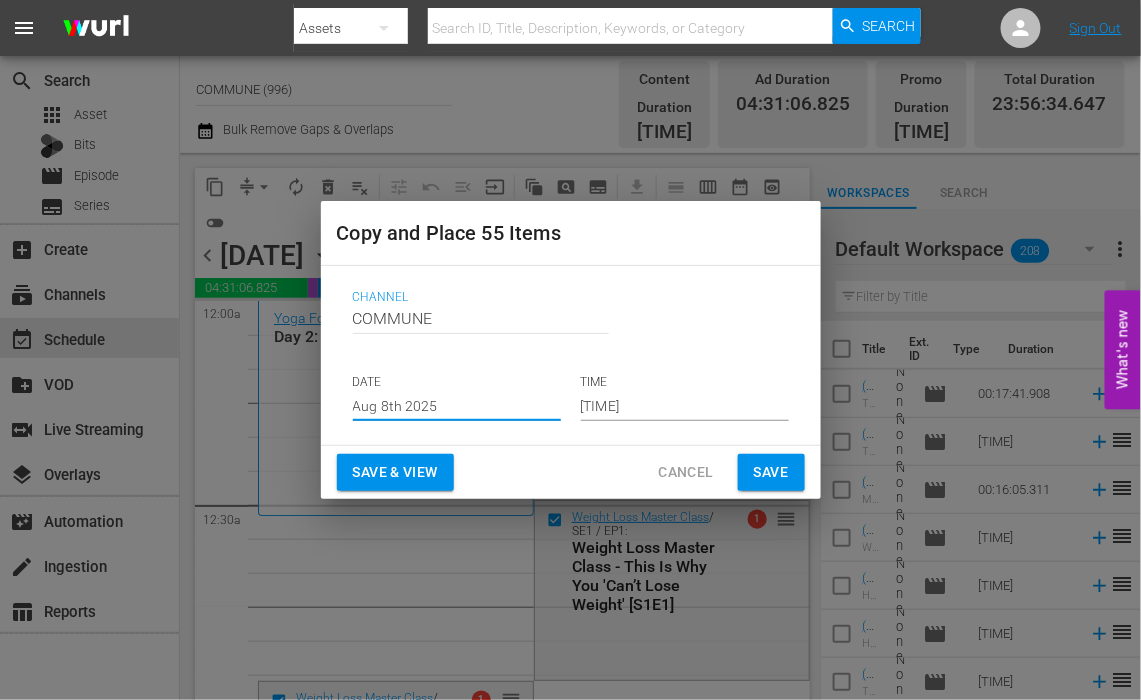 click on "Save & View" at bounding box center [395, 472] 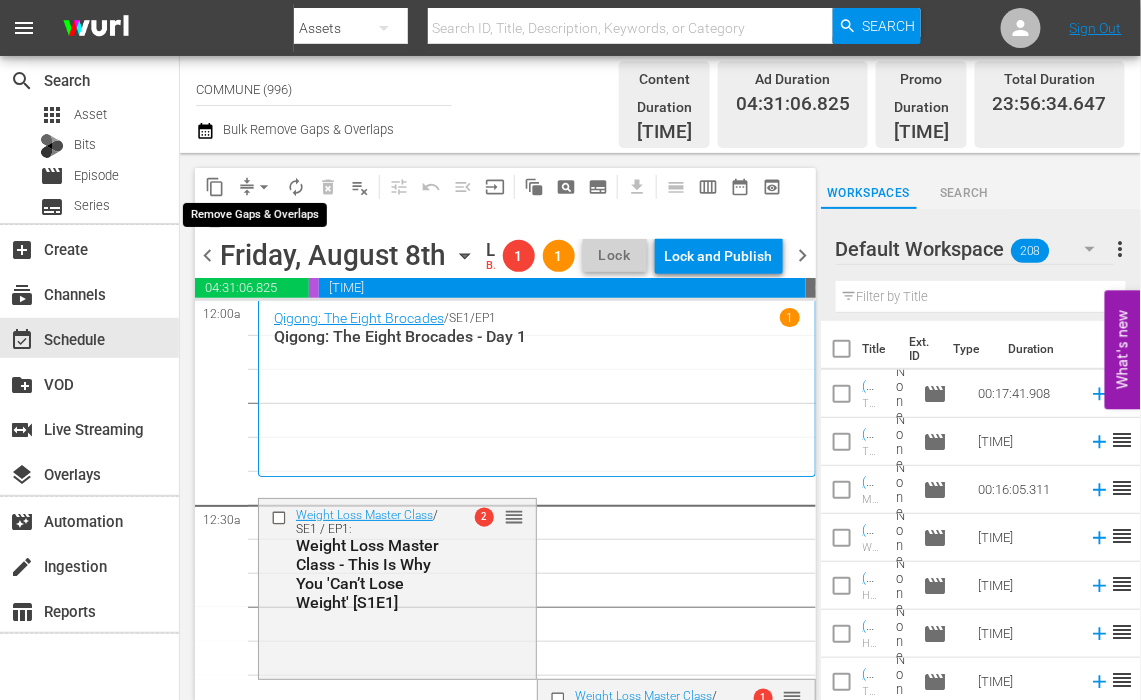 click on "arrow_drop_down" at bounding box center [264, 187] 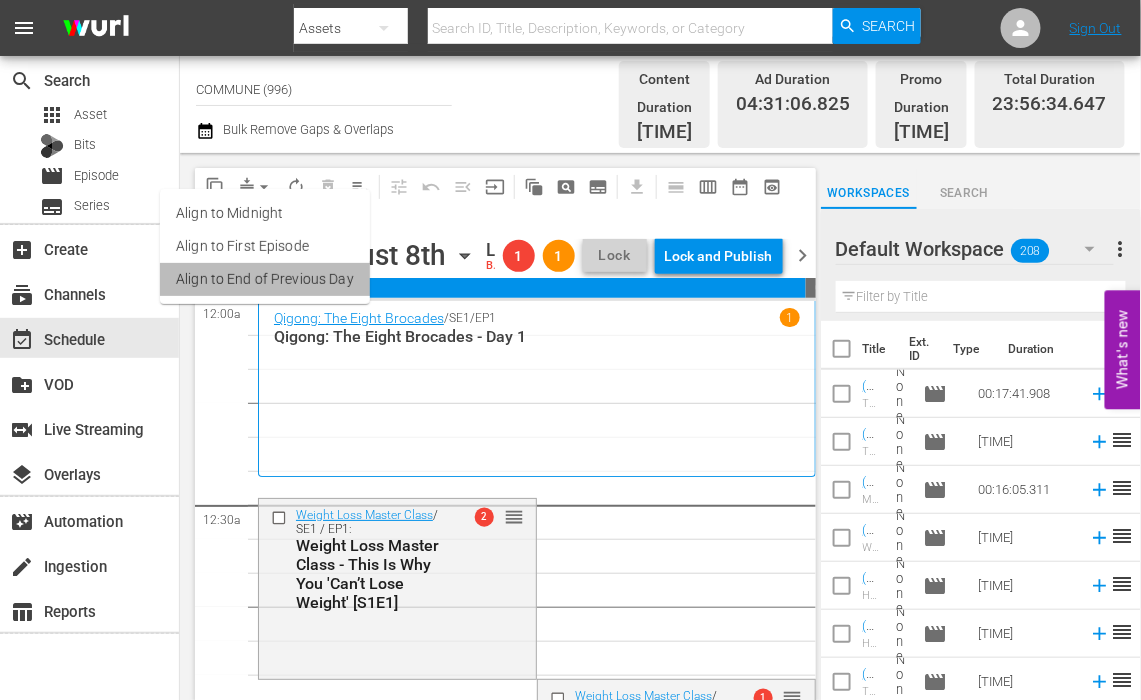 click on "Align to End of Previous Day" at bounding box center [265, 279] 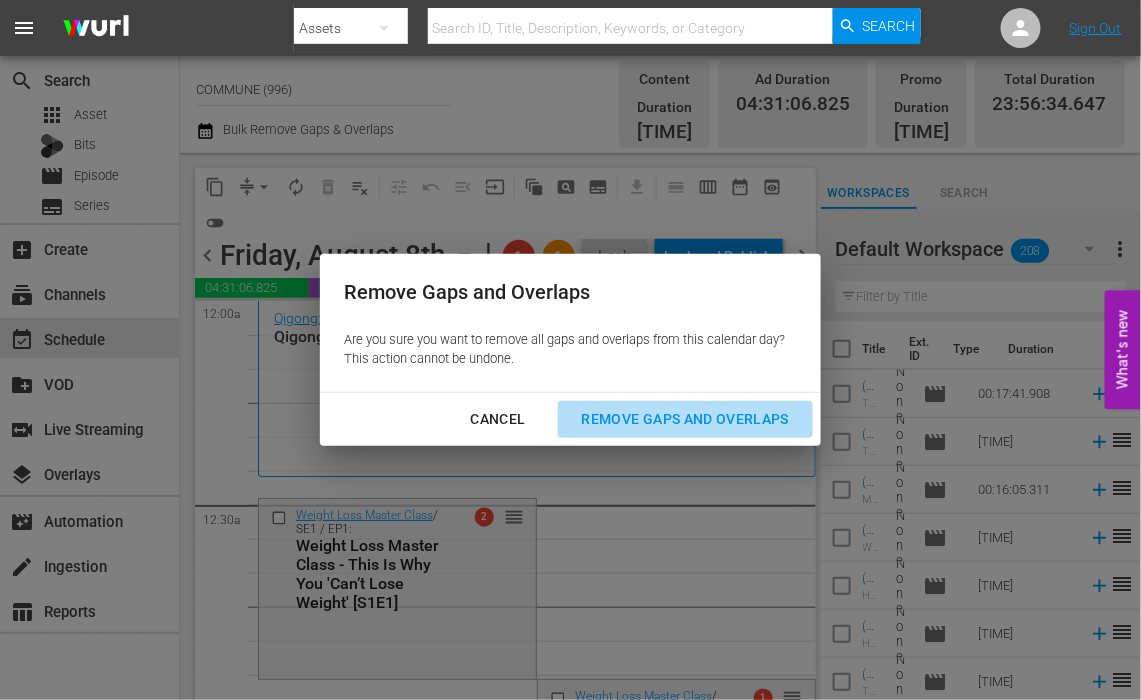 click on "Remove Gaps and Overlaps" at bounding box center [685, 419] 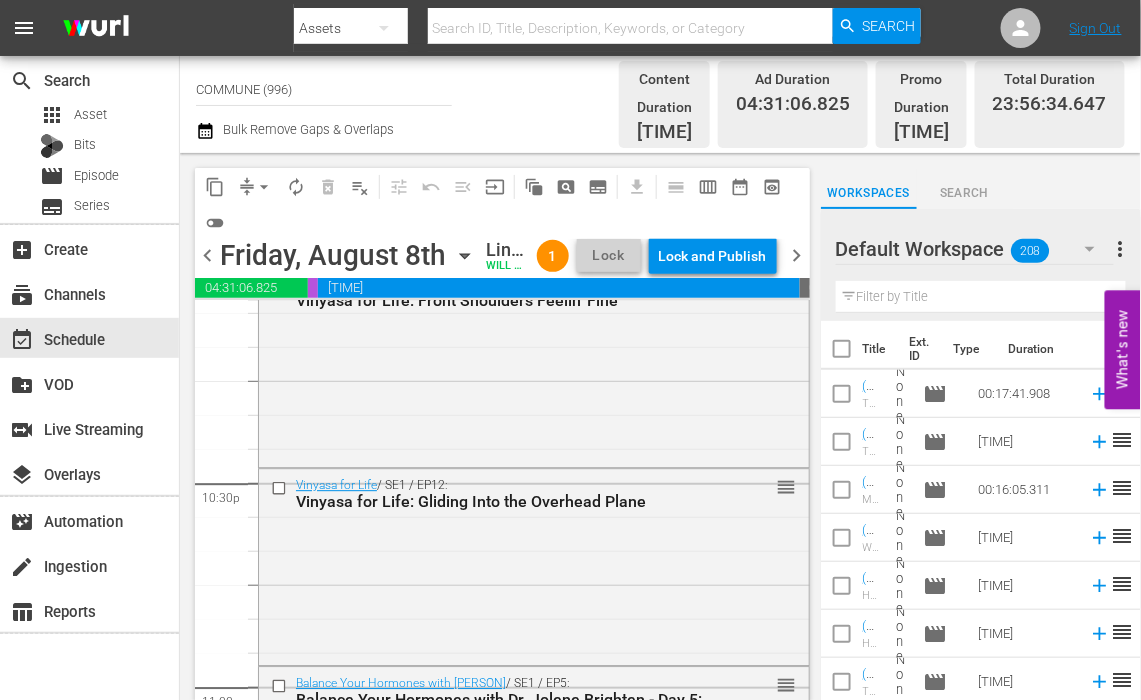 scroll, scrollTop: 9535, scrollLeft: 0, axis: vertical 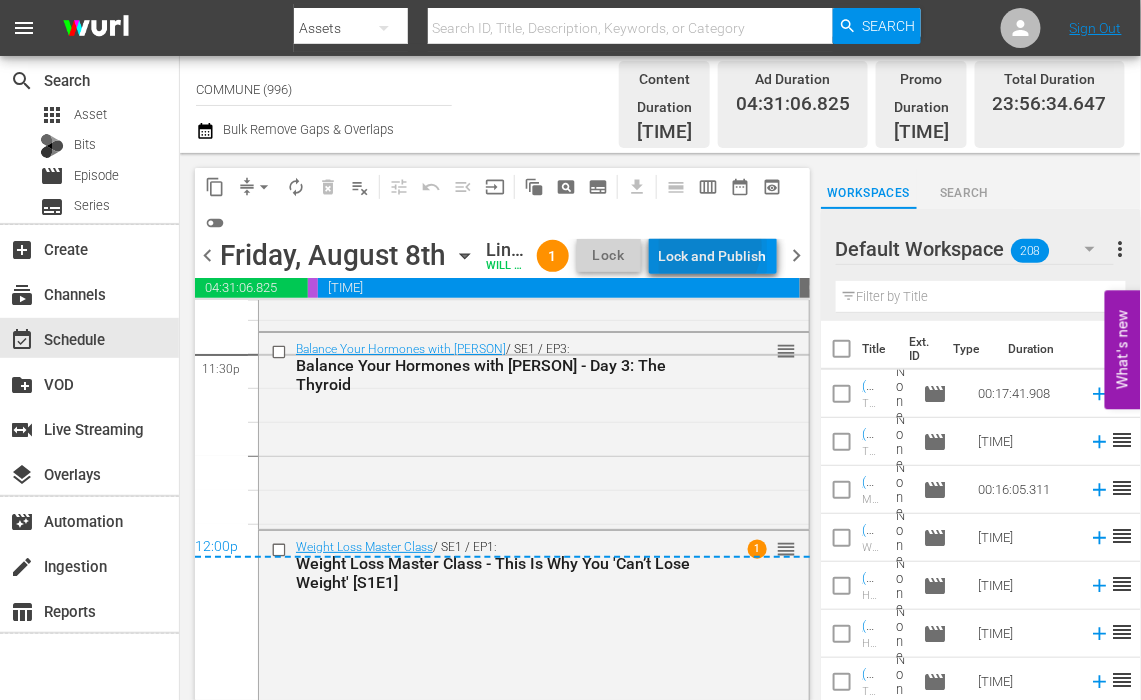 click on "Lock and Publish" at bounding box center (713, 256) 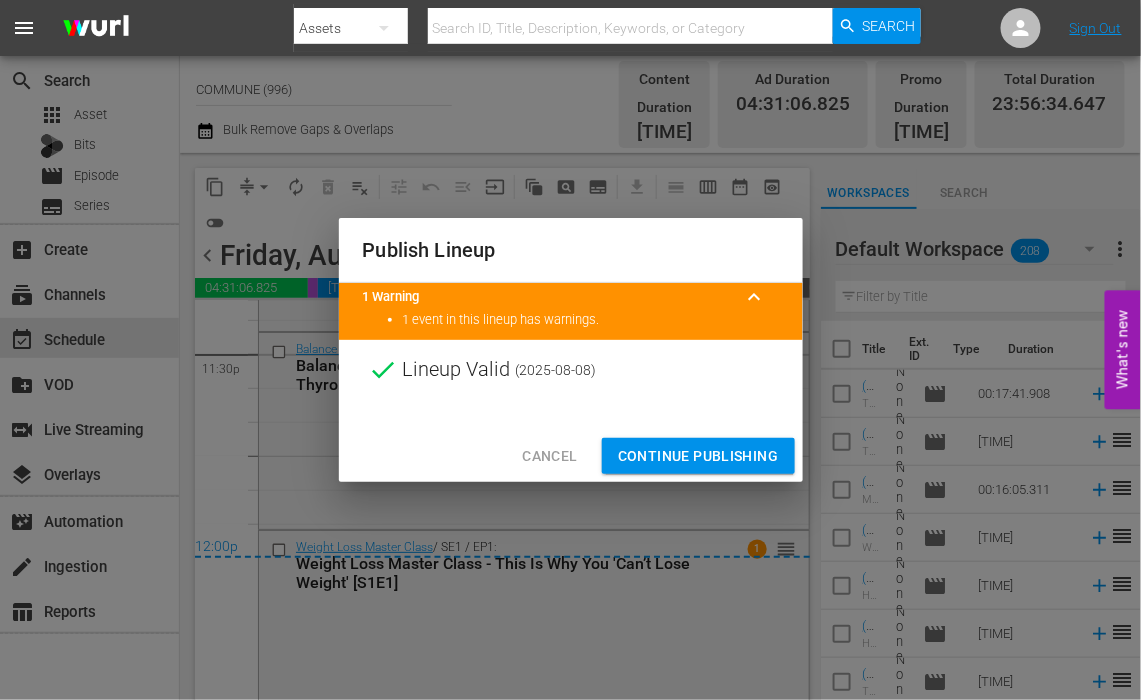 click on "Continue Publishing" at bounding box center (698, 456) 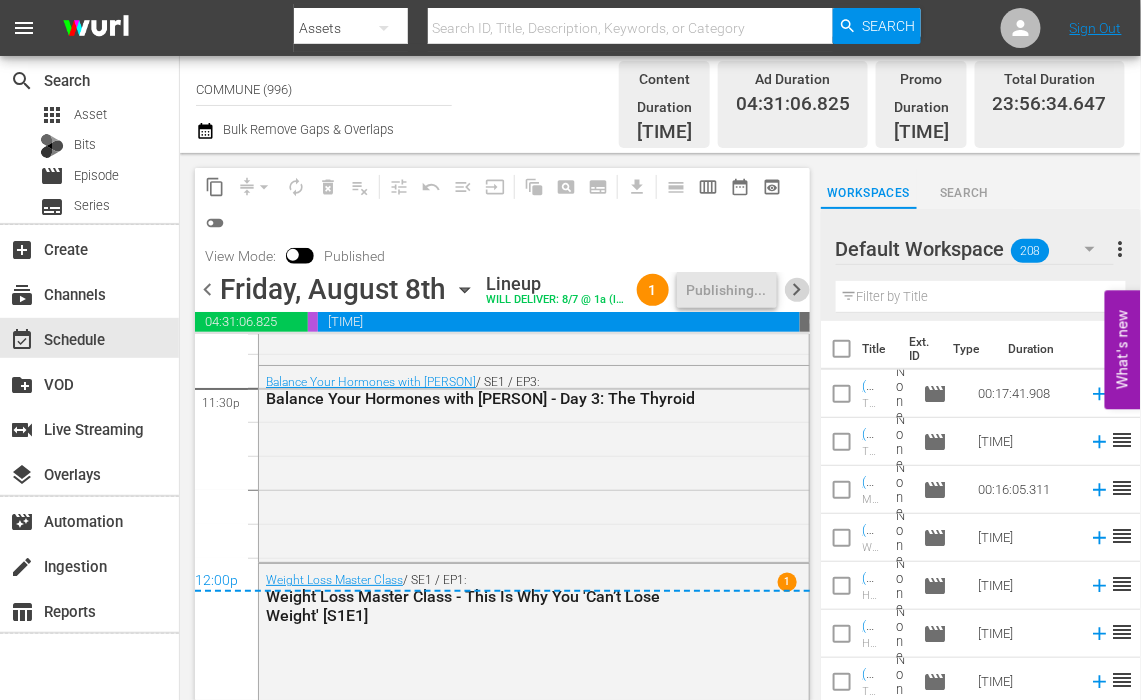 click on "chevron_right" at bounding box center [797, 289] 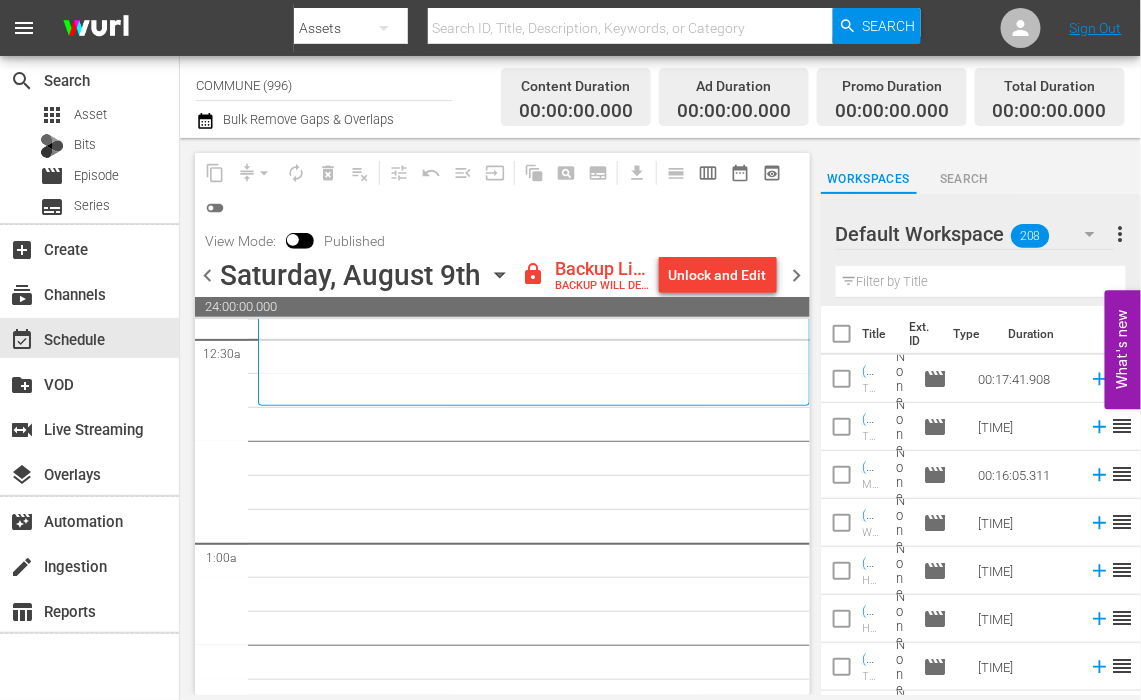 scroll, scrollTop: 0, scrollLeft: 0, axis: both 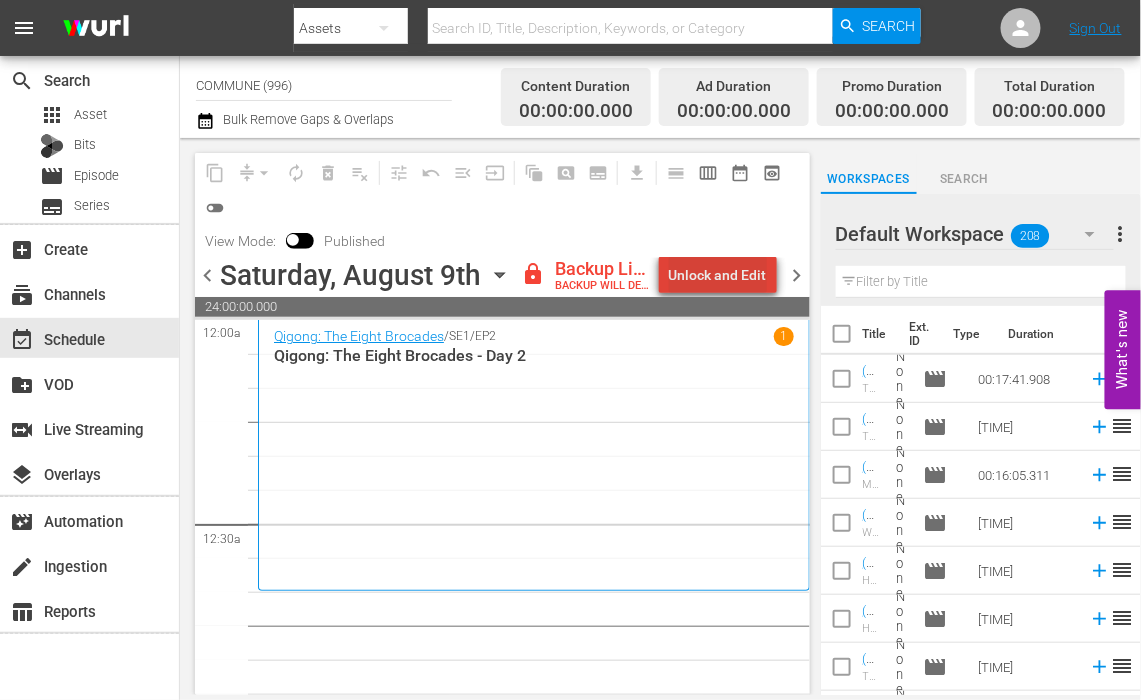 click on "Unlock and Edit" at bounding box center [718, 275] 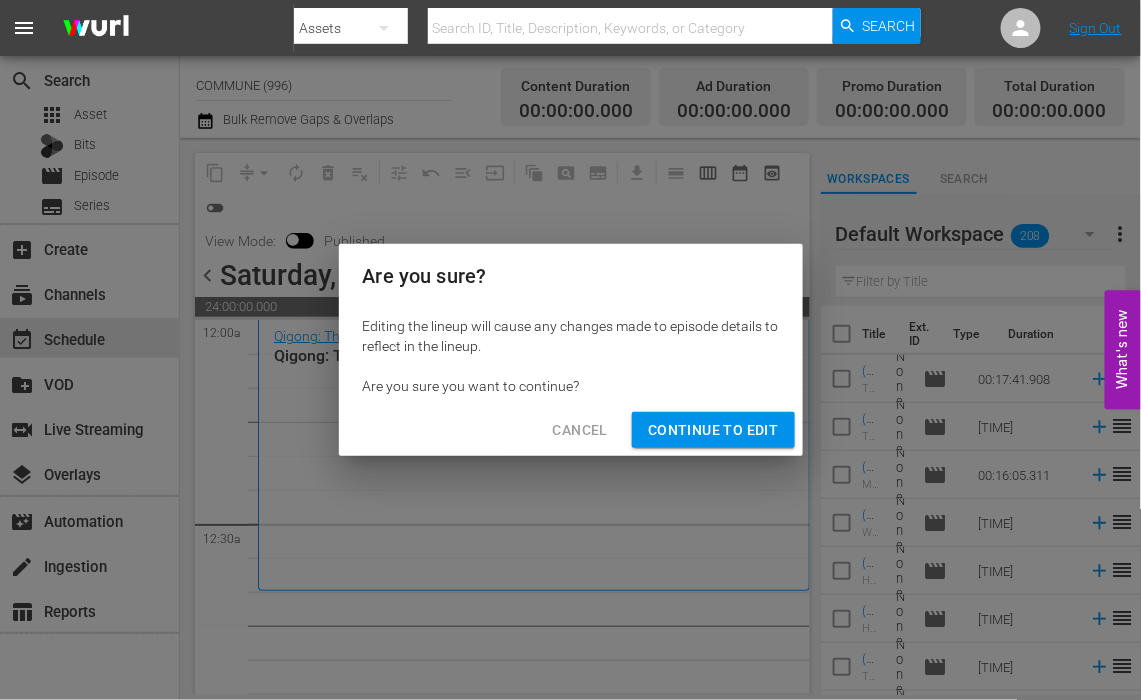 click on "Continue to Edit" at bounding box center [713, 430] 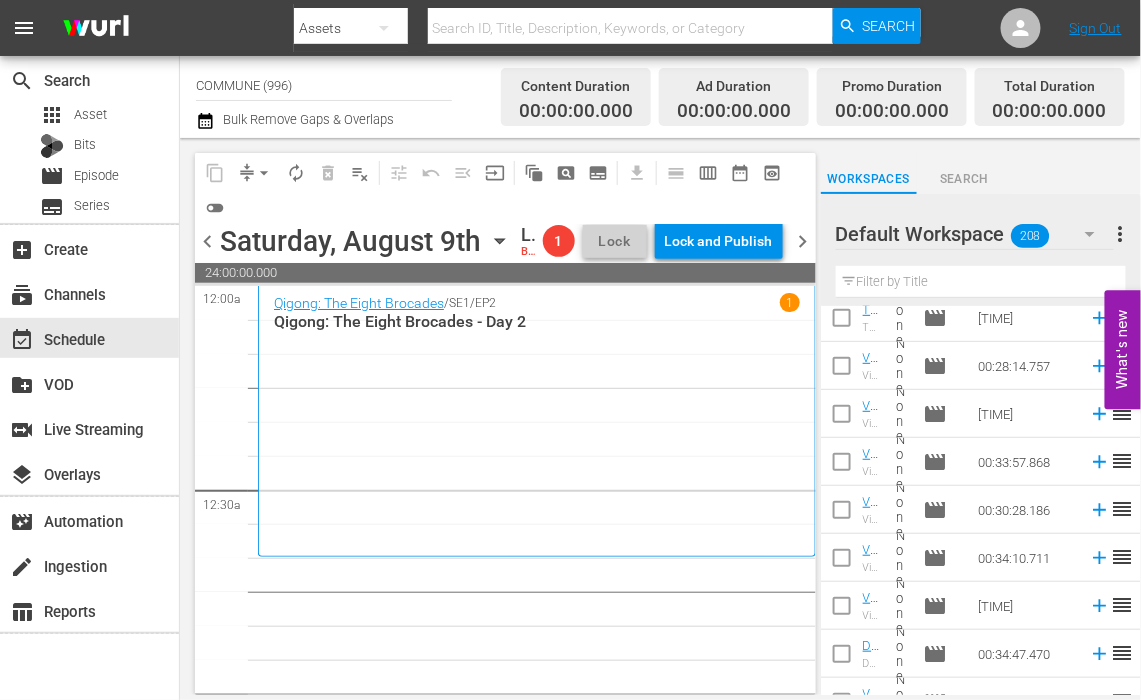scroll, scrollTop: 2132, scrollLeft: 0, axis: vertical 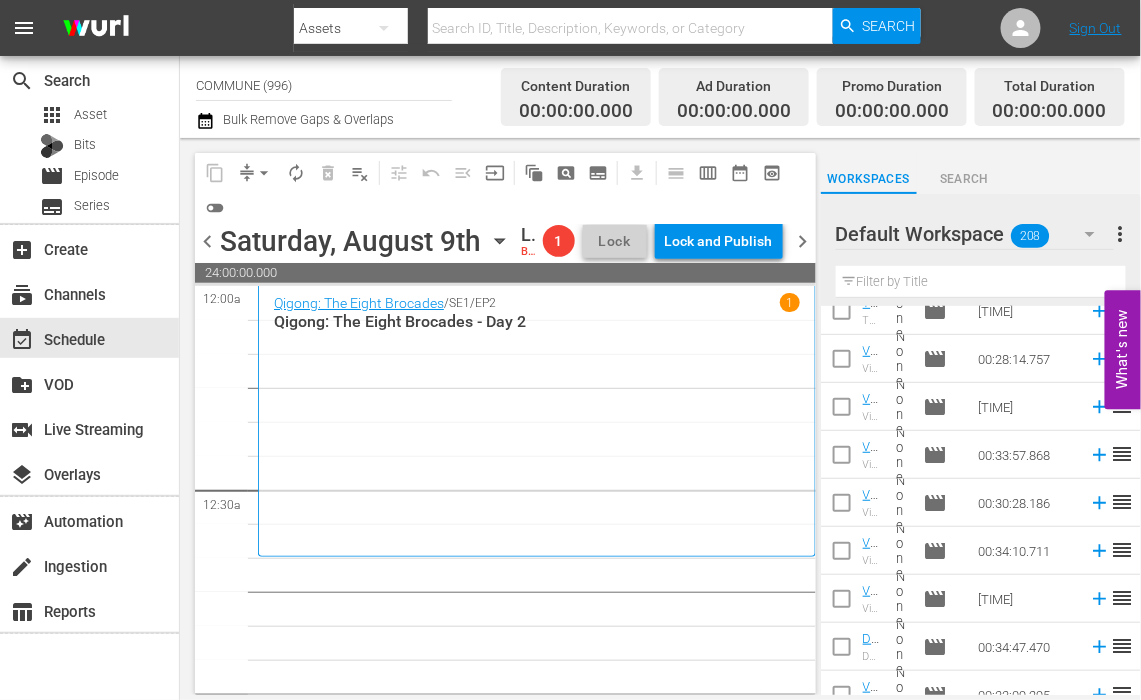click on "None" at bounding box center (902, 599) 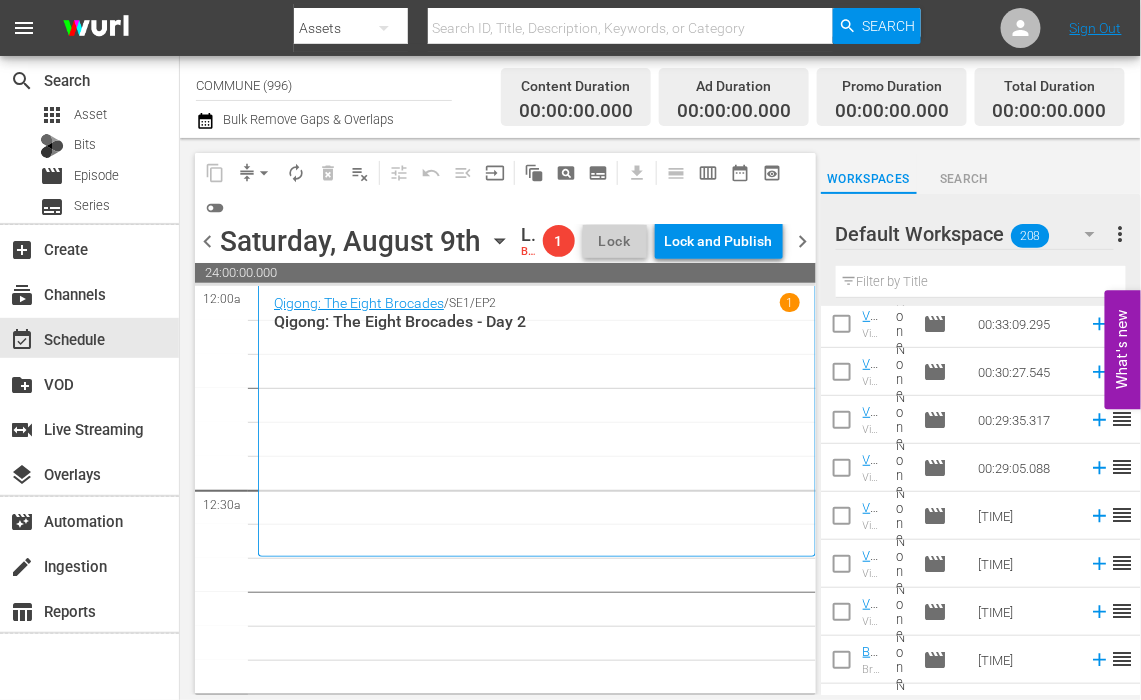 scroll, scrollTop: 2584, scrollLeft: 0, axis: vertical 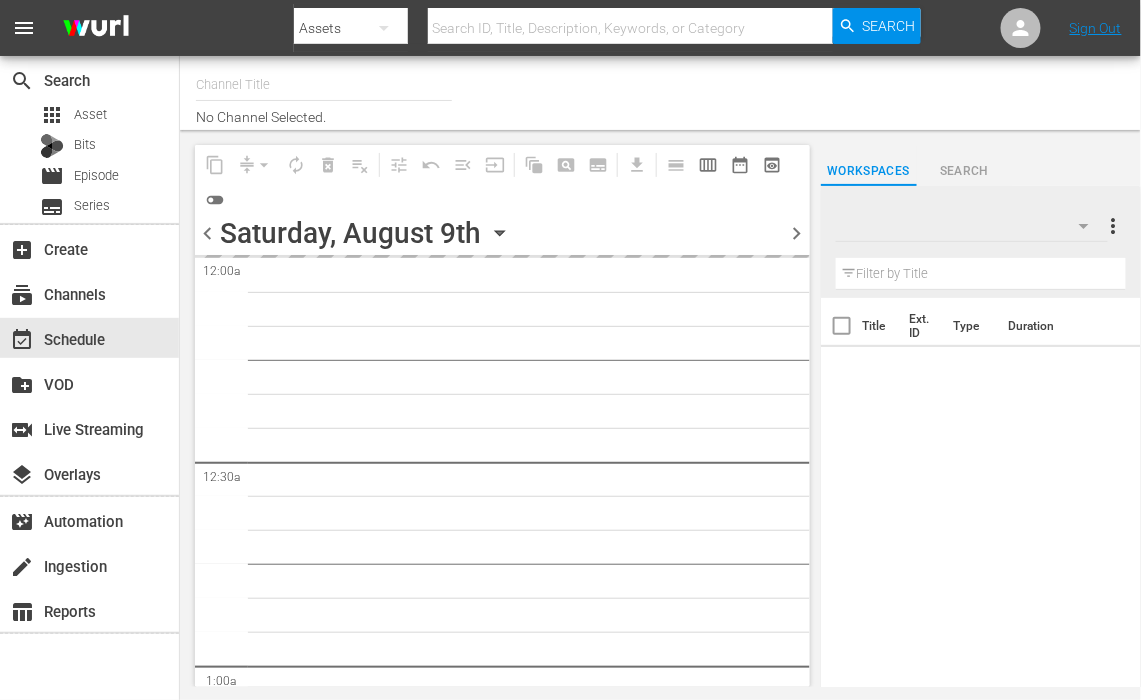 type on "COMMUNE (996)" 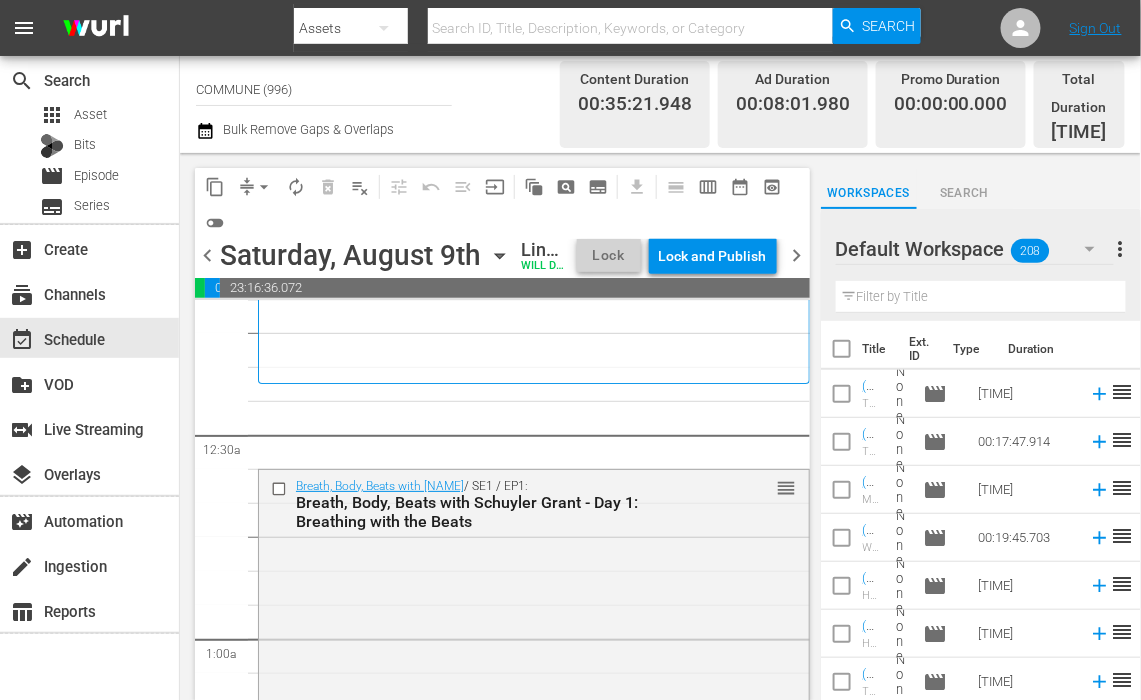 scroll, scrollTop: 66, scrollLeft: 0, axis: vertical 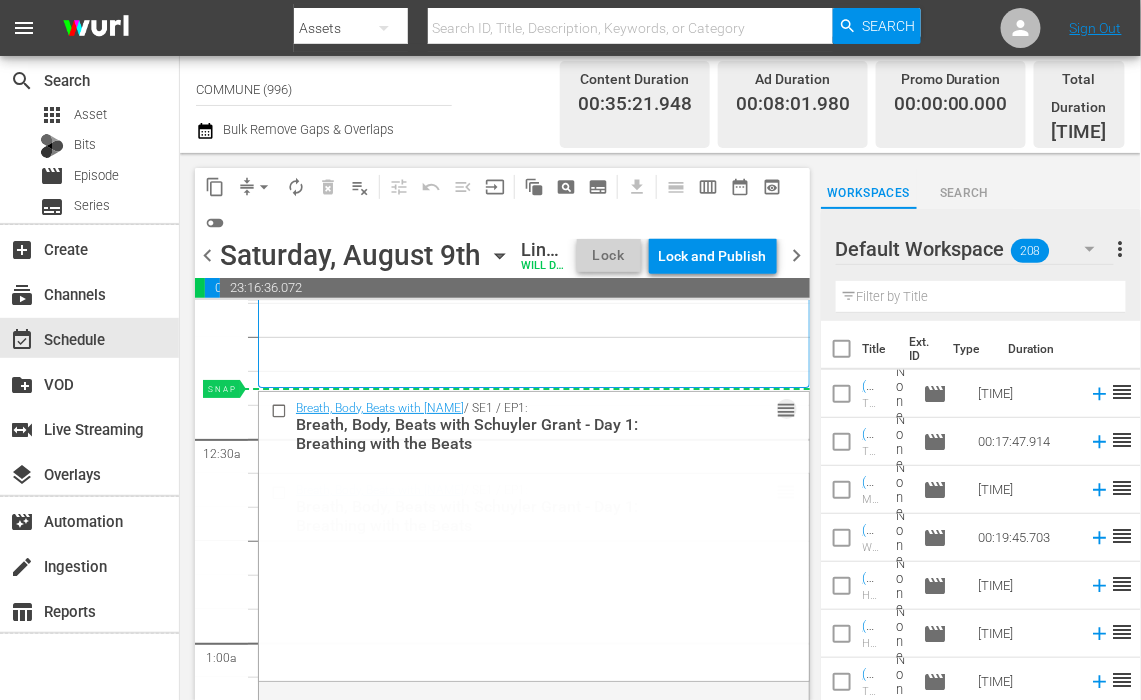 drag, startPoint x: 787, startPoint y: 471, endPoint x: 786, endPoint y: 381, distance: 90.005554 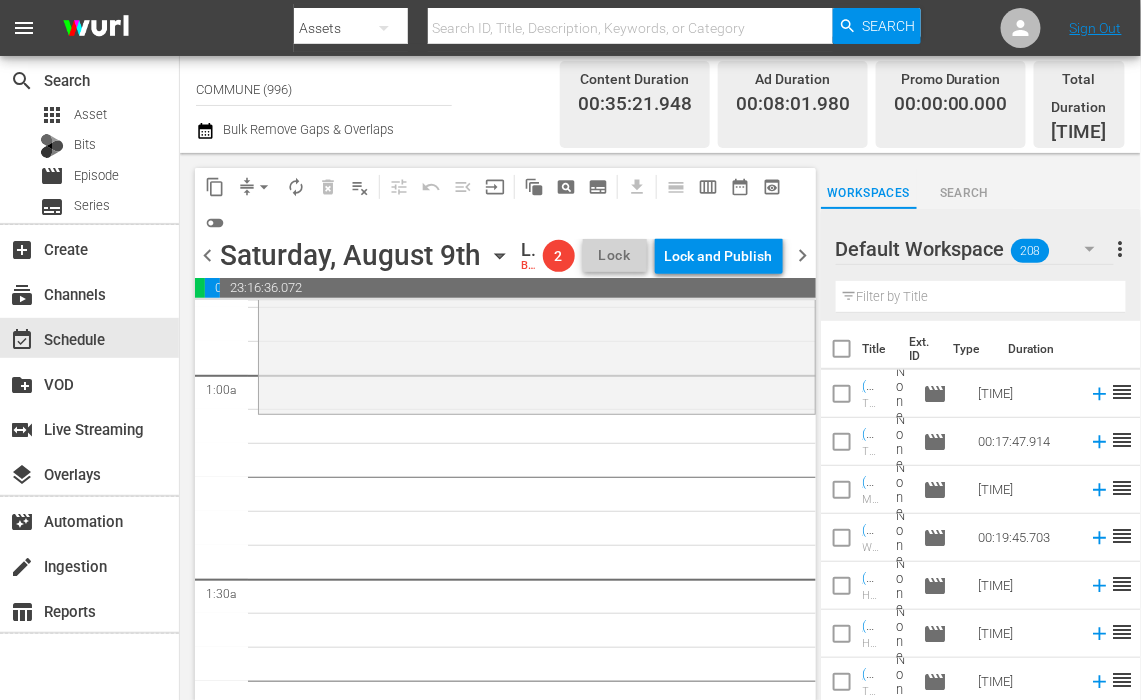 scroll, scrollTop: 305, scrollLeft: 0, axis: vertical 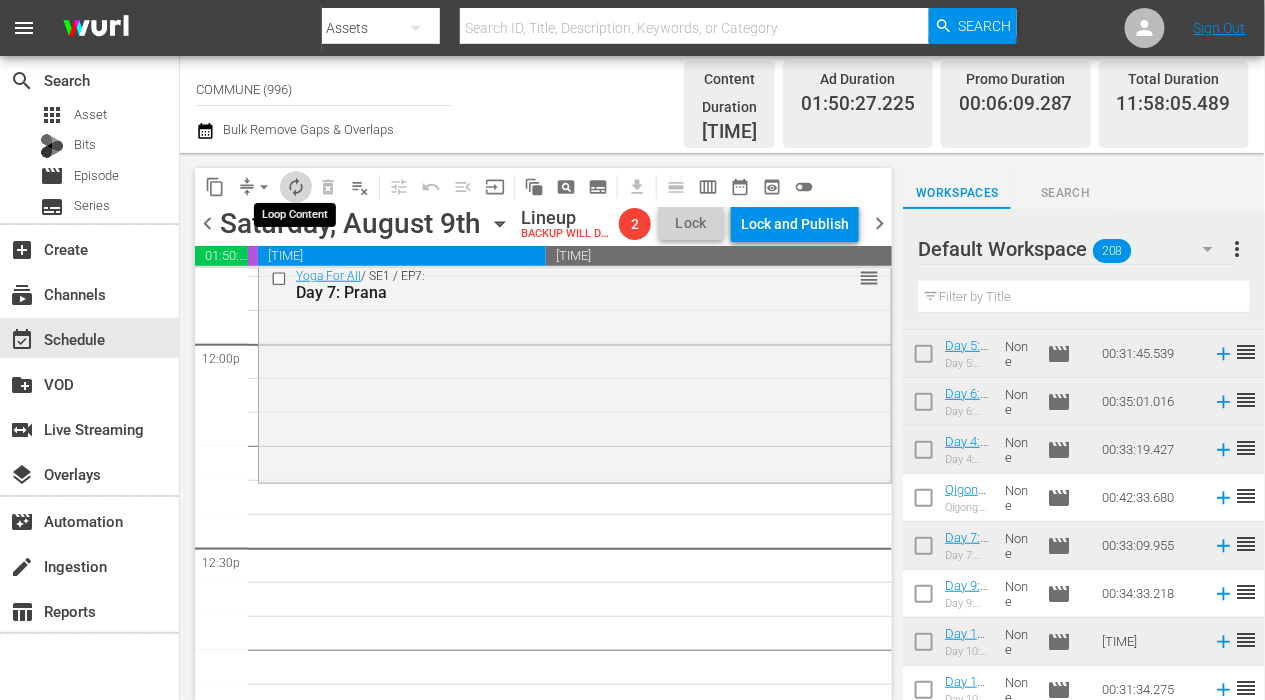 click on "autorenew_outlined" at bounding box center [296, 187] 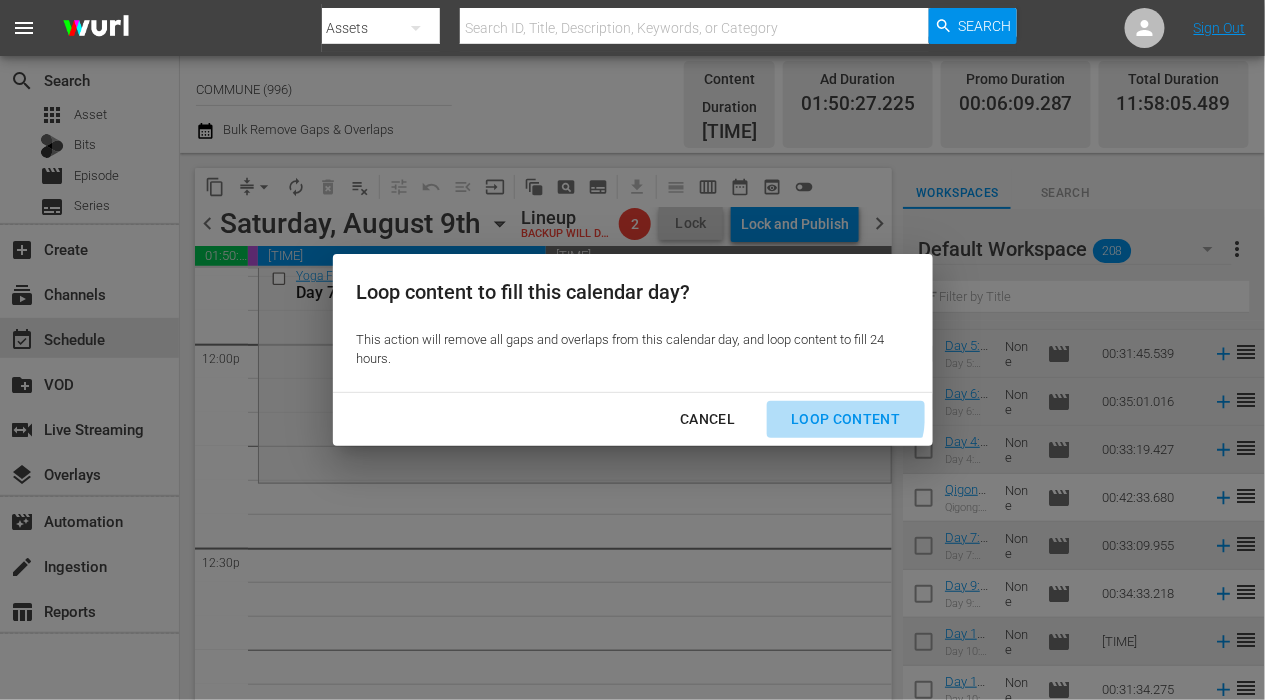 click on "Loop Content" at bounding box center (845, 419) 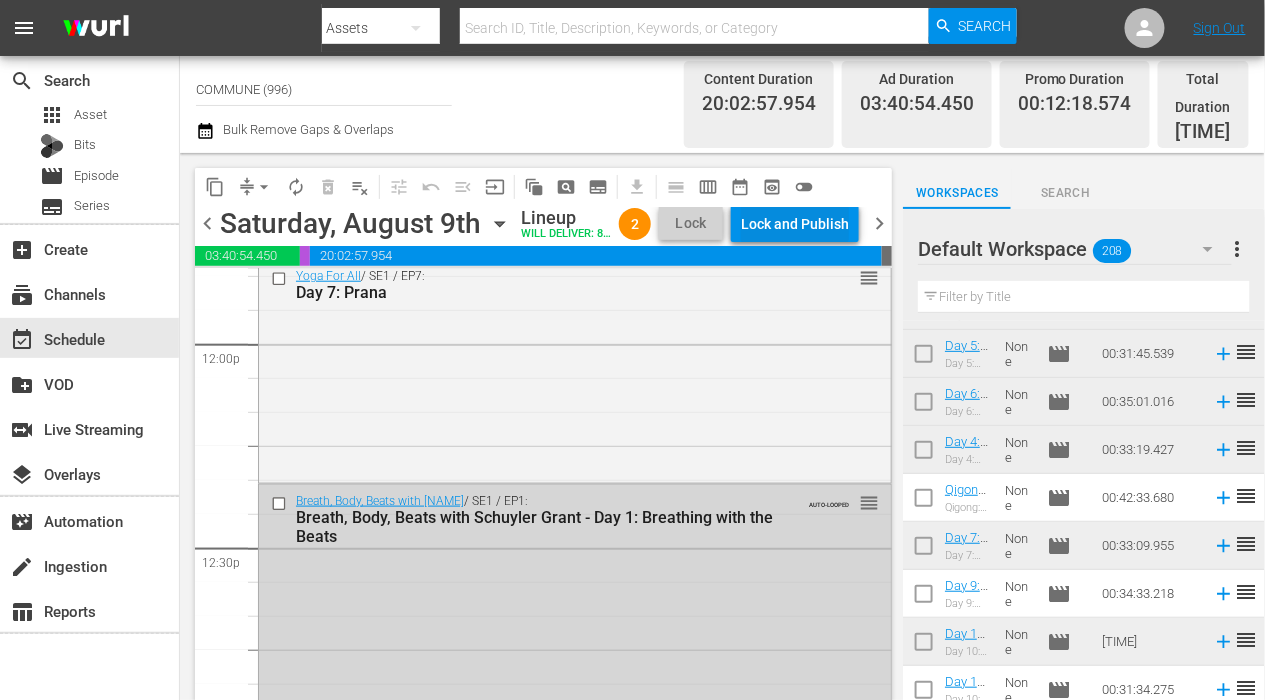 click on "Lock and Publish" at bounding box center [795, 224] 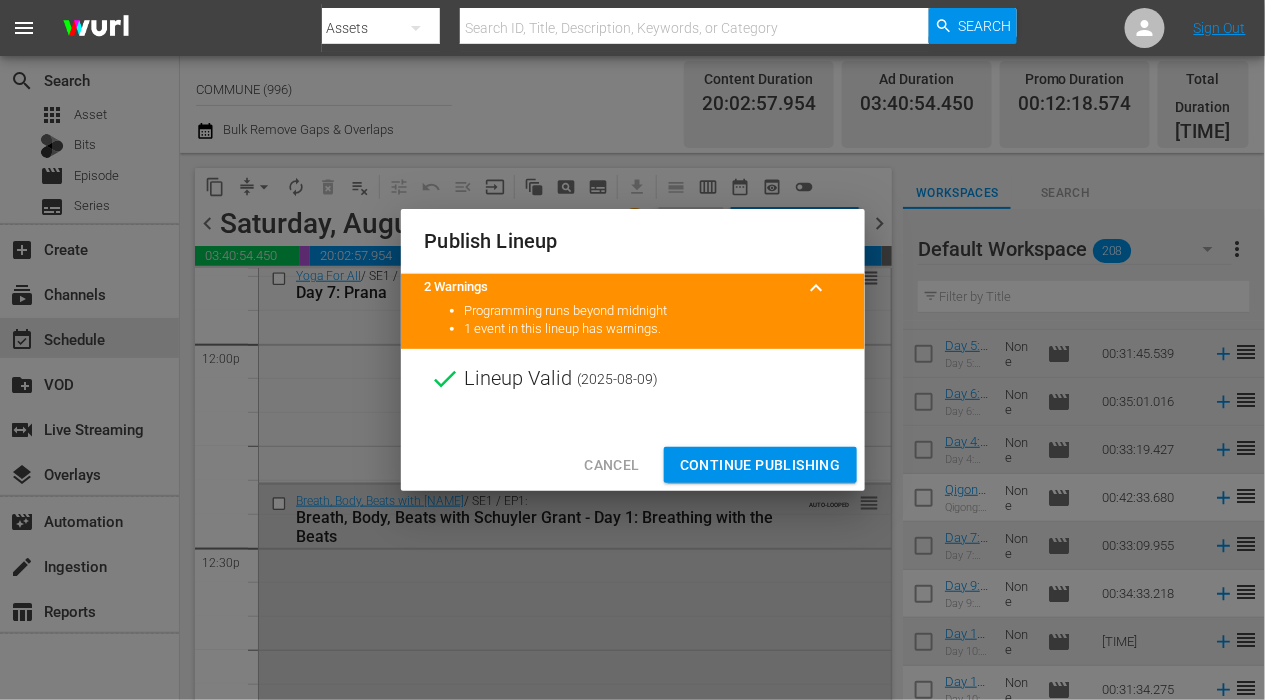 click on "Continue Publishing" at bounding box center (760, 465) 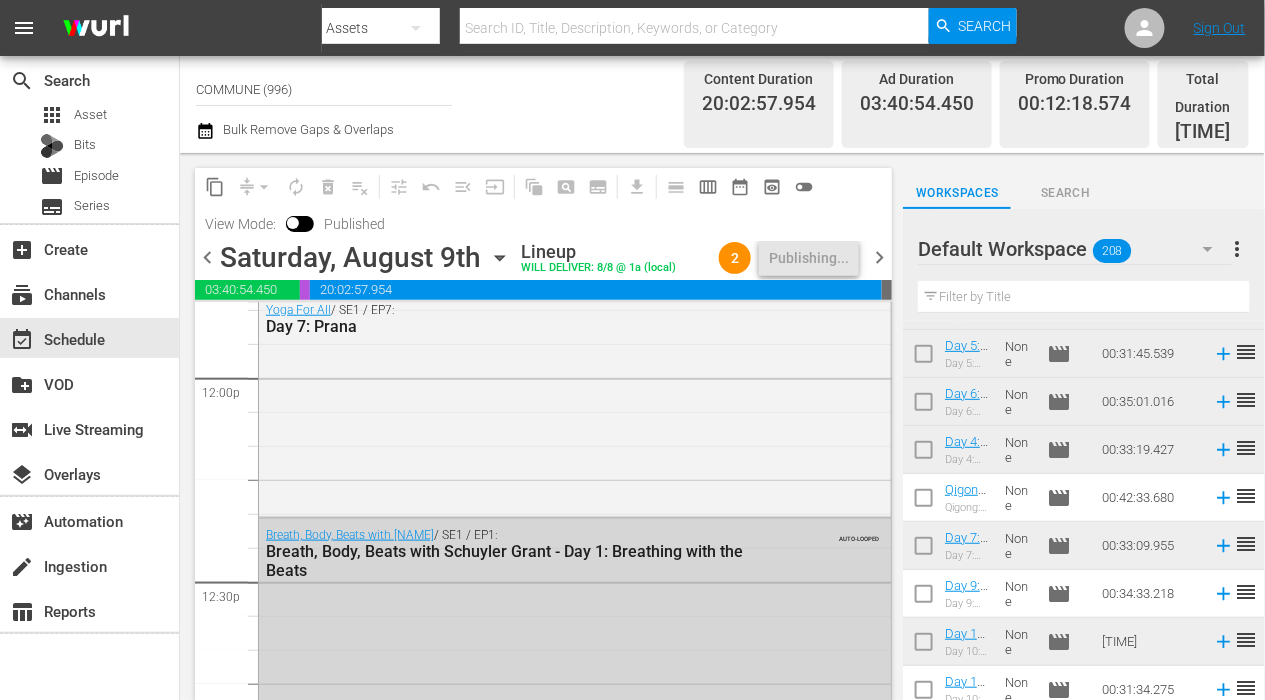 click on "chevron_right" at bounding box center (879, 257) 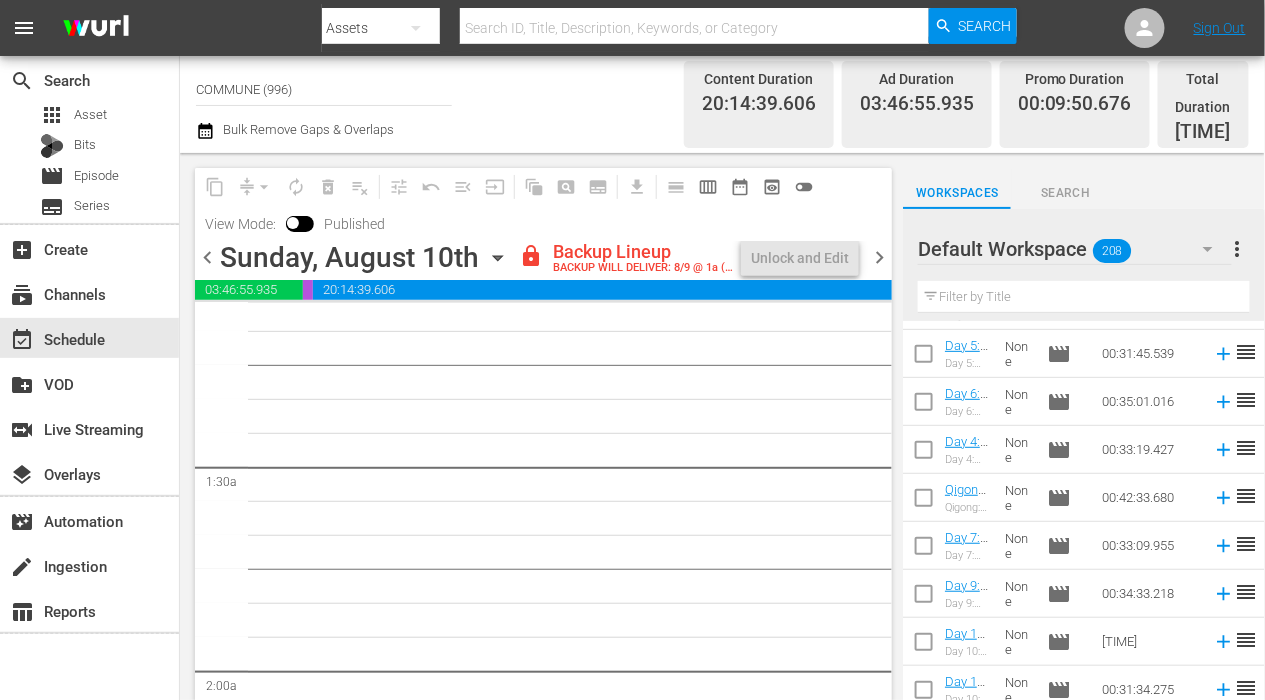 scroll, scrollTop: 0, scrollLeft: 0, axis: both 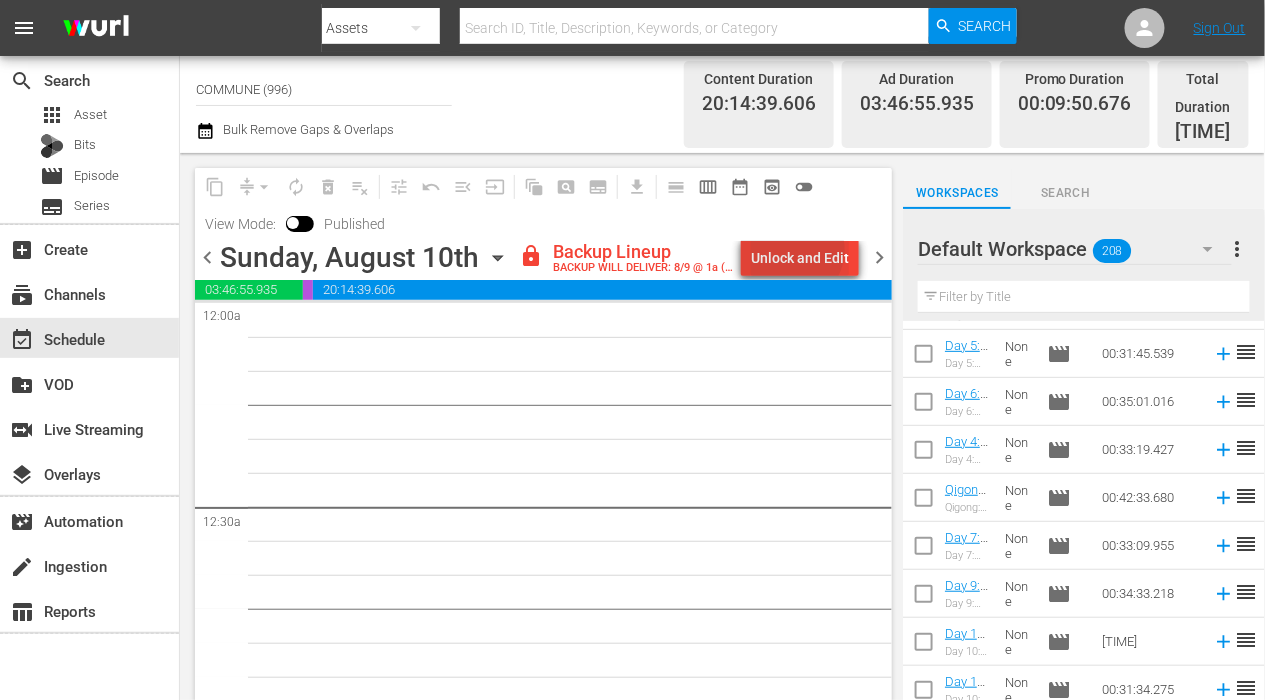 click on "Unlock and Edit" at bounding box center (800, 258) 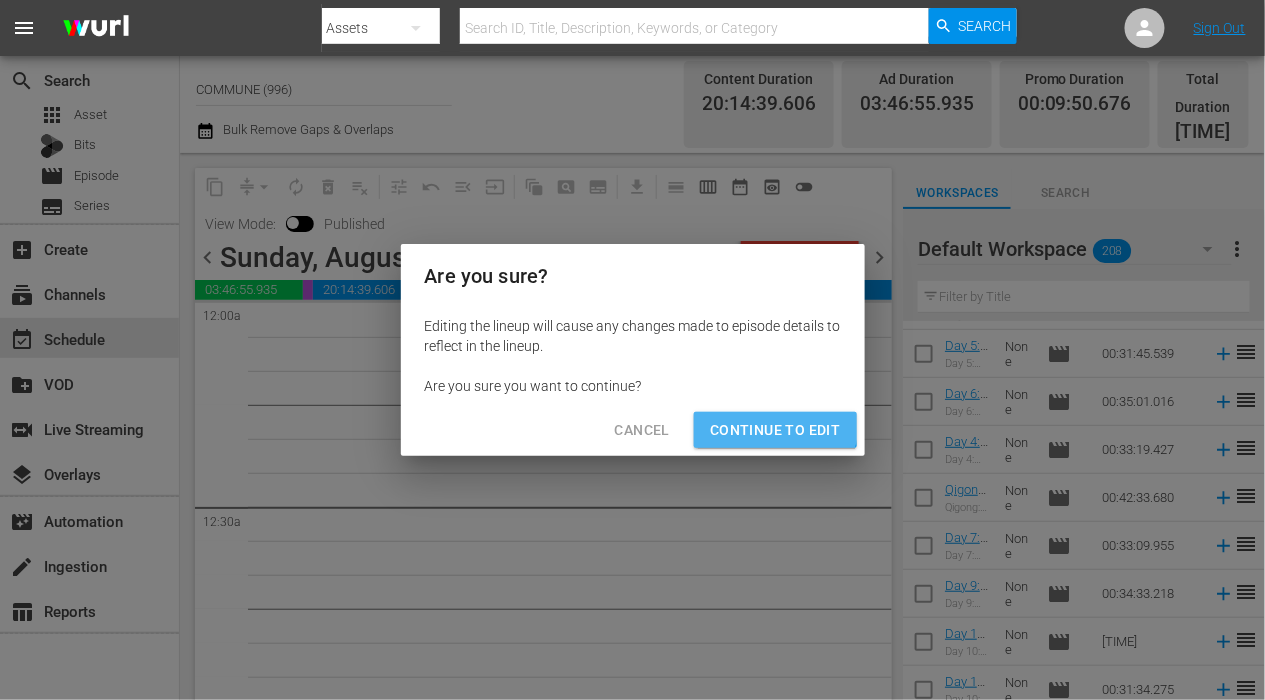 click on "Continue to Edit" at bounding box center (775, 430) 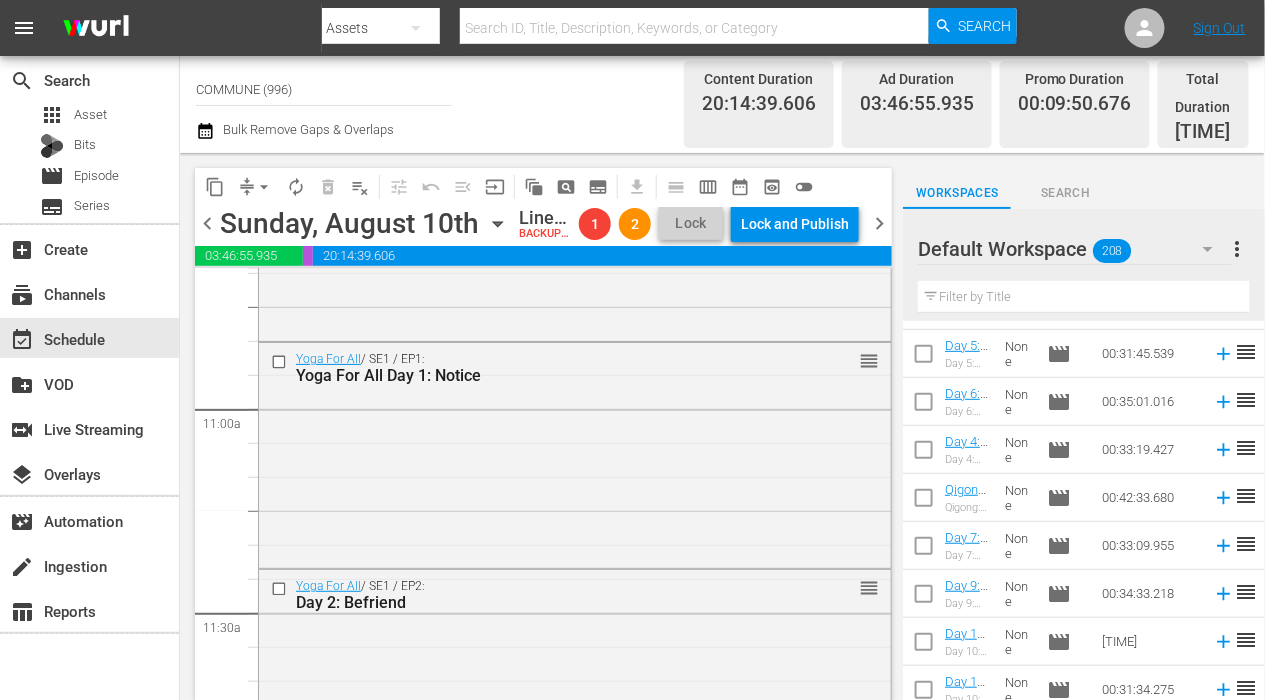 scroll, scrollTop: 4351, scrollLeft: 0, axis: vertical 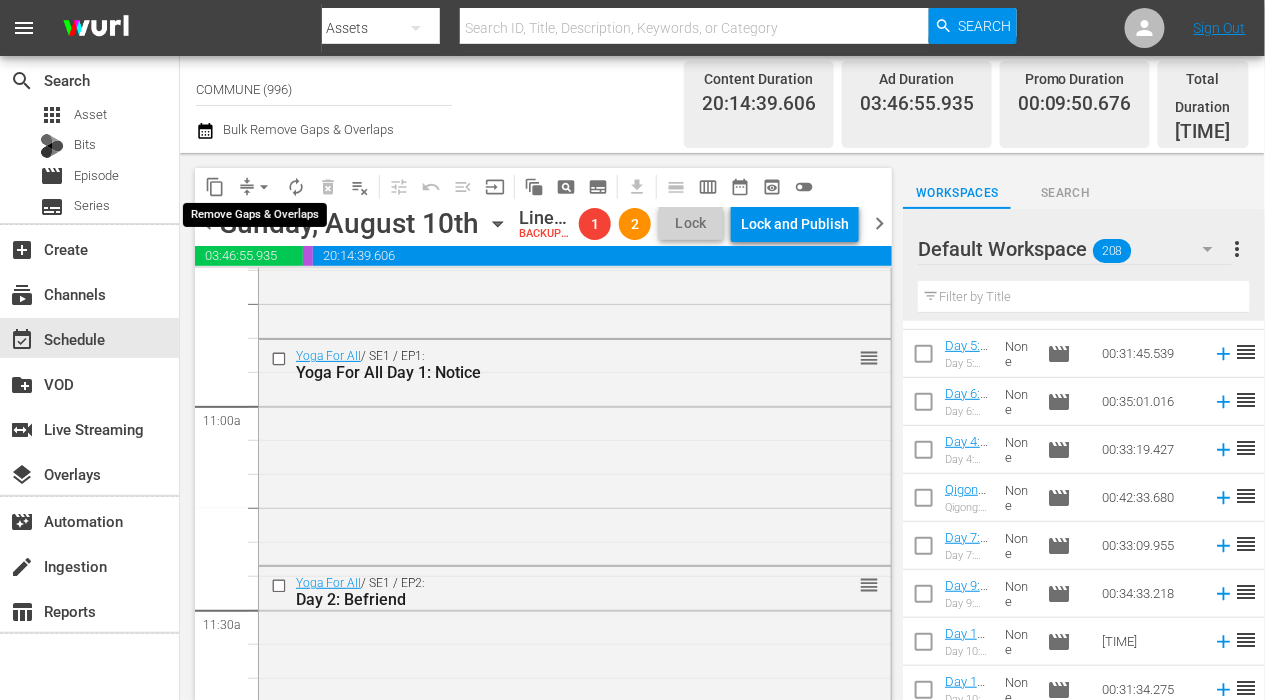 click on "arrow_drop_down" at bounding box center (264, 187) 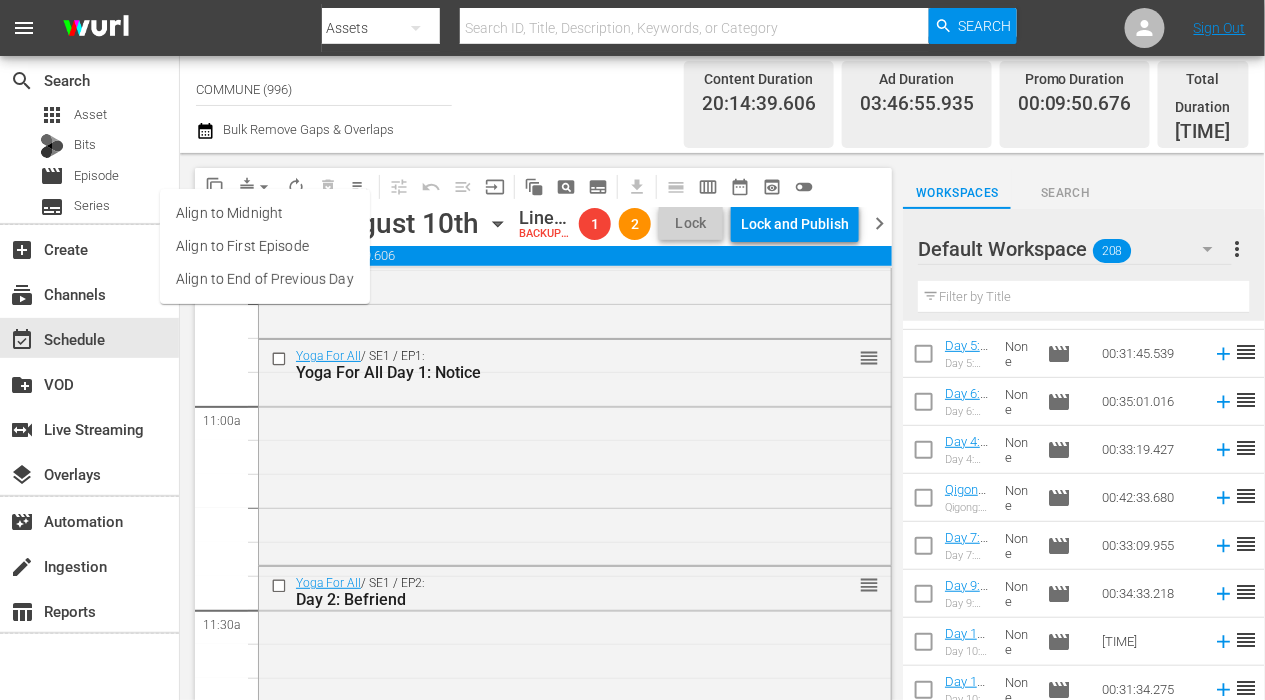 click on "Align to End of Previous Day" at bounding box center (265, 279) 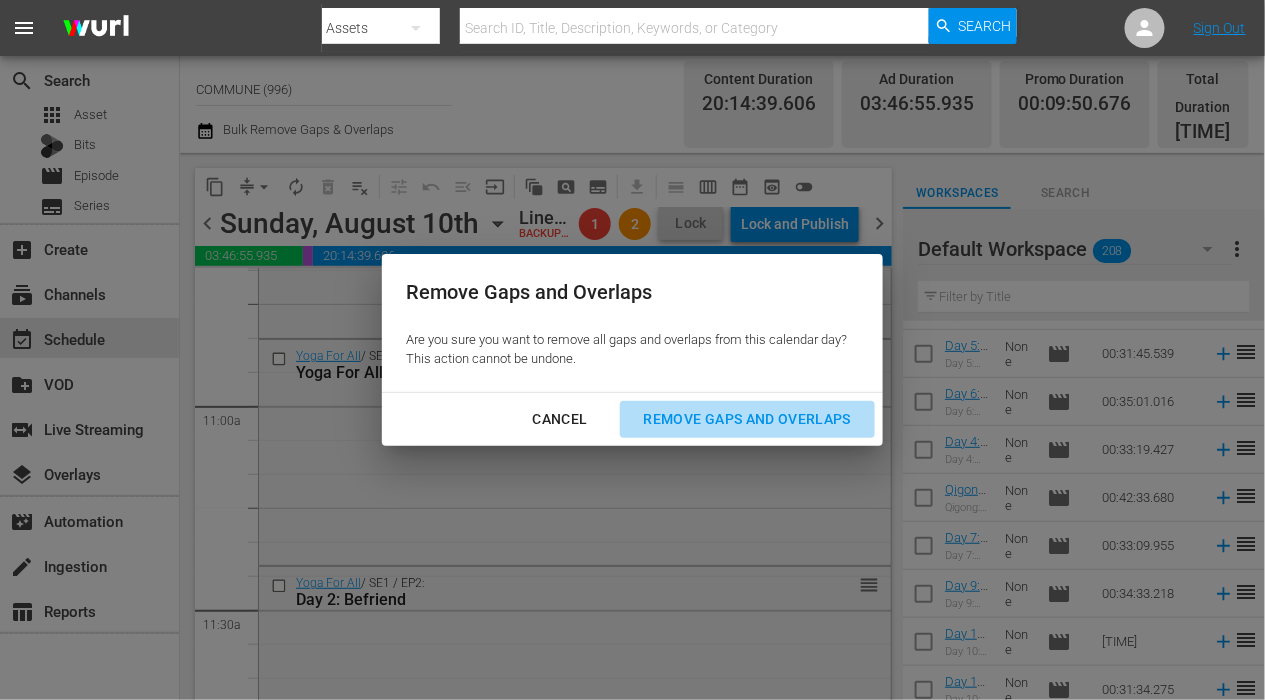 click on "Remove Gaps and Overlaps" at bounding box center (747, 419) 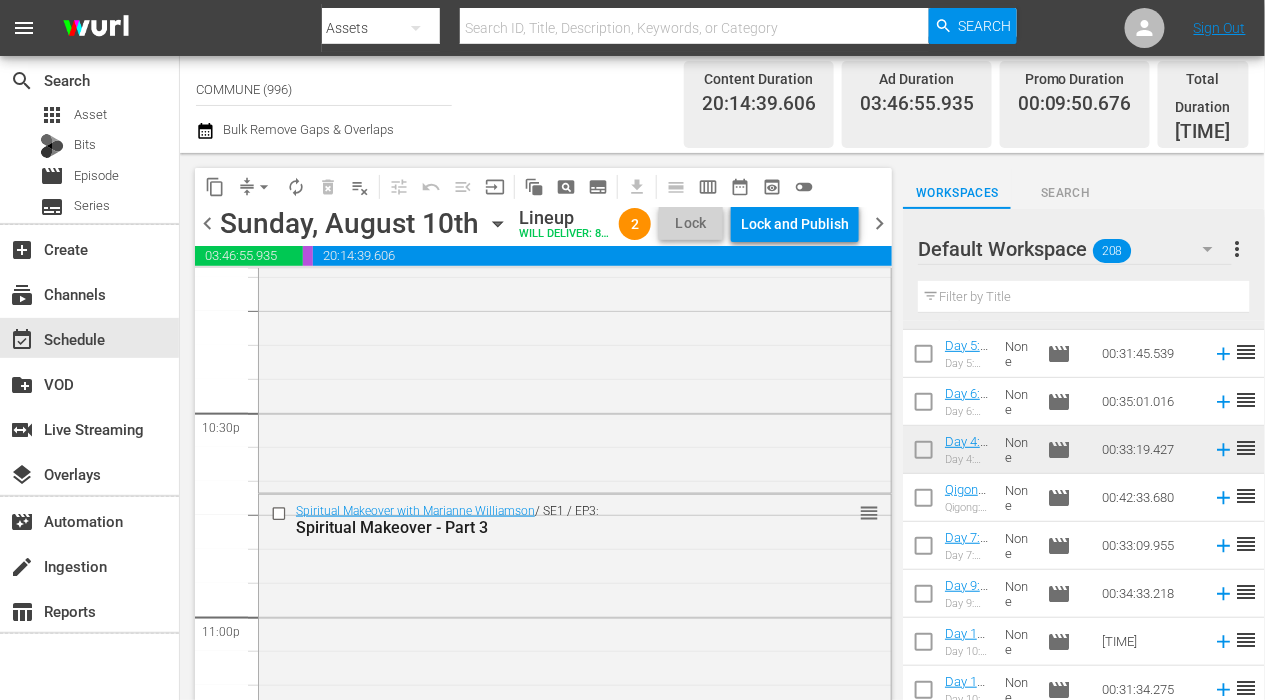 scroll, scrollTop: 9556, scrollLeft: 0, axis: vertical 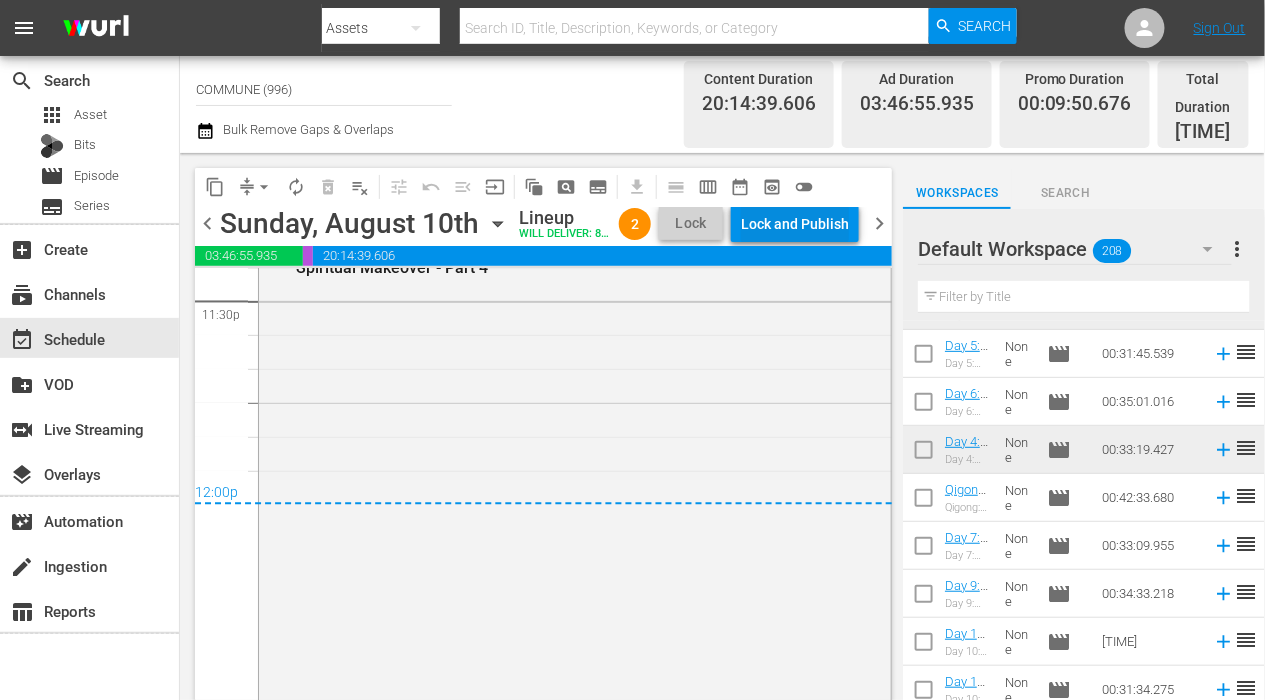 click on "Lock and Publish" at bounding box center [795, 224] 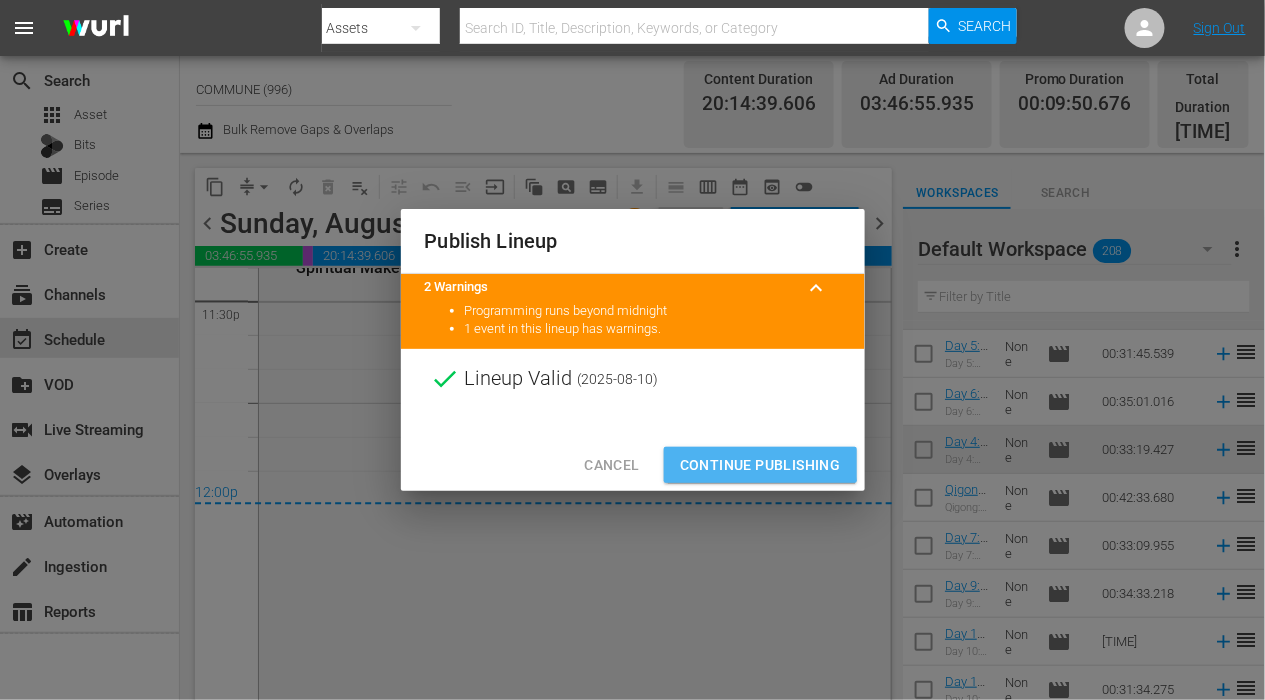 click on "Continue Publishing" at bounding box center [760, 465] 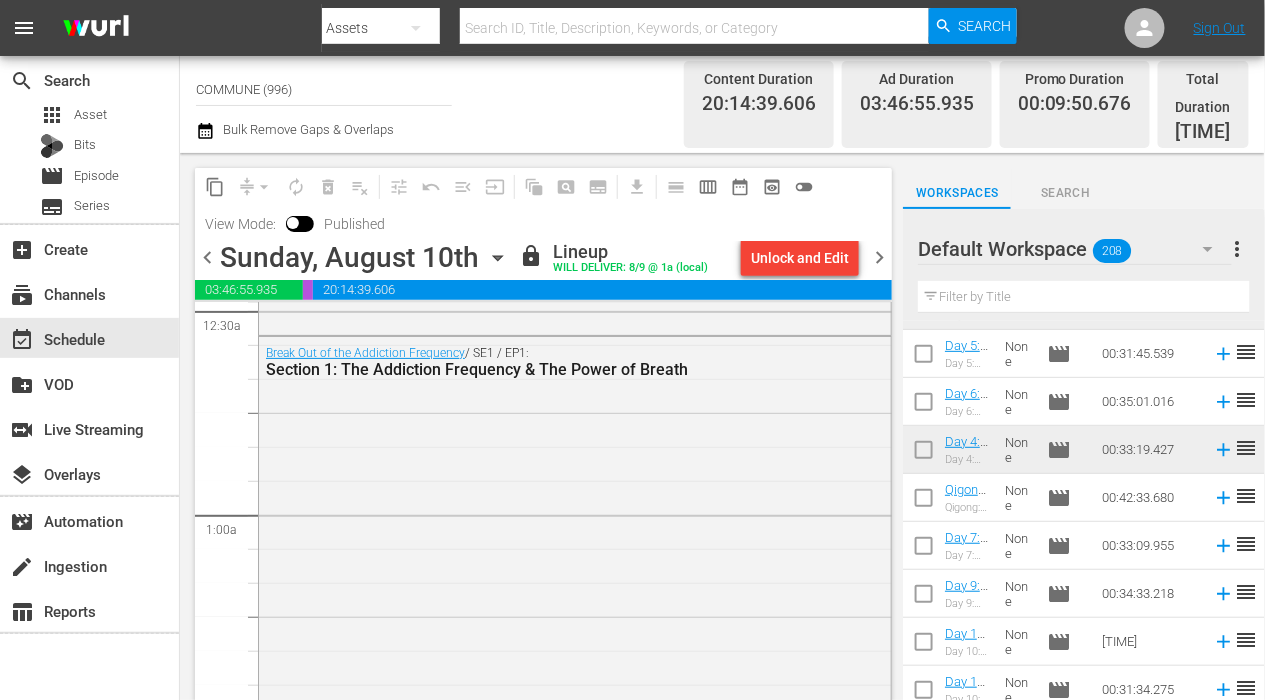 scroll, scrollTop: 0, scrollLeft: 0, axis: both 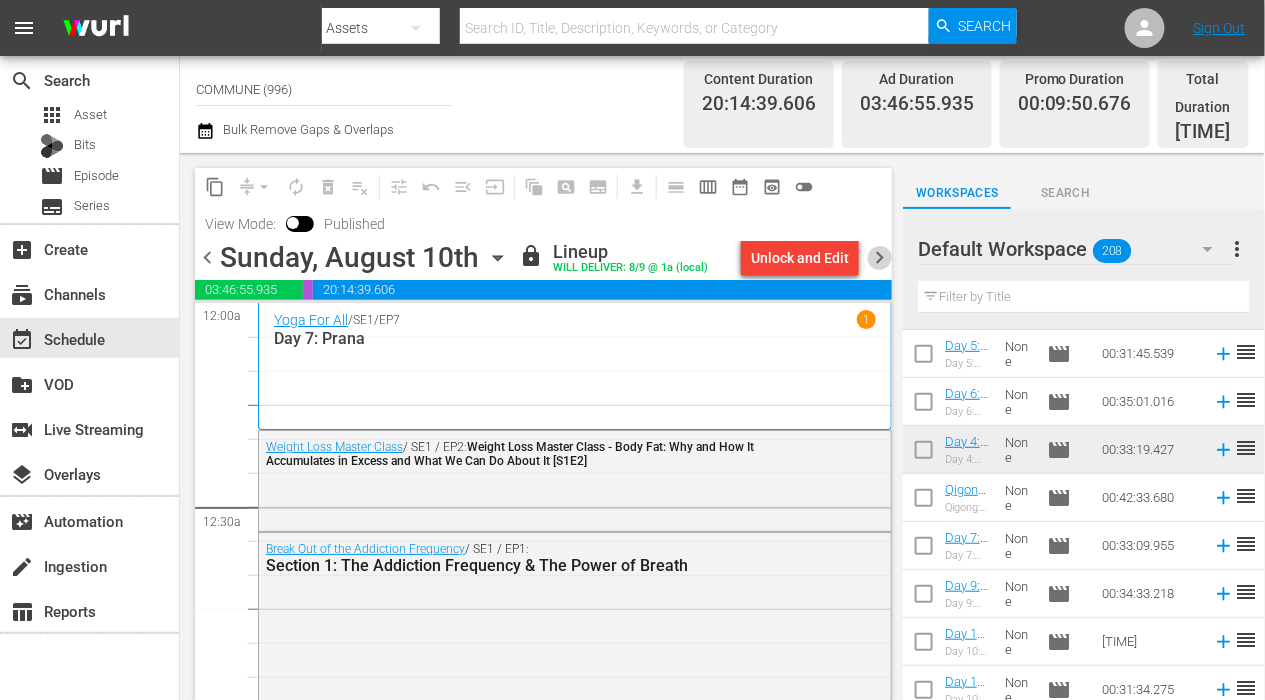 click on "chevron_right" at bounding box center (879, 257) 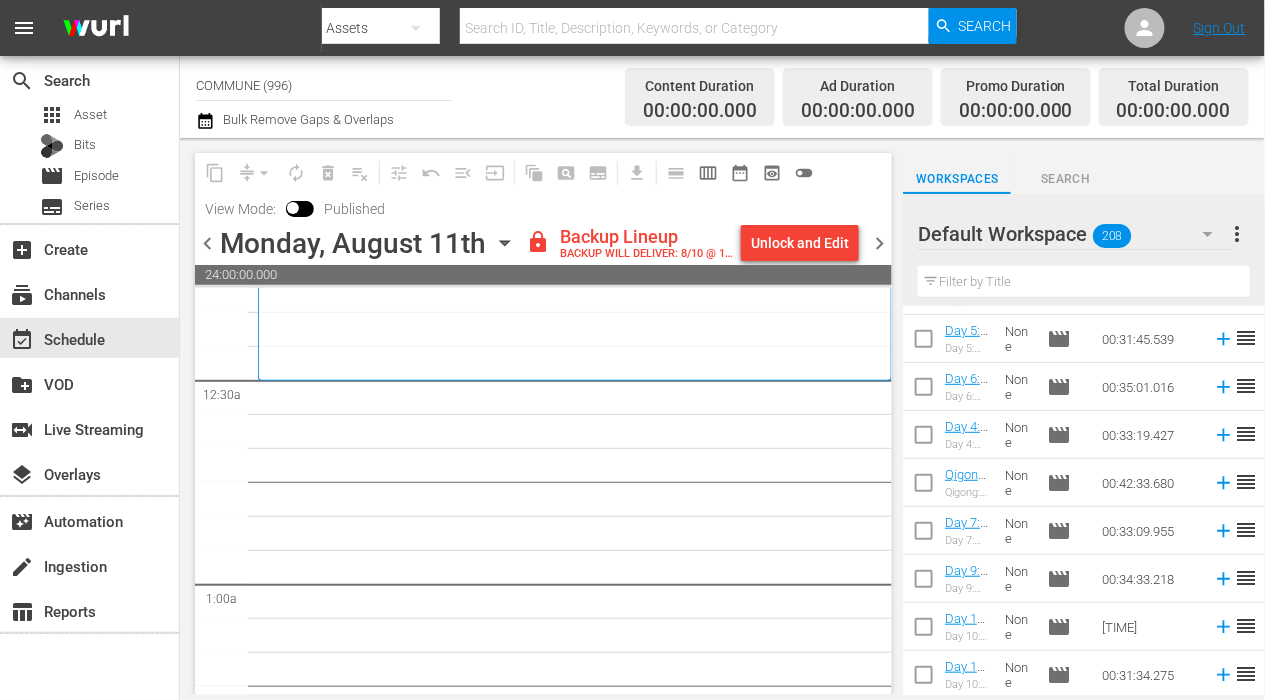 scroll, scrollTop: 119, scrollLeft: 0, axis: vertical 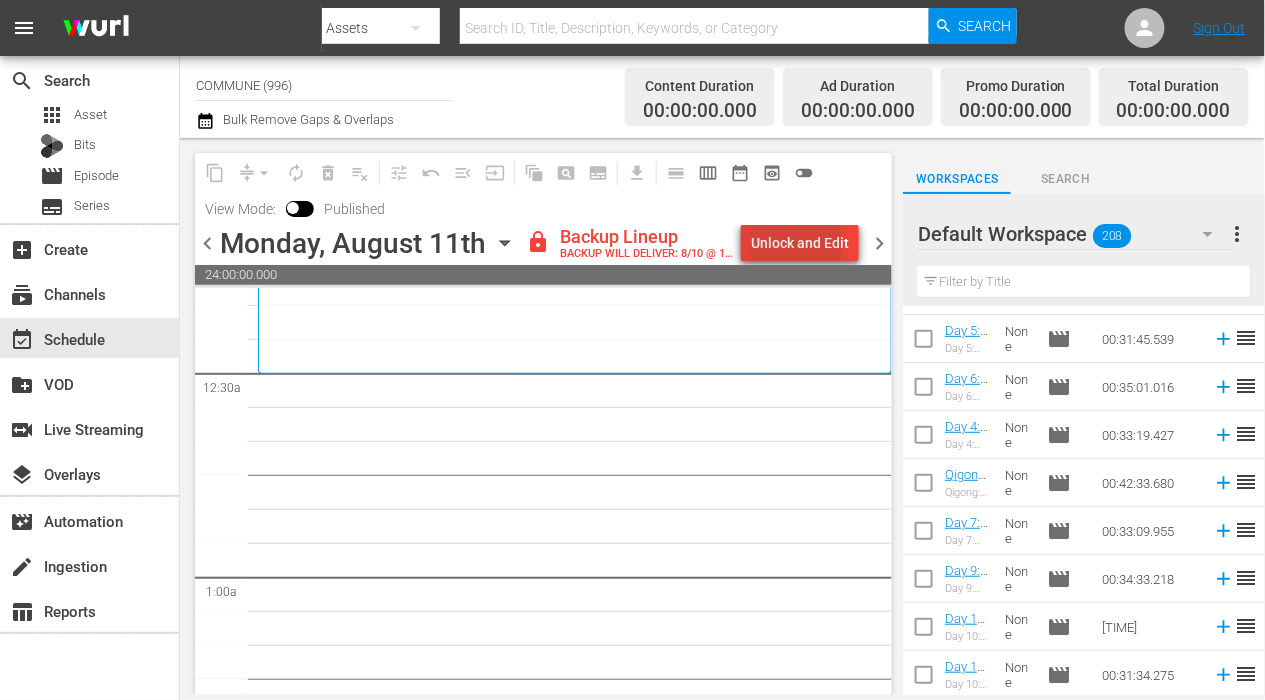 click on "Unlock and Edit" at bounding box center (800, 243) 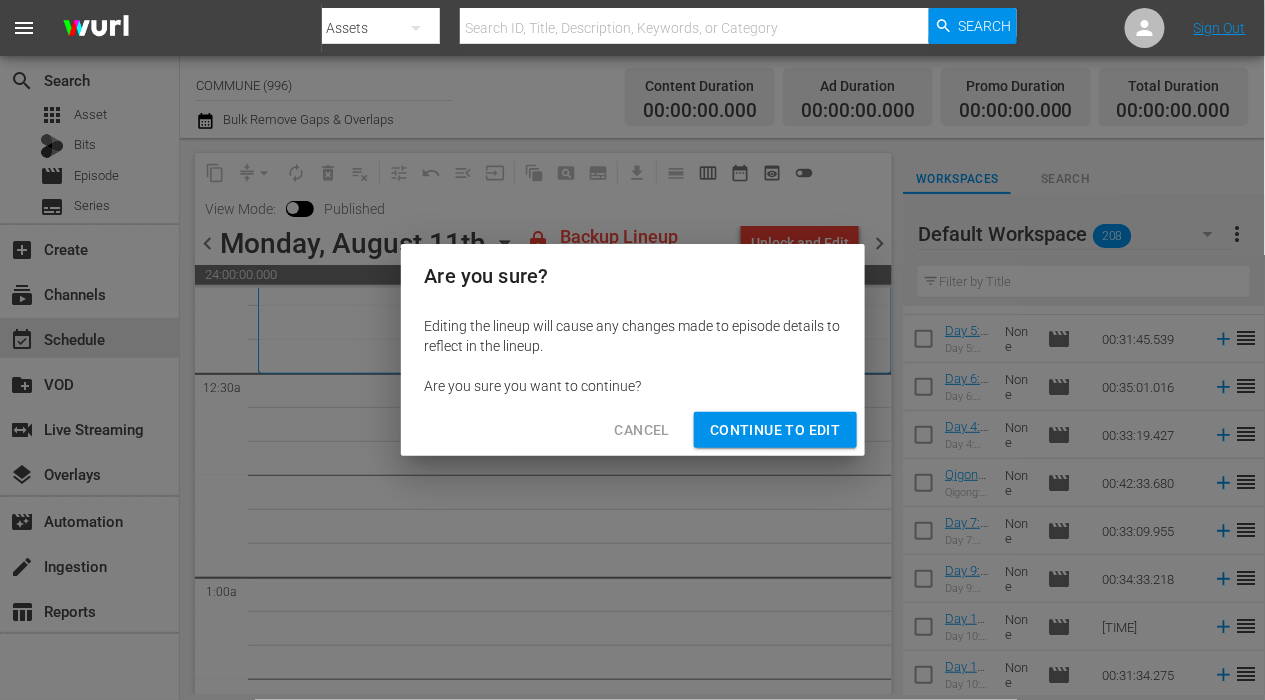 click on "Continue to Edit" at bounding box center [775, 430] 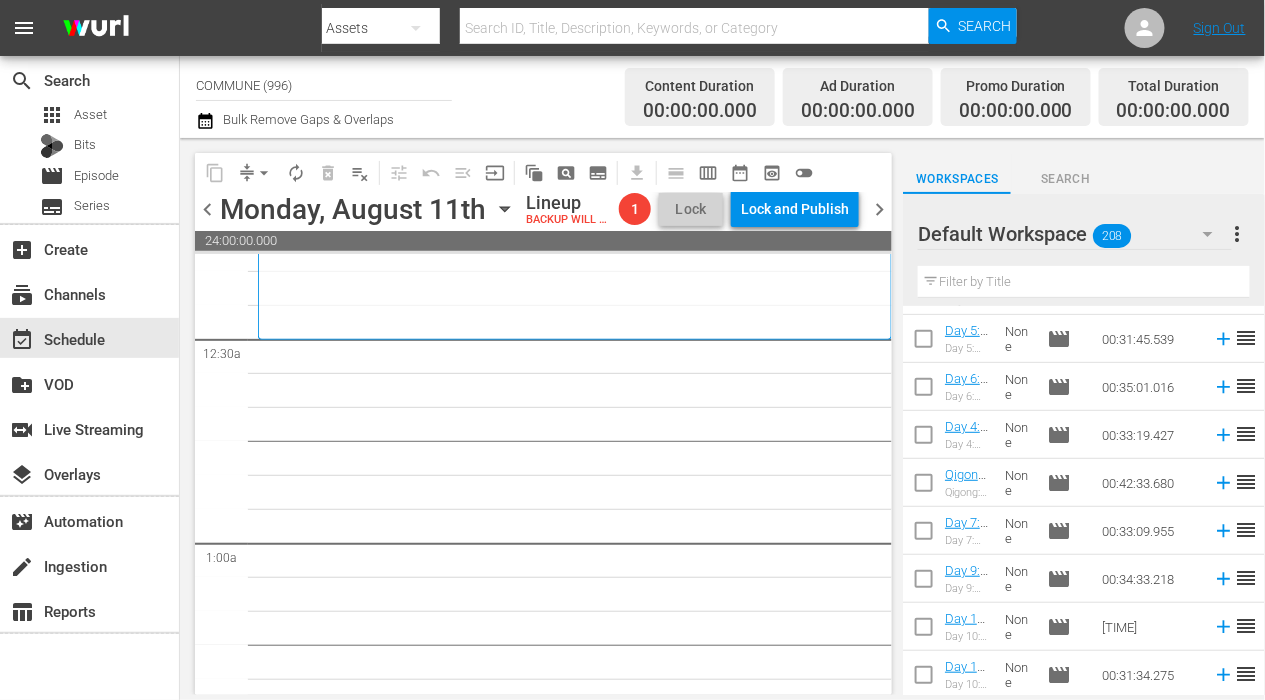click 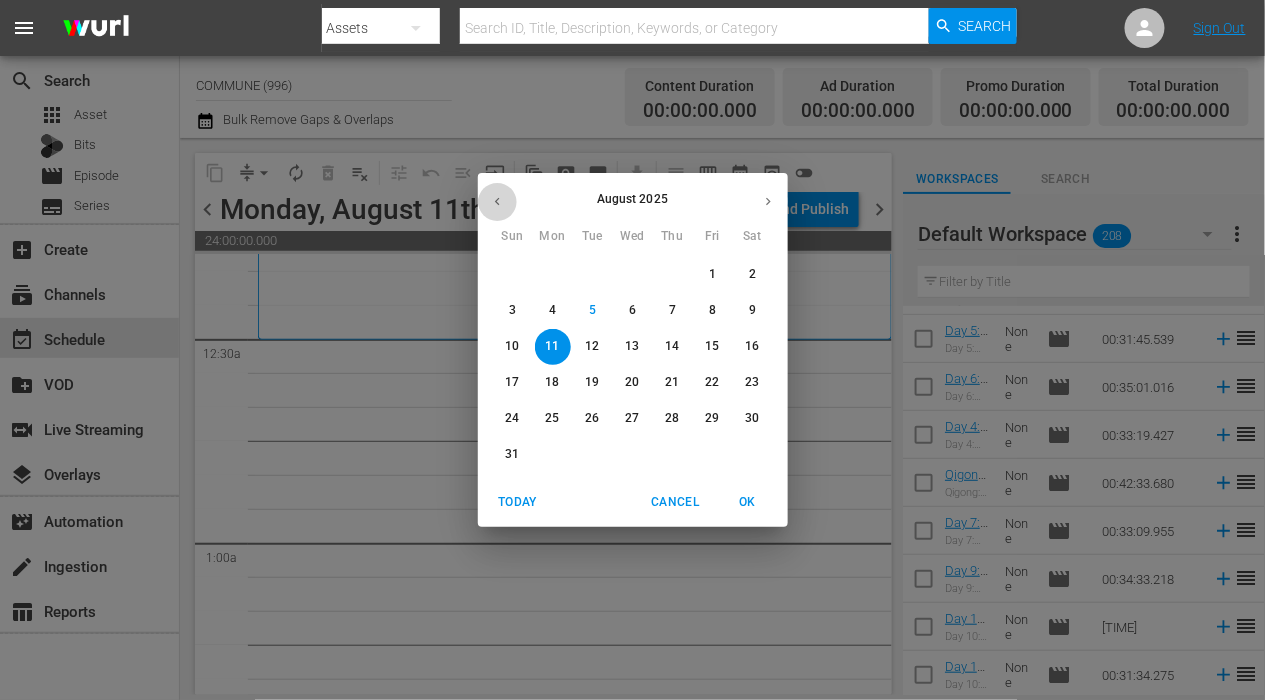 click 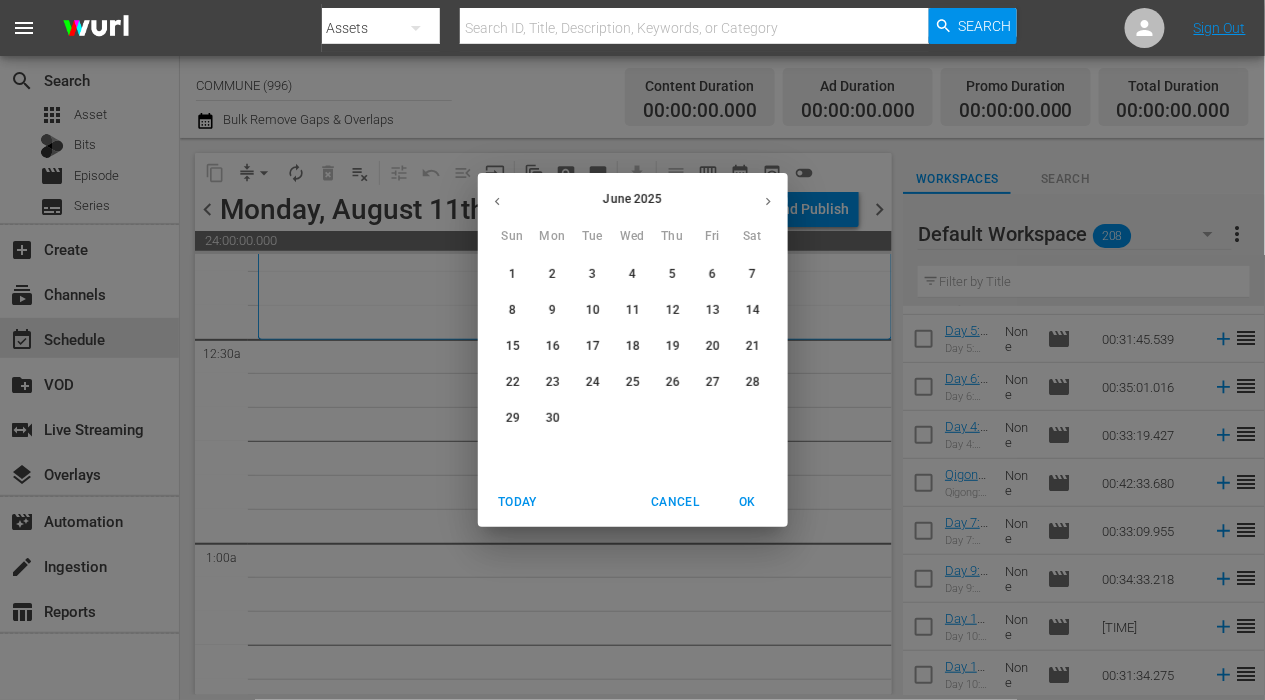 click 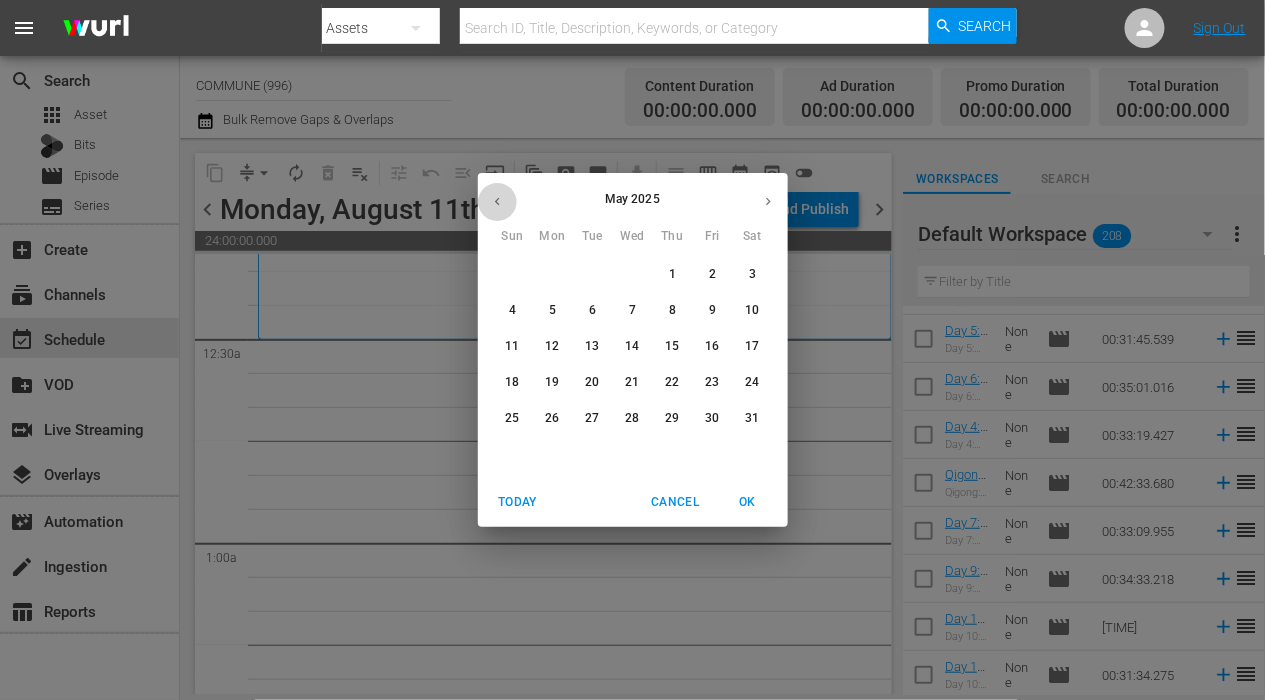 click 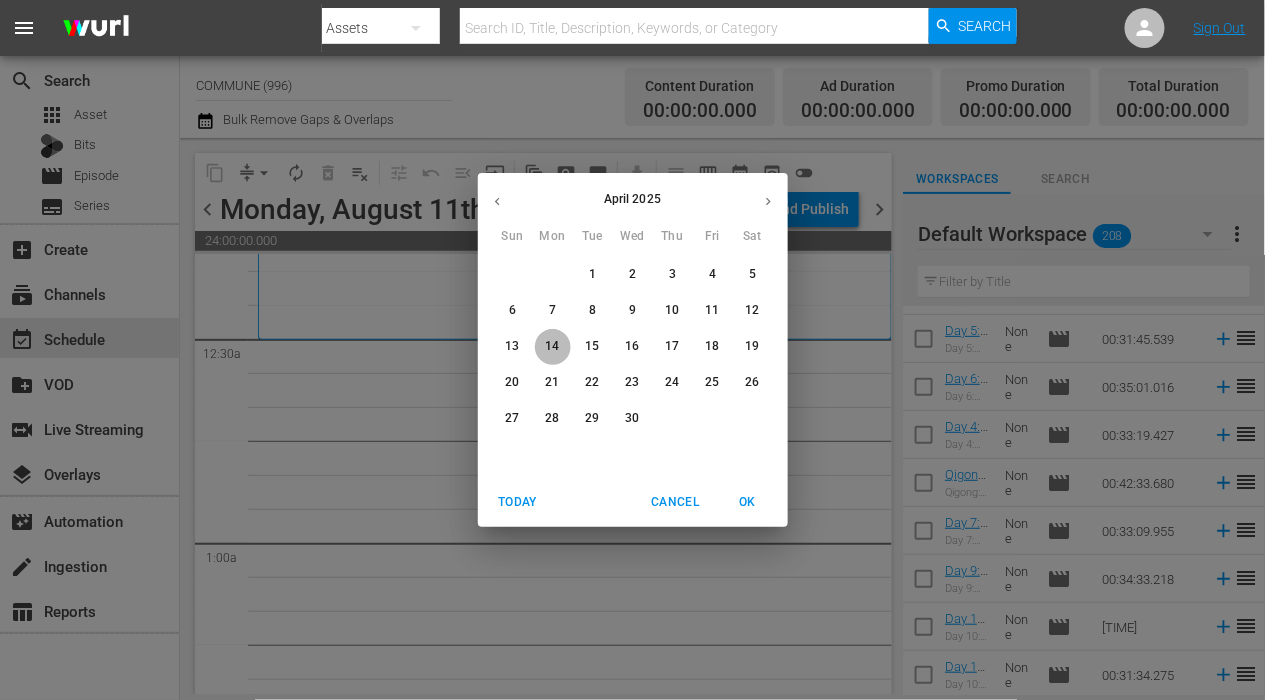 click on "14" at bounding box center [552, 346] 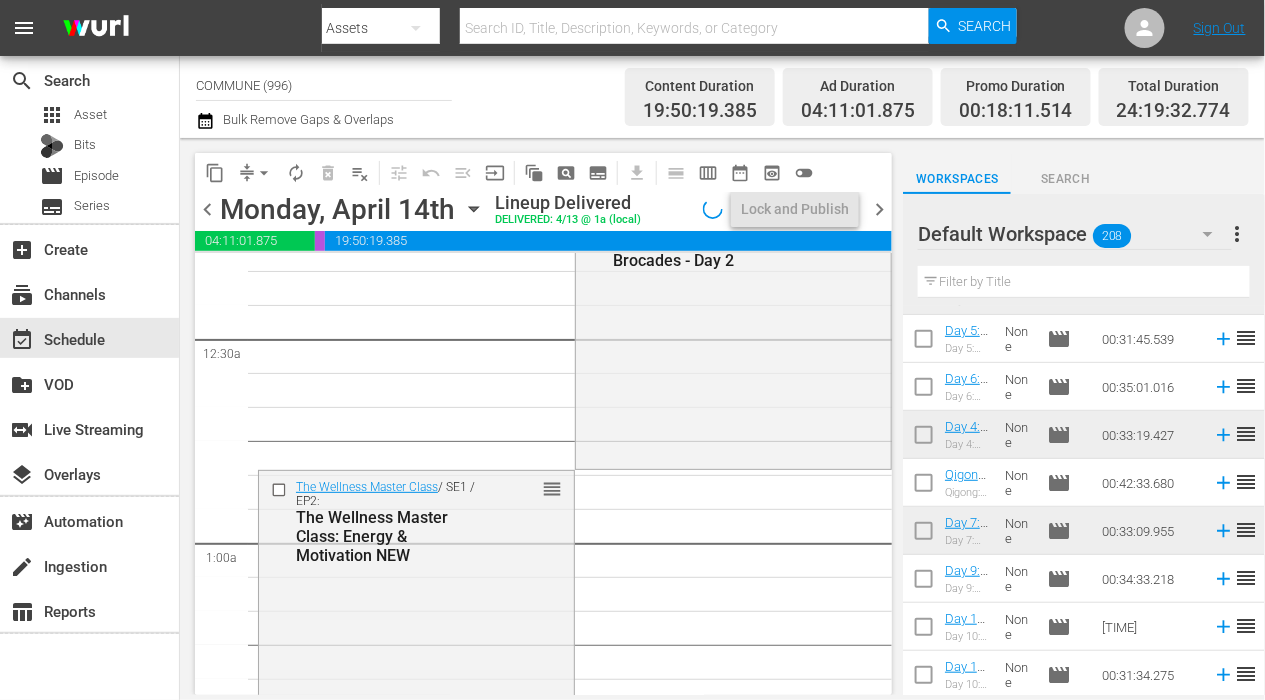 click on "content_copy" at bounding box center [215, 173] 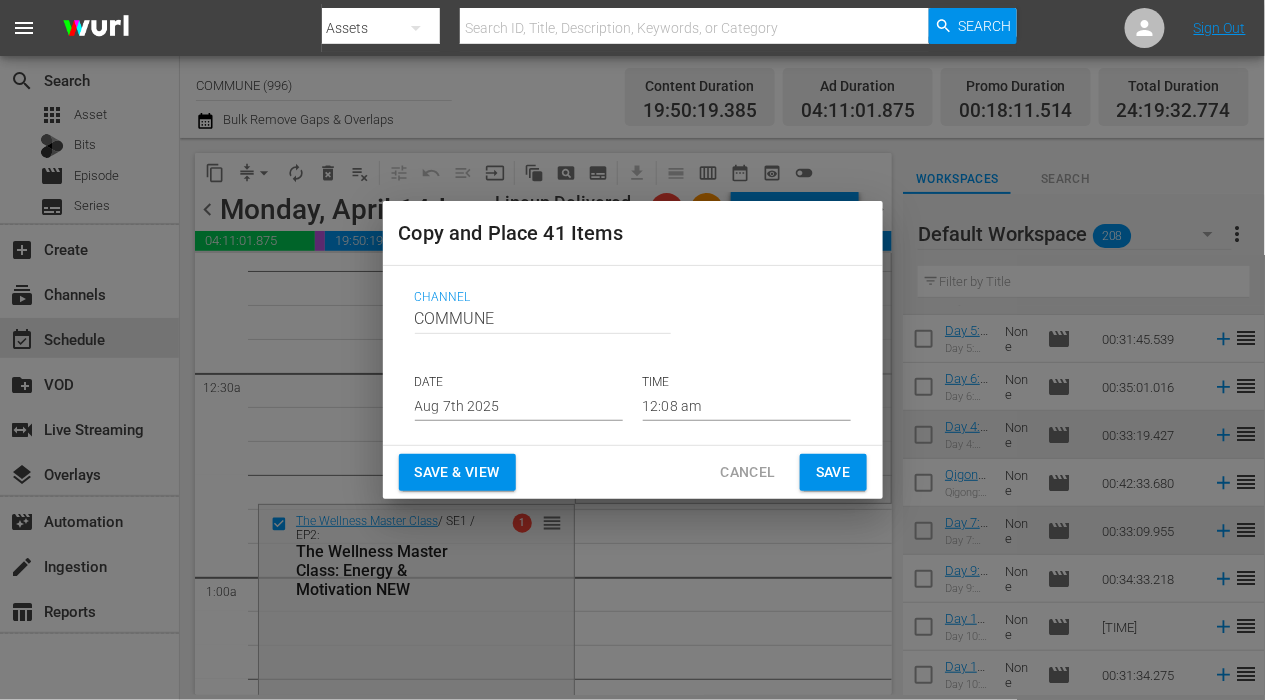 click on "Copy and Place 41 Items Channel Channel Title COMMUNE DATE Aug 7th 2025 TIME 12:08 am Save & View Cancel Save" at bounding box center [632, 350] 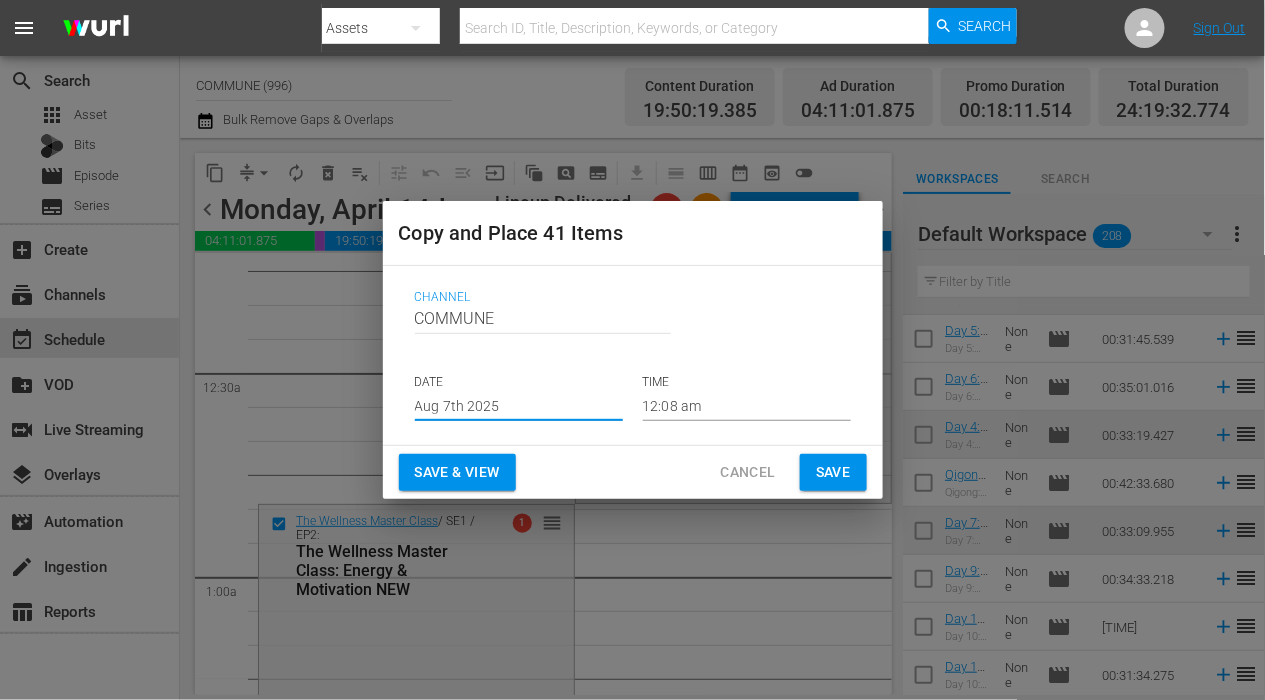 click on "Aug 7th 2025" at bounding box center (519, 406) 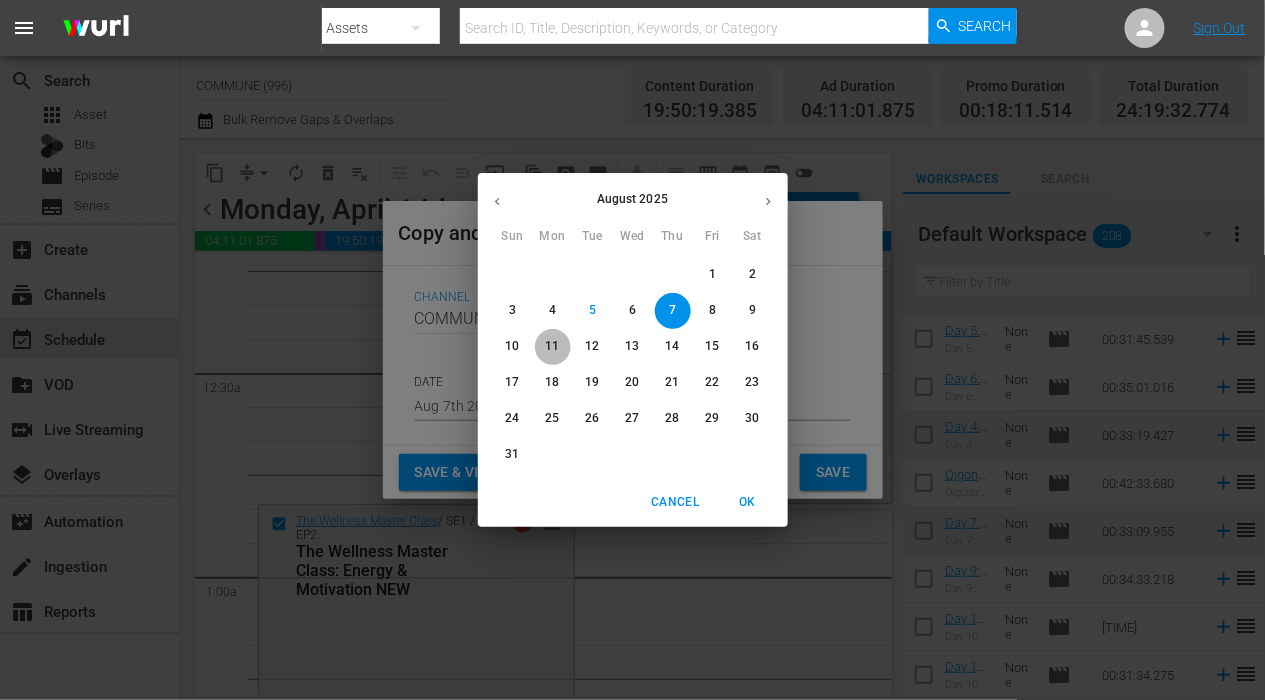 click on "11" at bounding box center [552, 346] 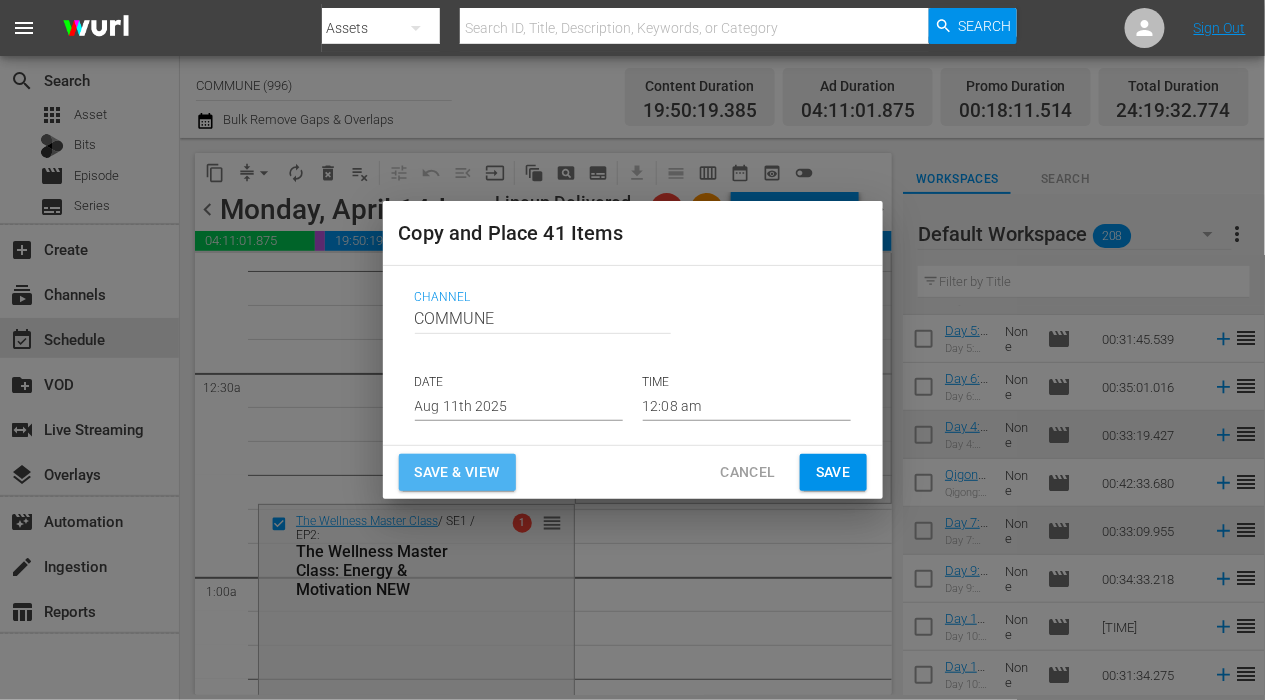 click on "Save & View" at bounding box center (457, 472) 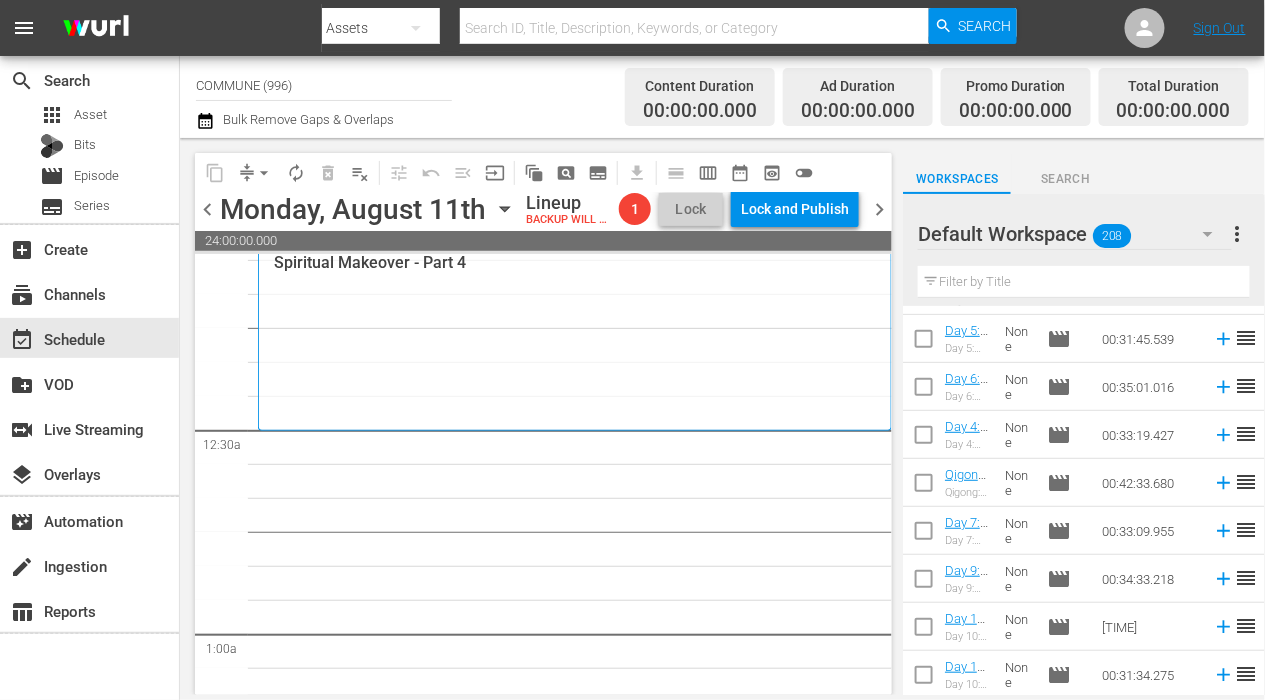 scroll, scrollTop: 0, scrollLeft: 0, axis: both 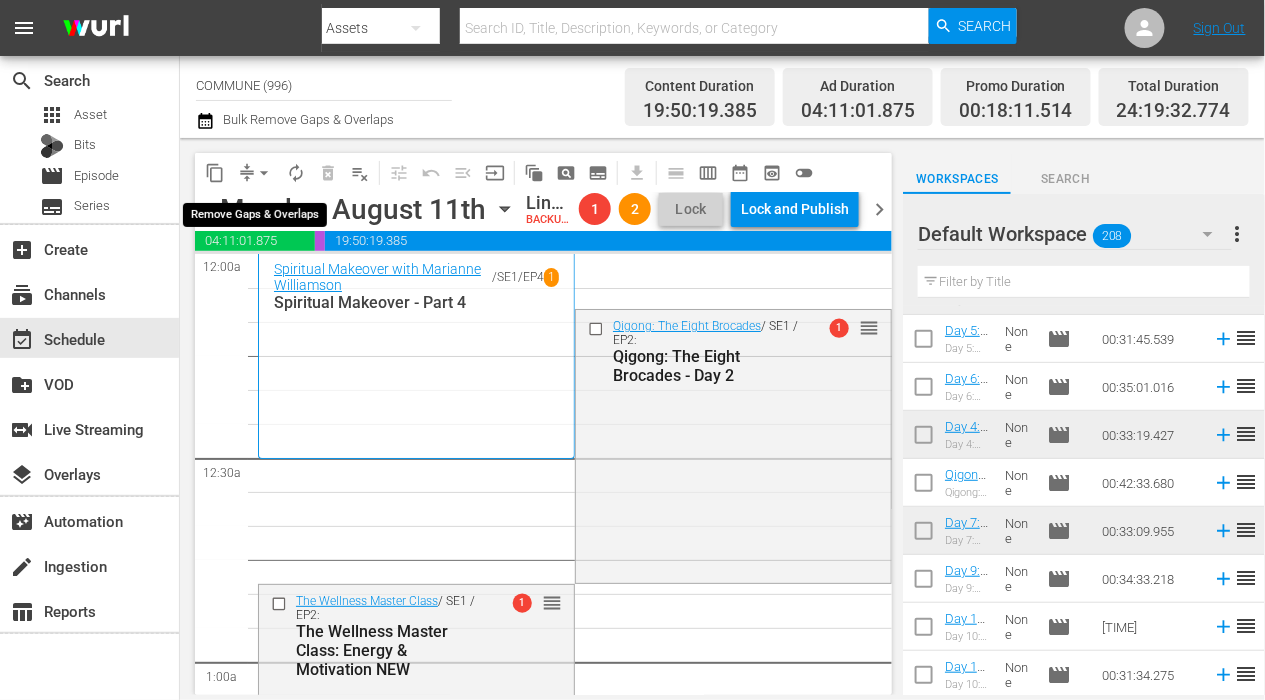 click on "arrow_drop_down" at bounding box center [264, 173] 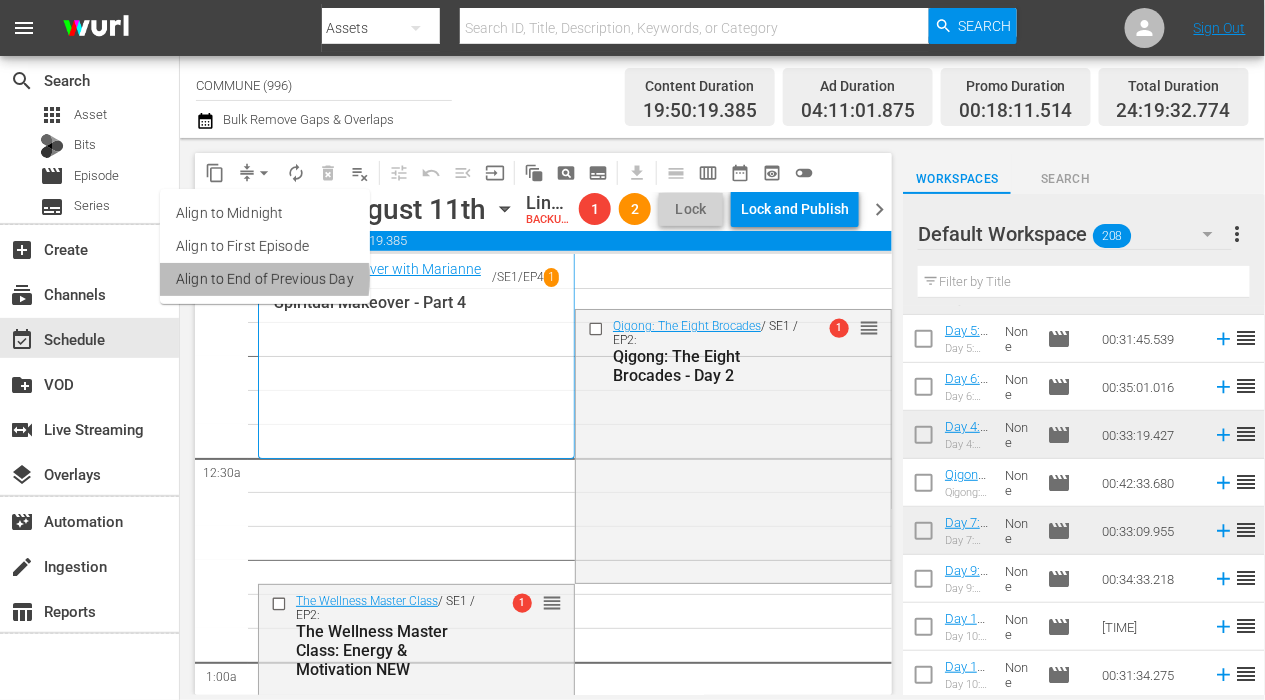 click on "Align to End of Previous Day" at bounding box center [265, 279] 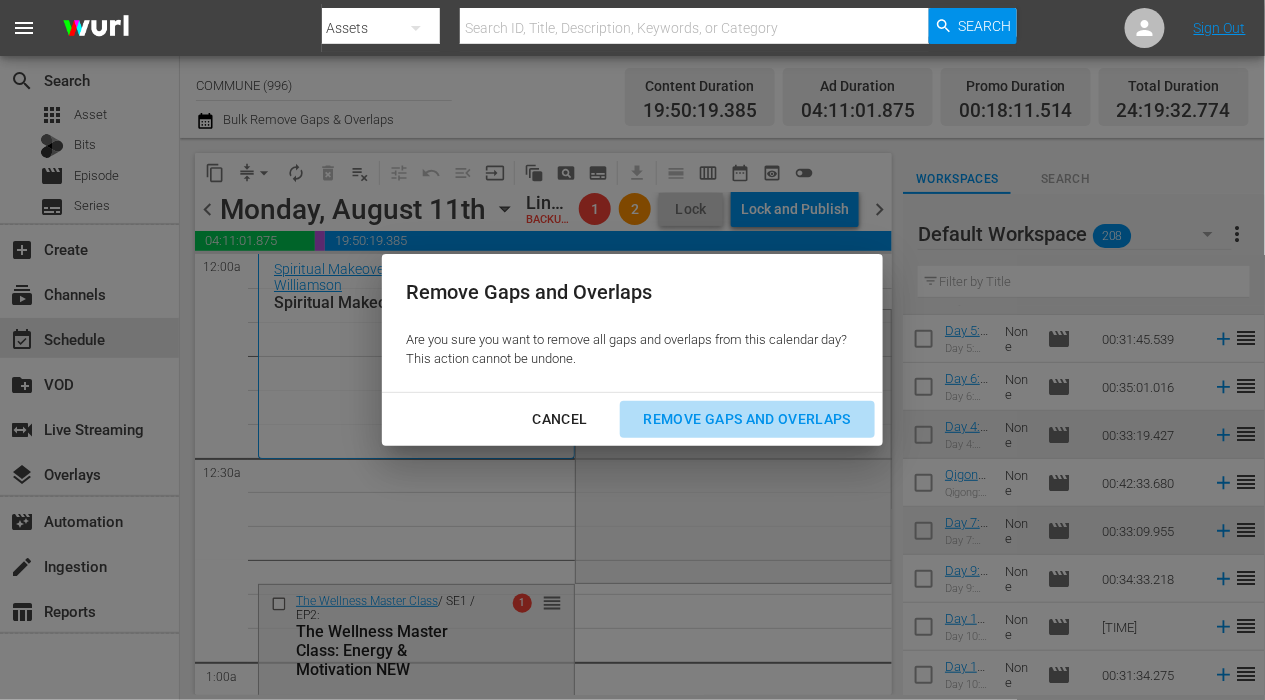 click on "Remove Gaps and Overlaps" at bounding box center (747, 419) 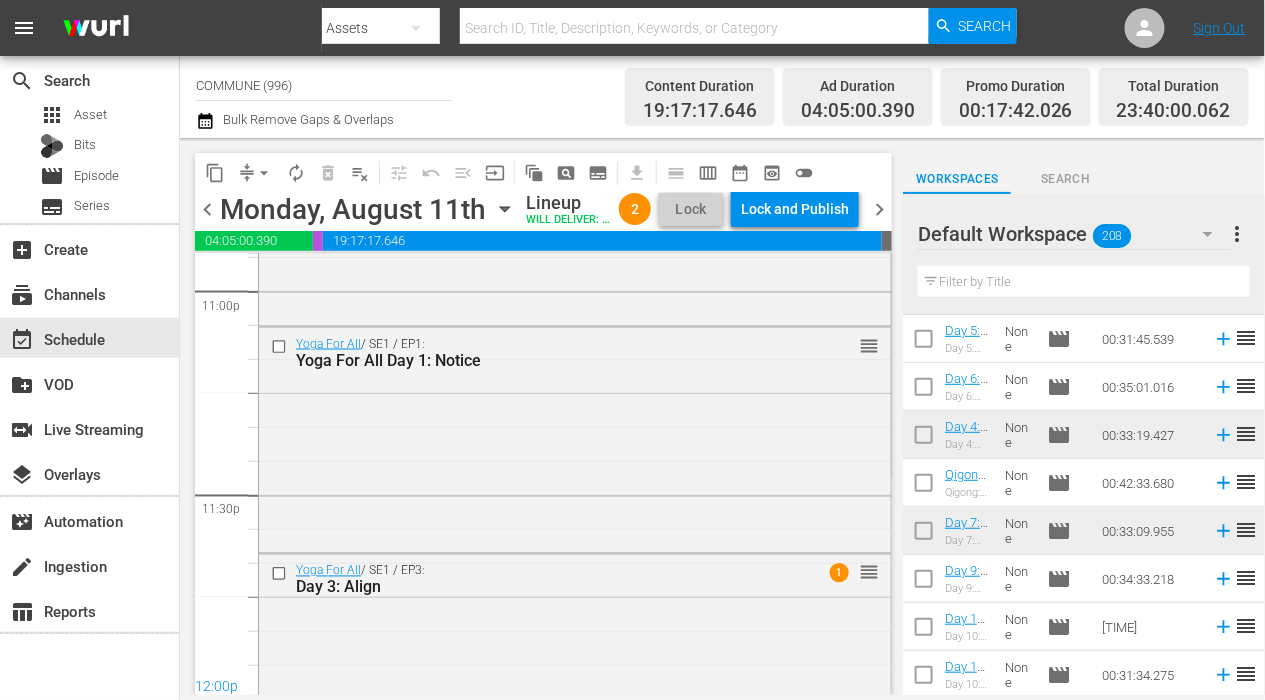 scroll, scrollTop: 9419, scrollLeft: 0, axis: vertical 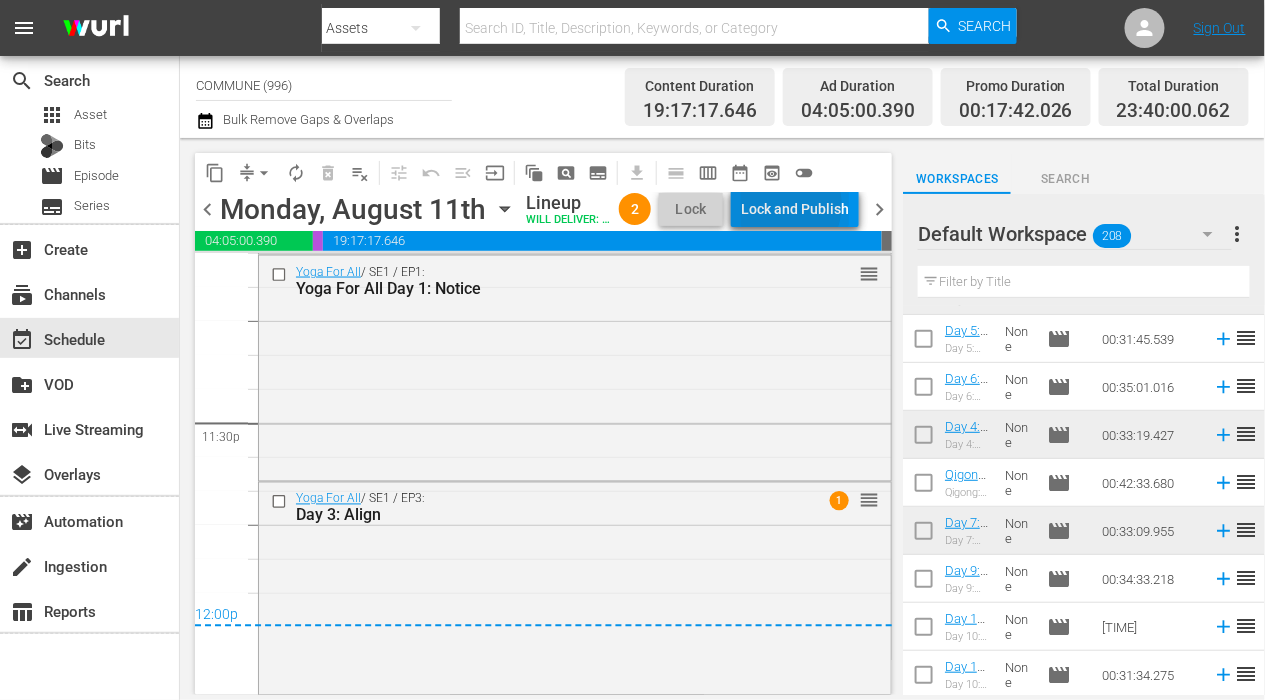 click on "Lock and Publish" at bounding box center [795, 209] 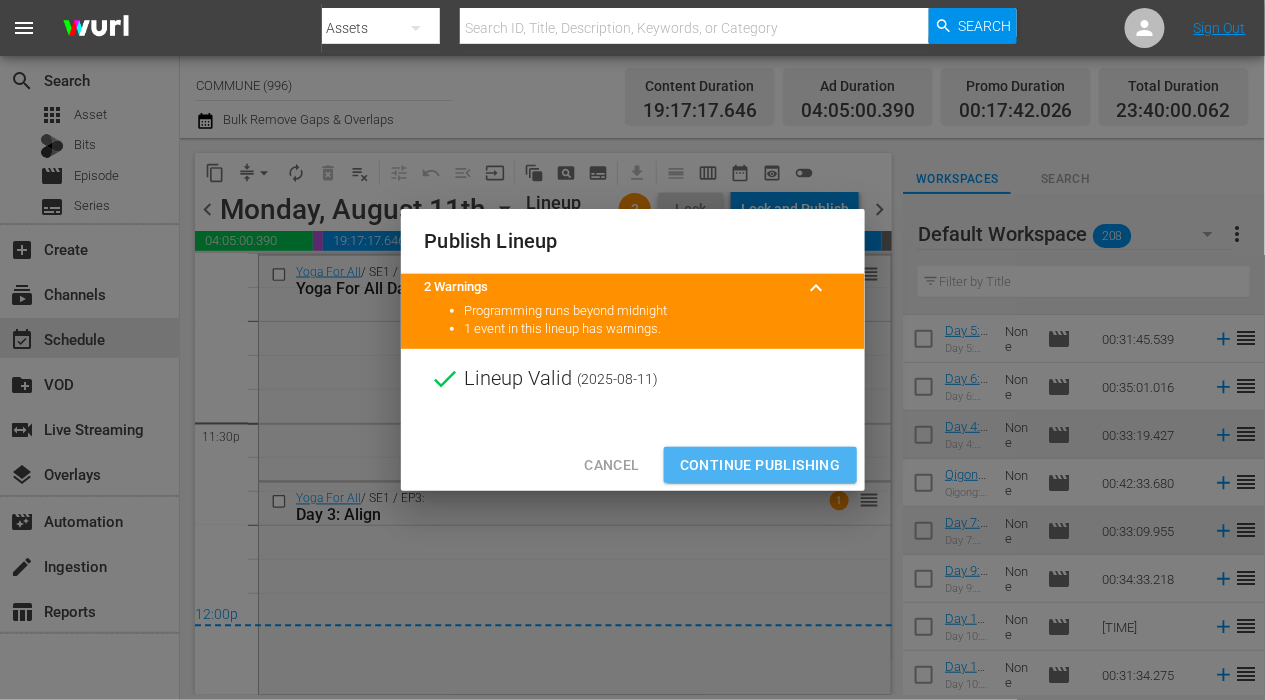 click on "Continue Publishing" at bounding box center [760, 465] 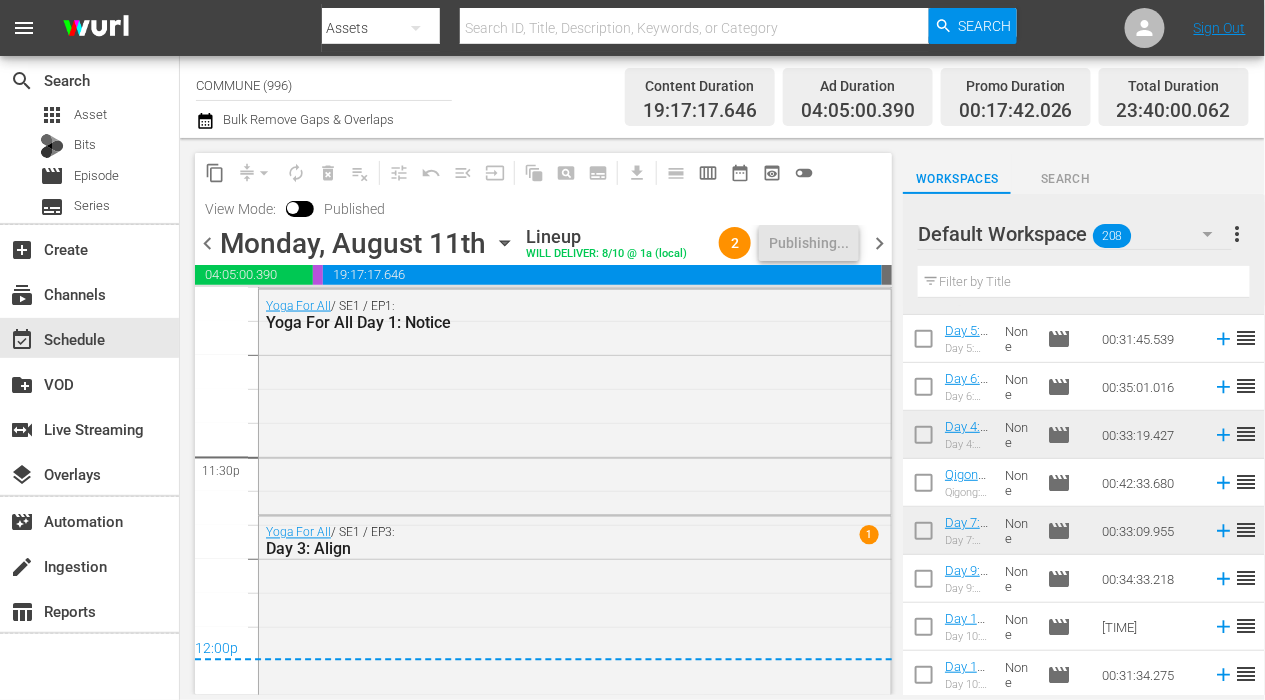 click on "chevron_right" at bounding box center [879, 243] 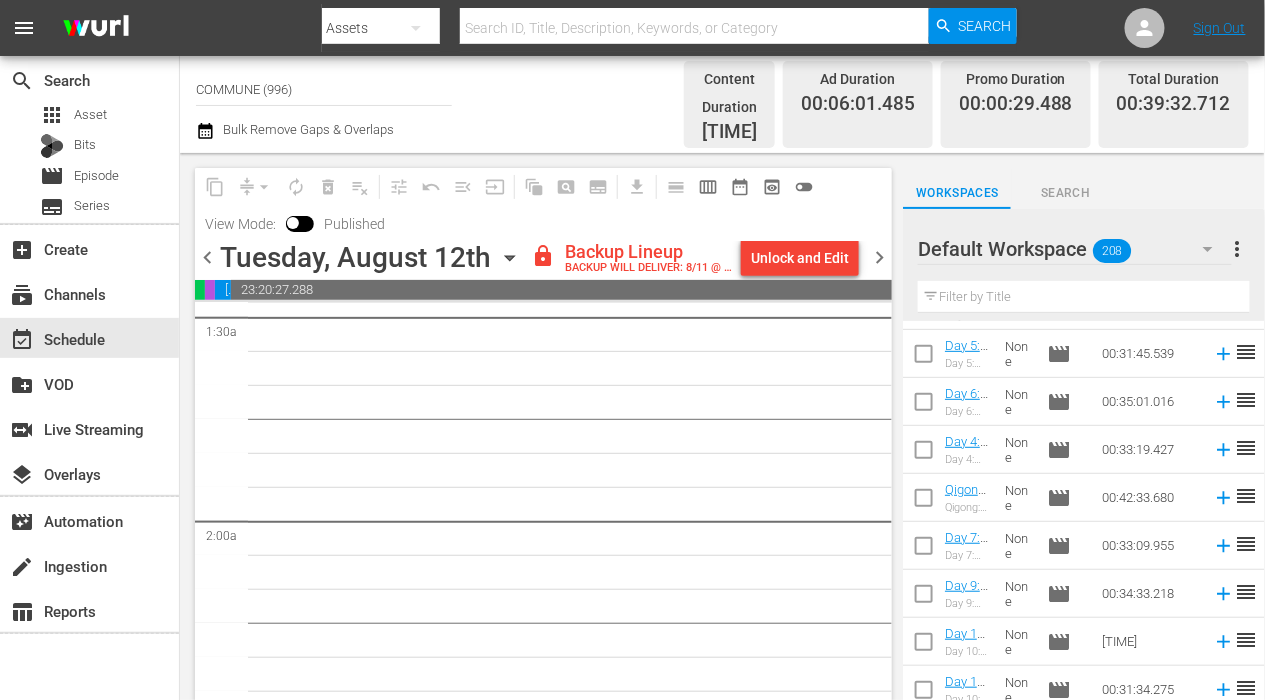 scroll, scrollTop: 0, scrollLeft: 0, axis: both 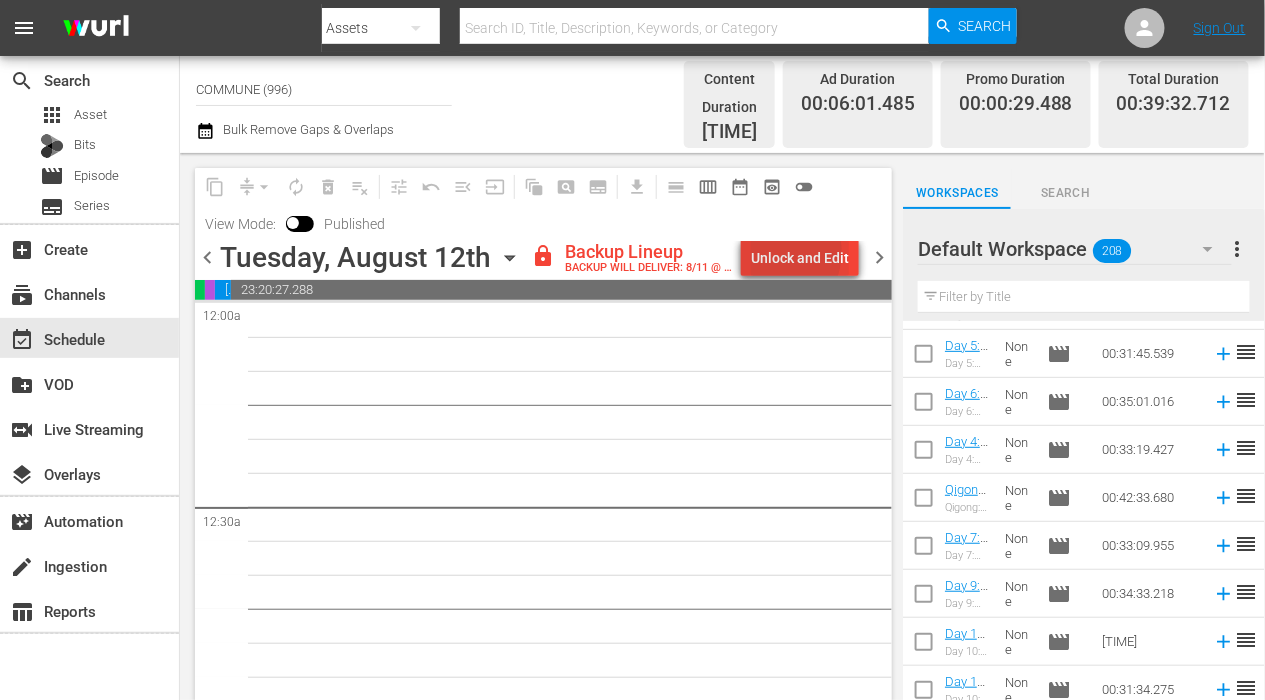 click on "Unlock and Edit" at bounding box center (800, 258) 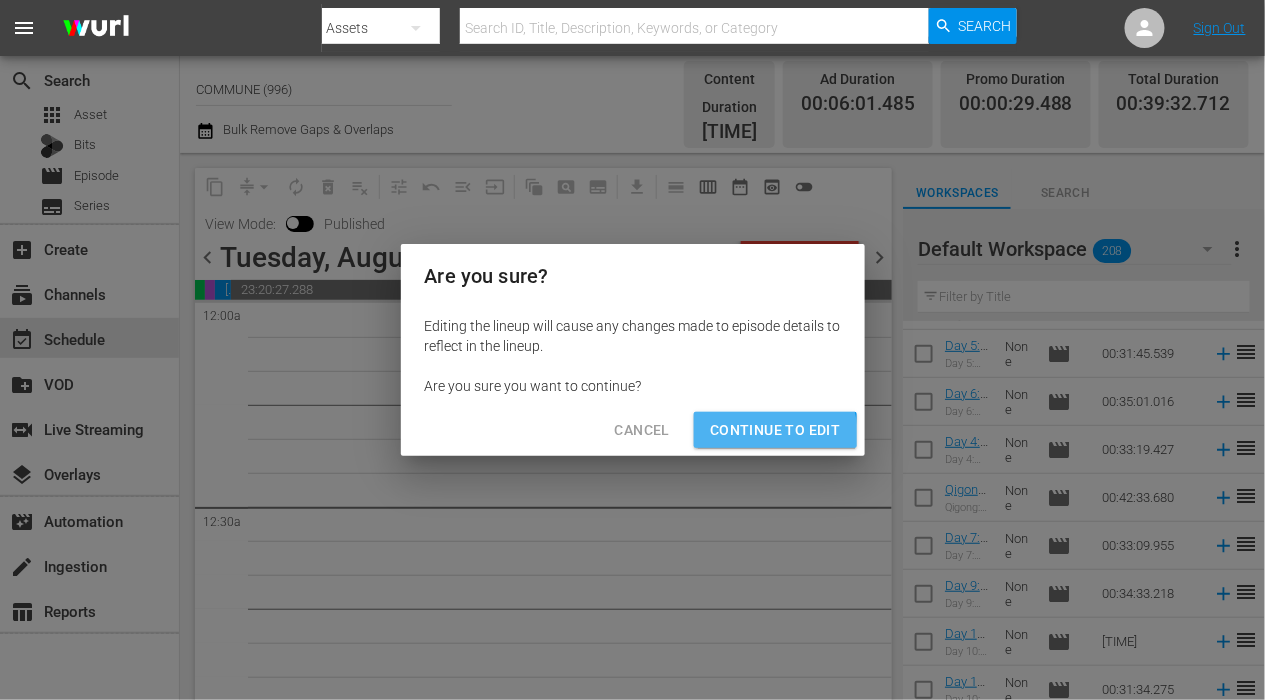 click on "Continue to Edit" at bounding box center [775, 430] 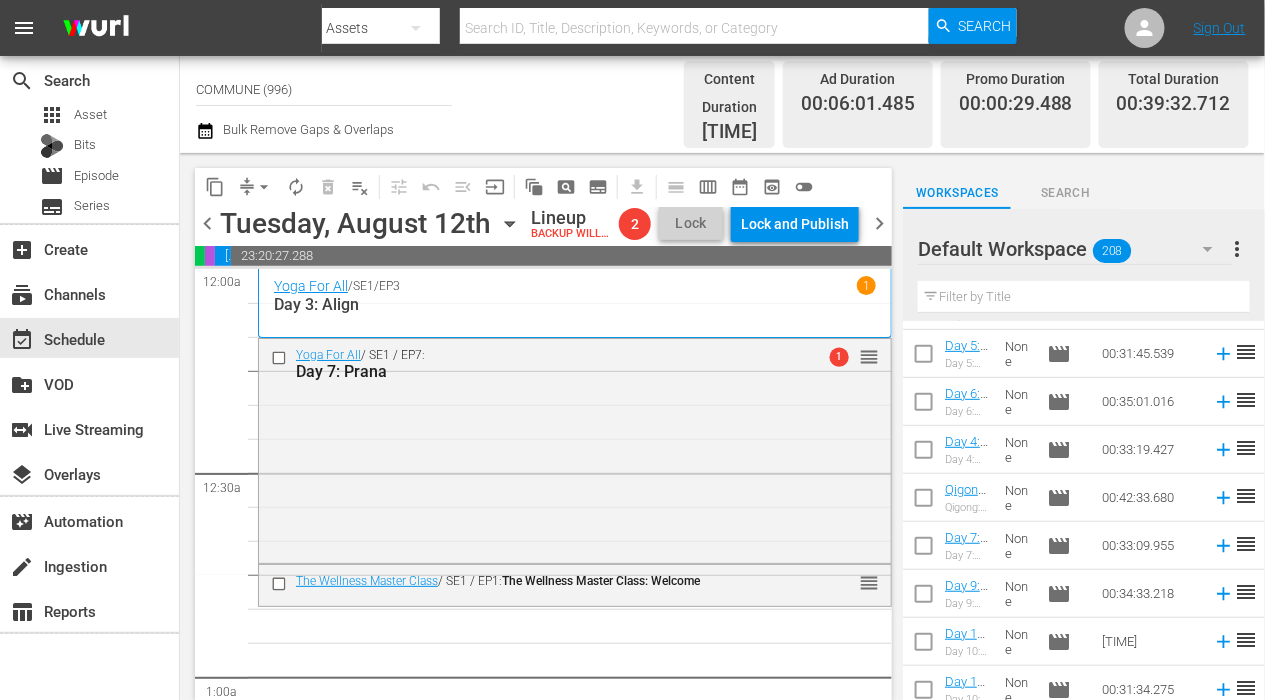 click 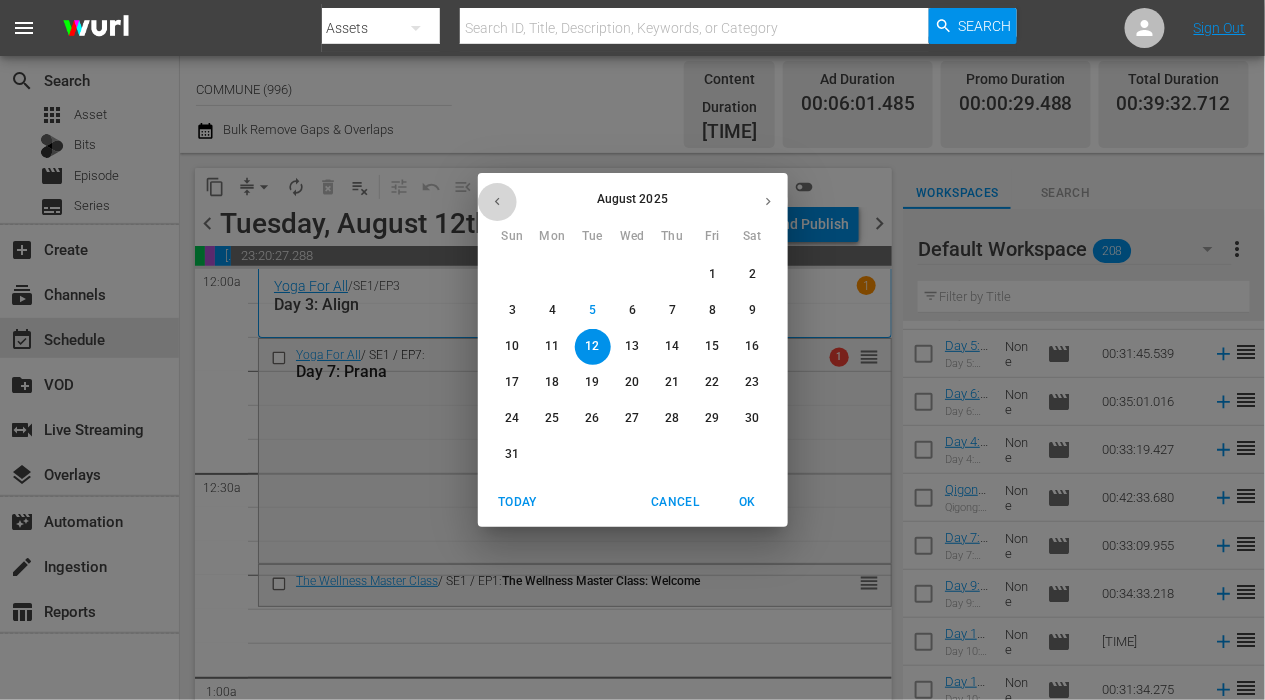 click 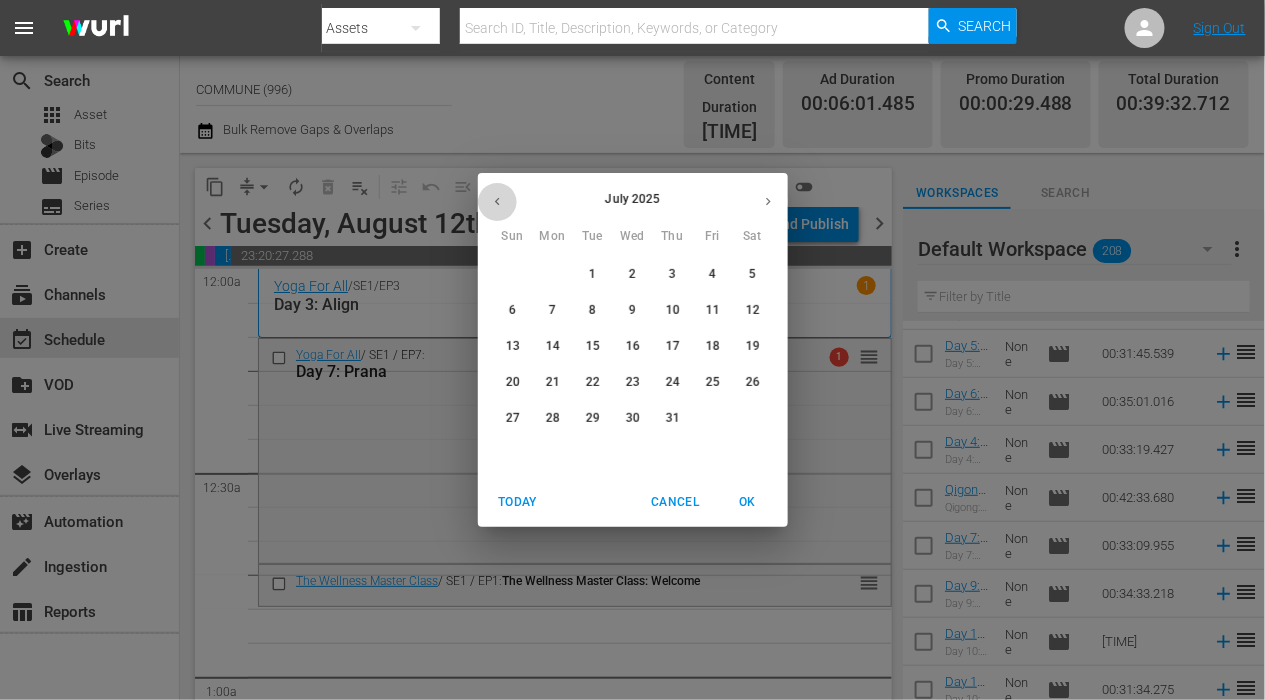 click 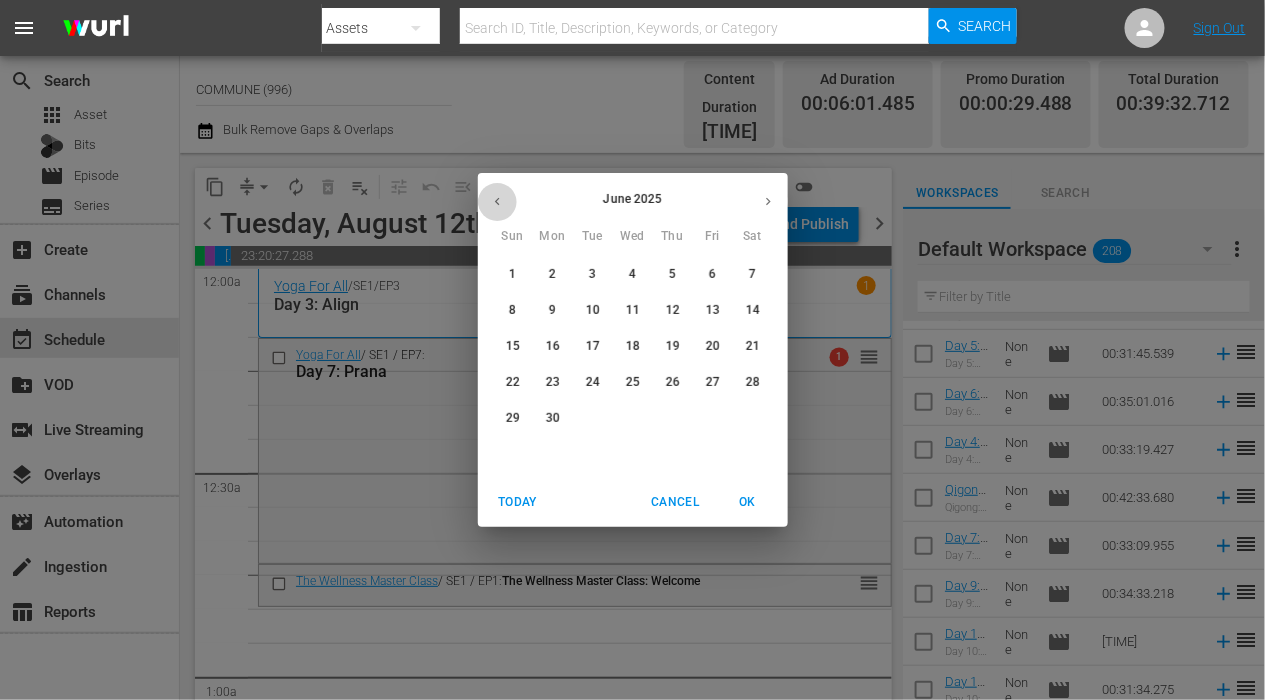 click 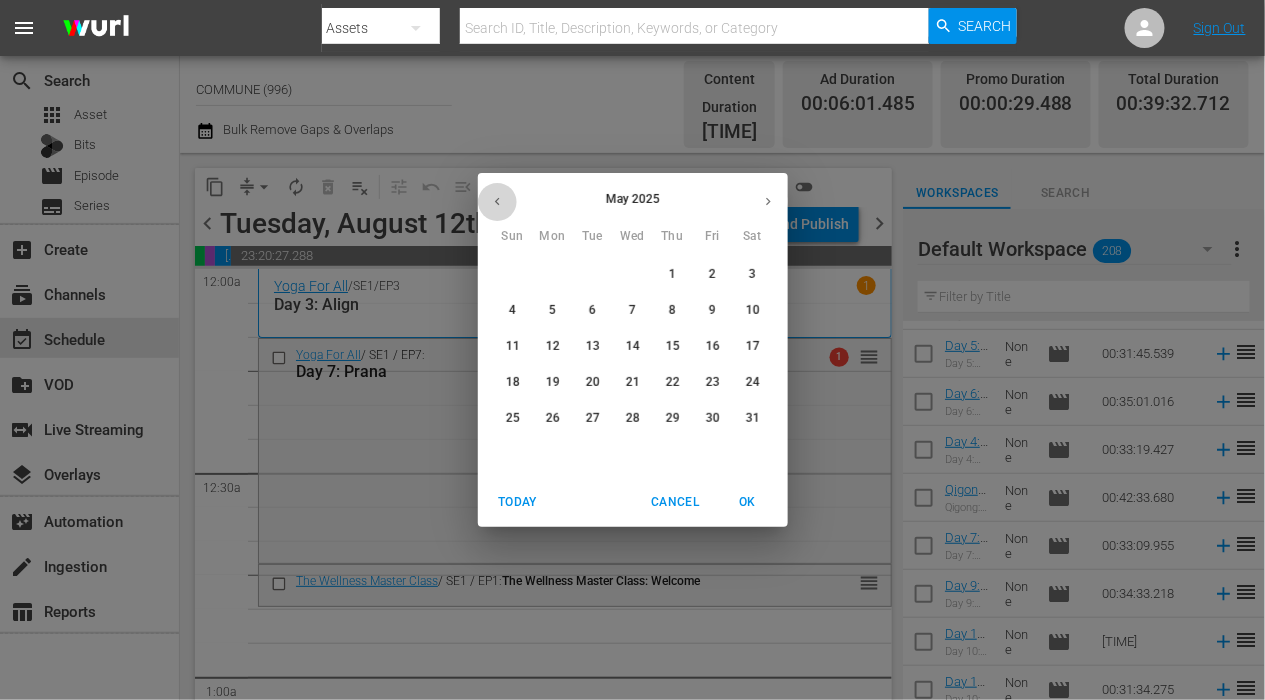 click 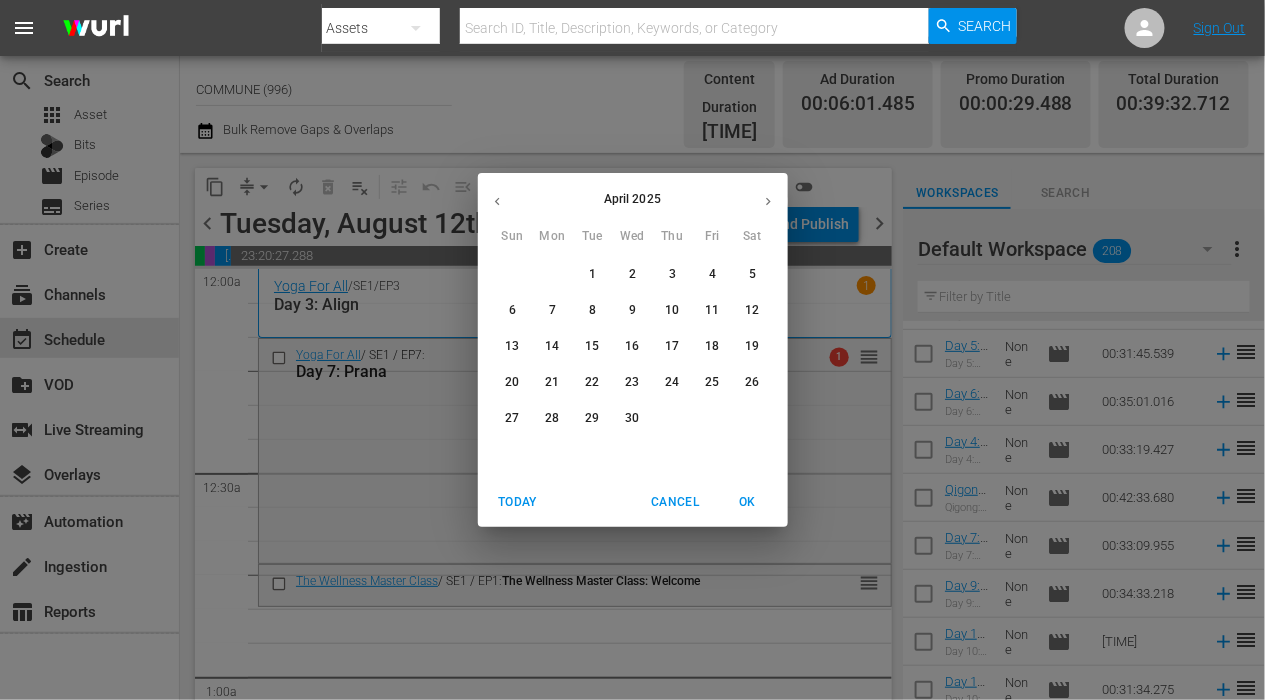 click on "15" at bounding box center (592, 346) 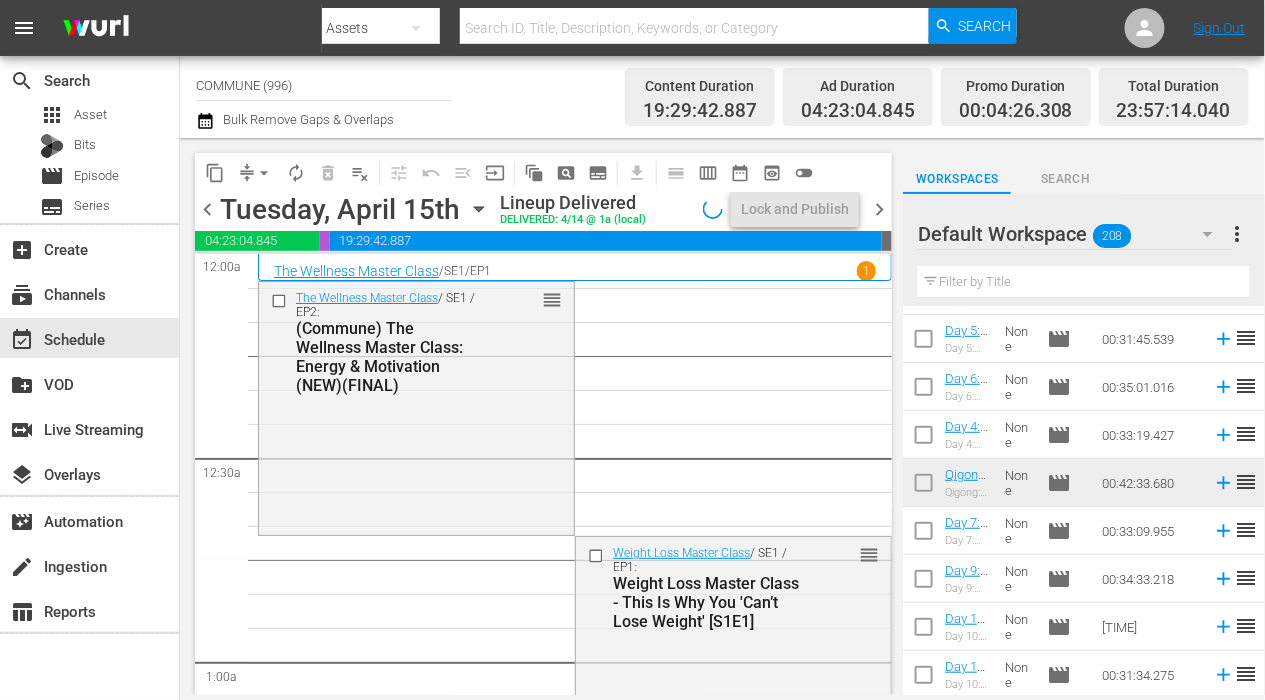 click on "content_copy" at bounding box center [215, 173] 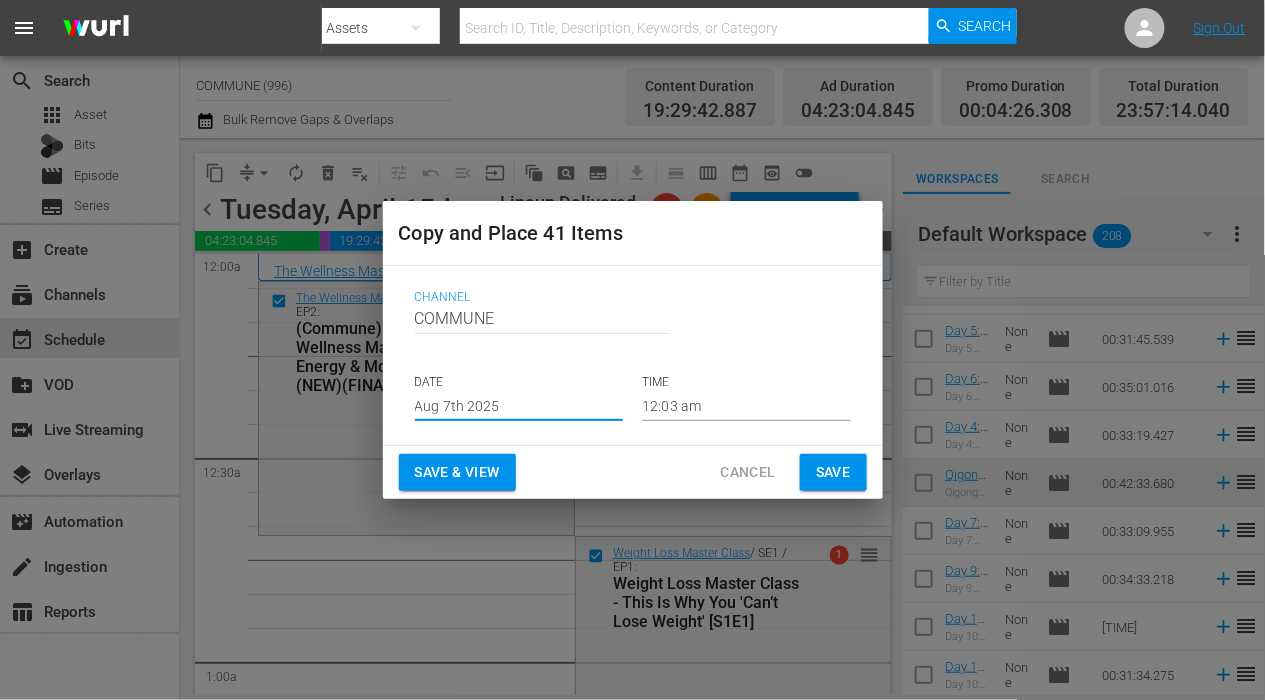 click on "Aug 7th 2025" at bounding box center [519, 406] 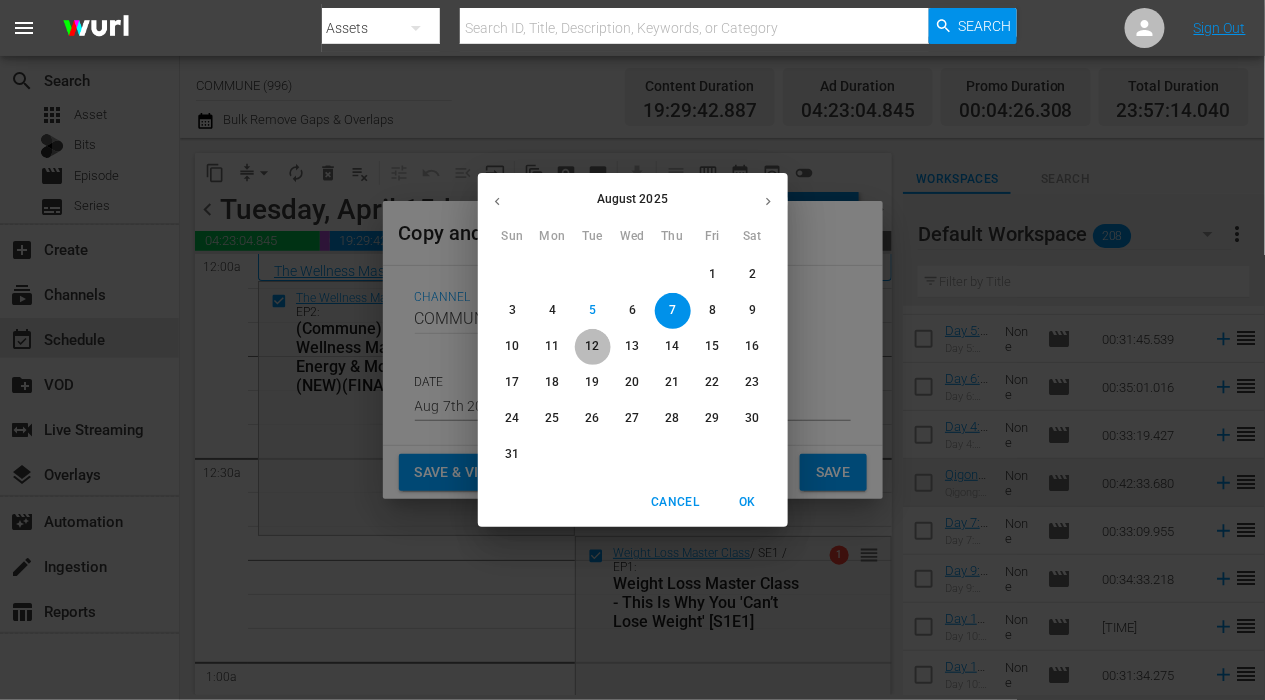 click on "12" at bounding box center (592, 346) 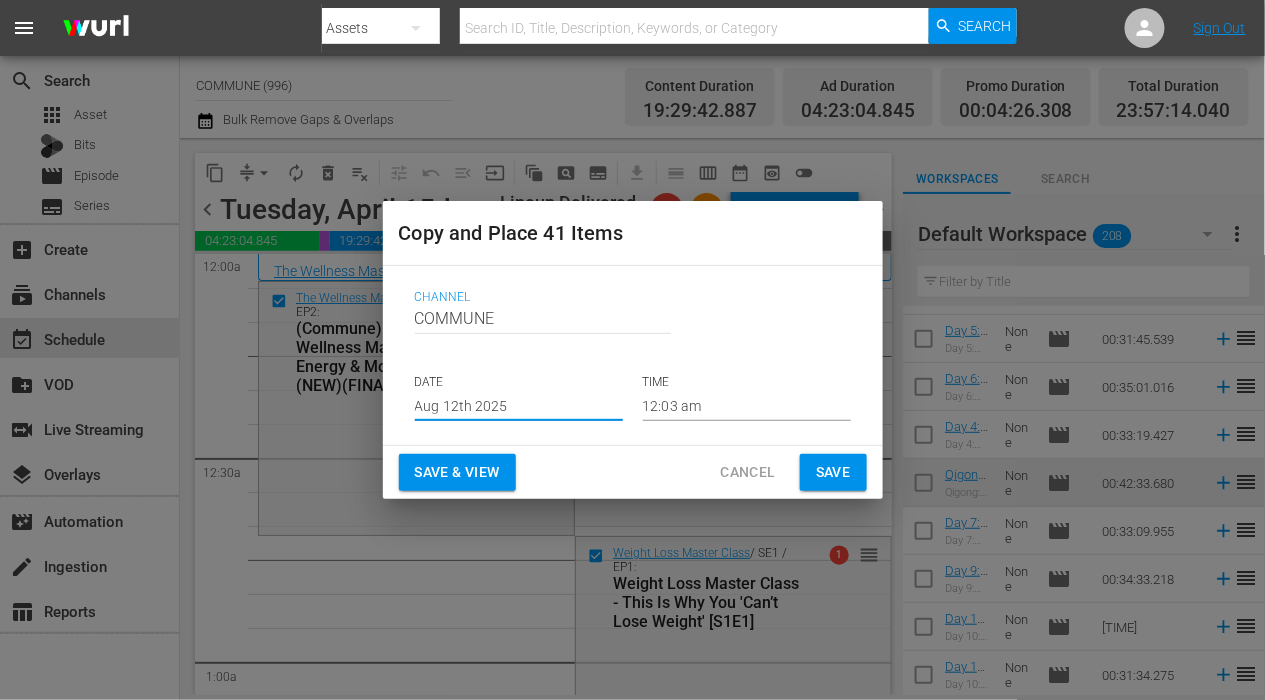 click on "Save & View" at bounding box center [457, 472] 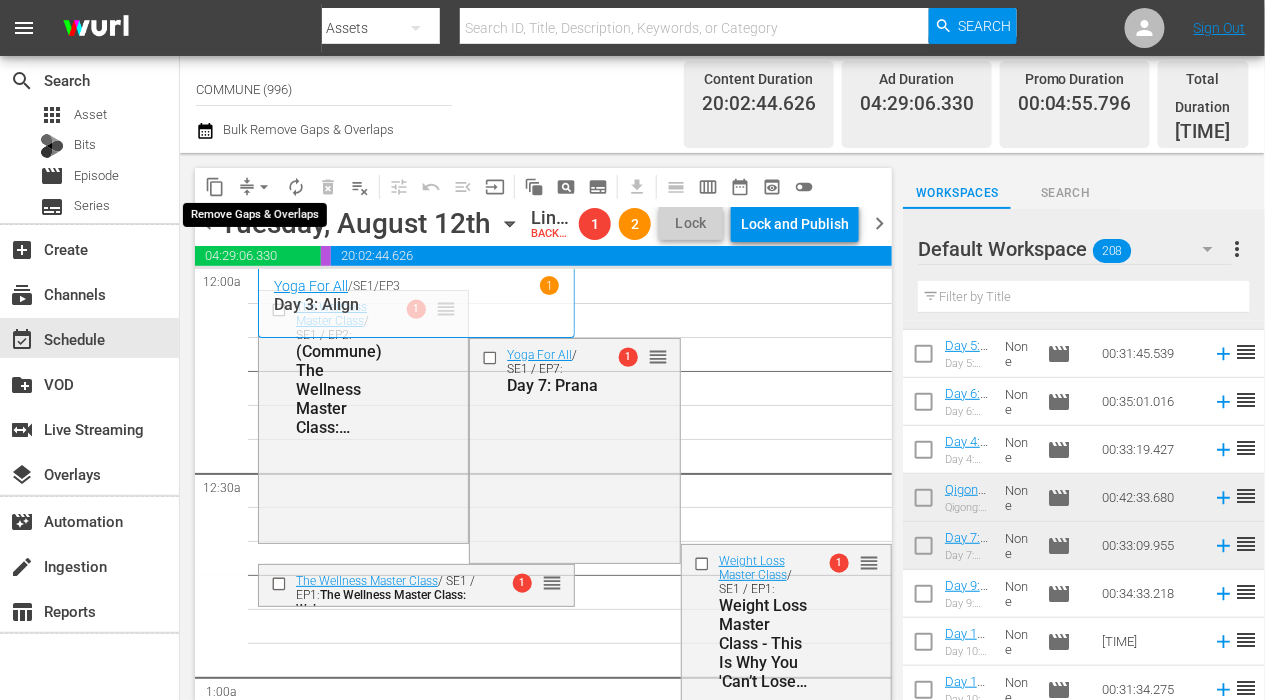 click on "arrow_drop_down" at bounding box center [264, 187] 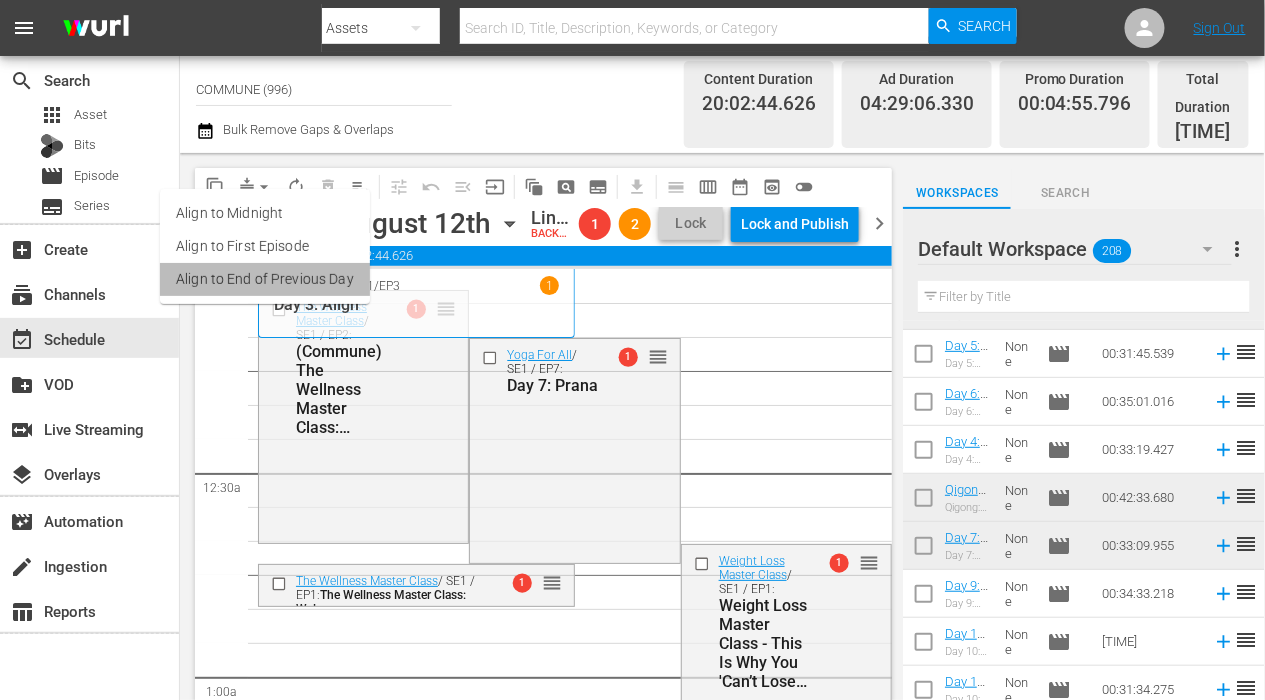 click on "Align to End of Previous Day" at bounding box center [265, 279] 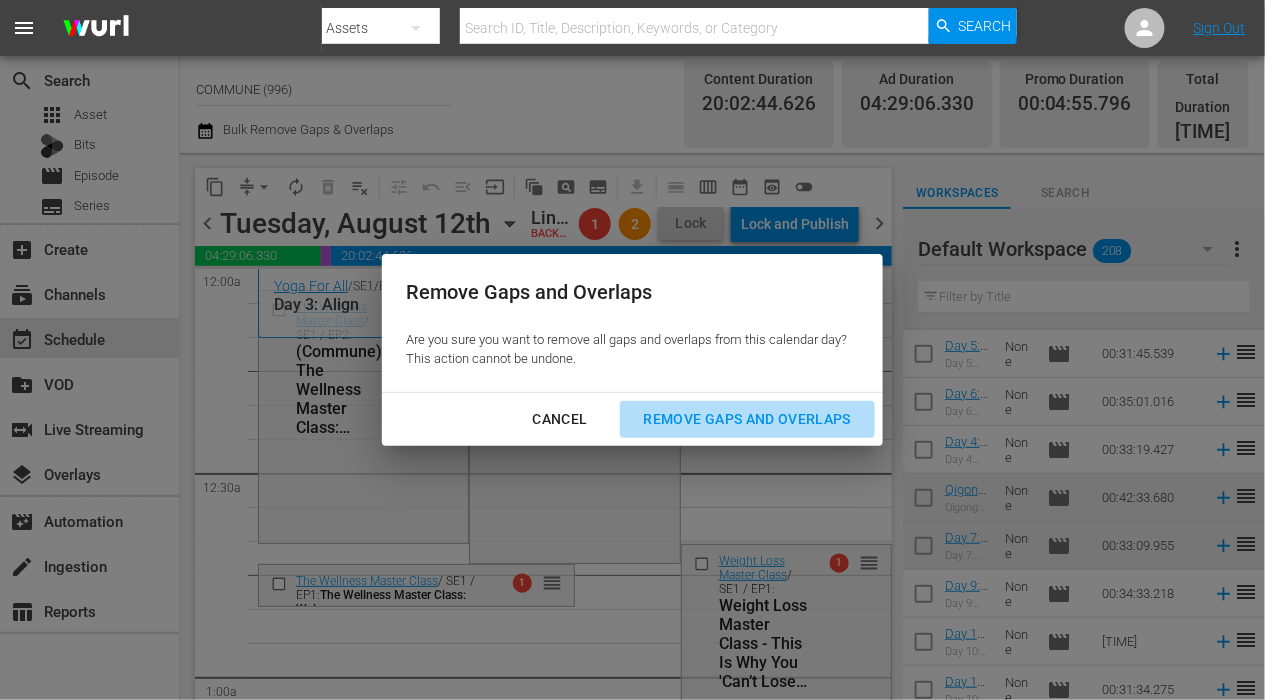 click on "Remove Gaps and Overlaps" at bounding box center [747, 419] 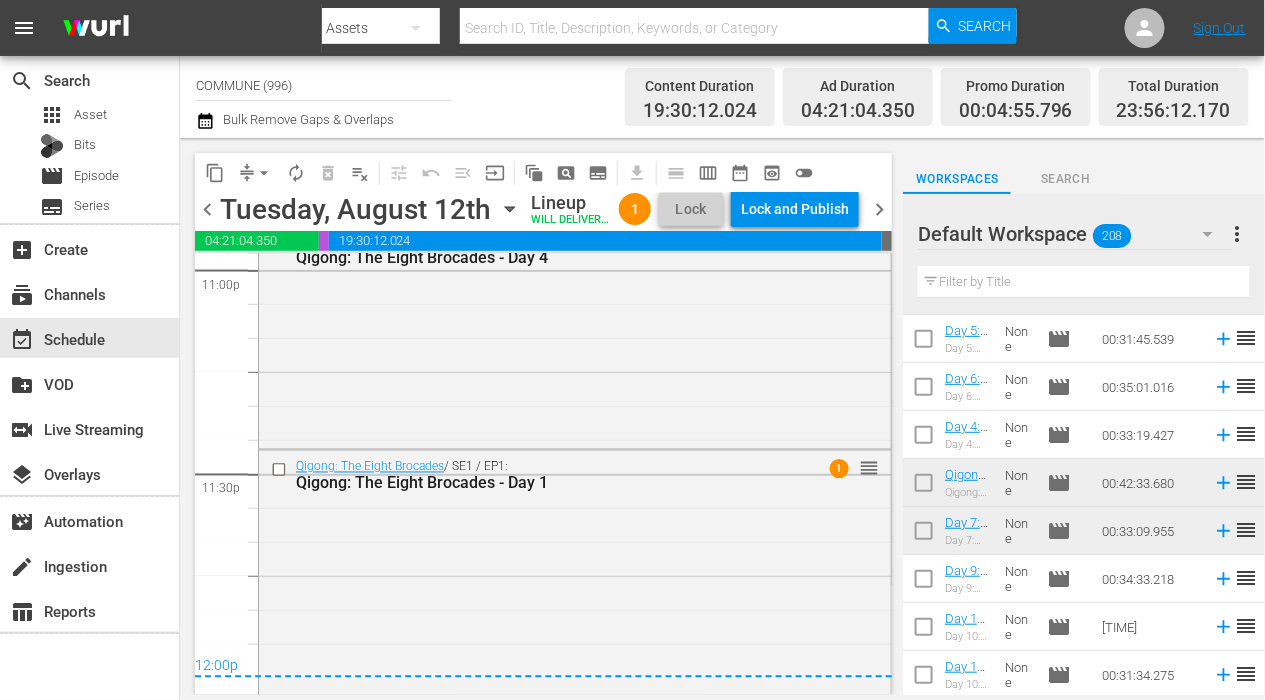 scroll, scrollTop: 9394, scrollLeft: 0, axis: vertical 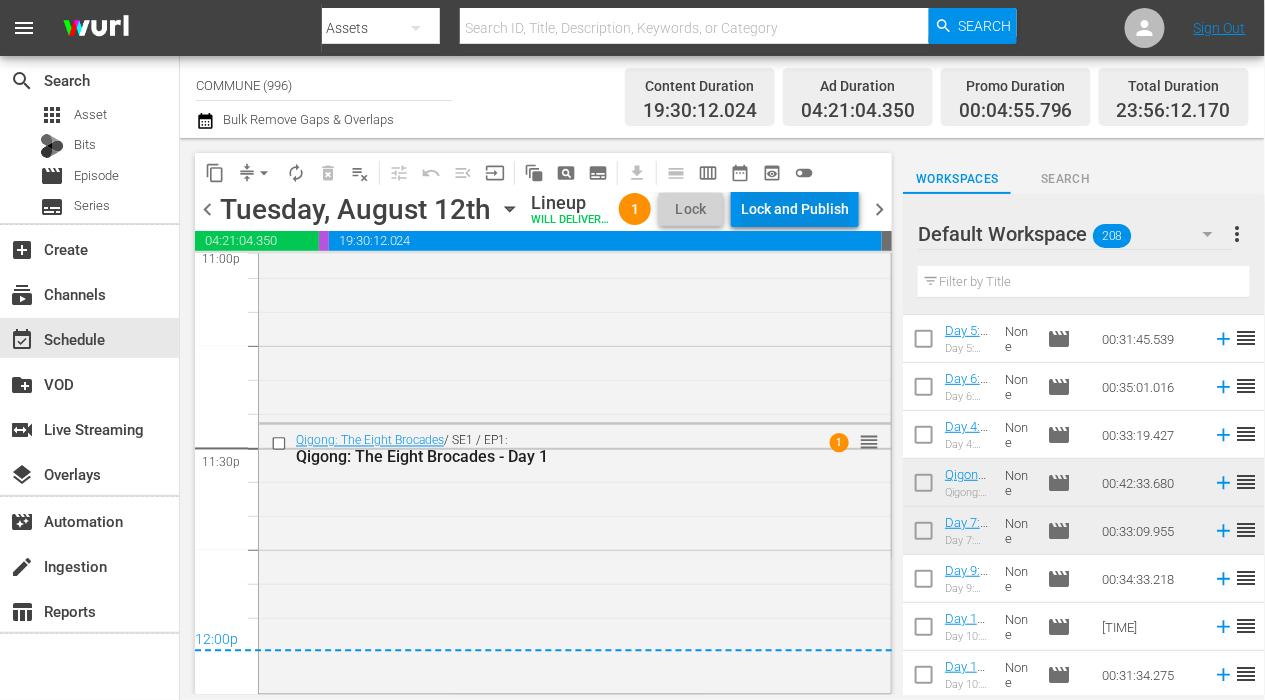 click on "Lock and Publish" at bounding box center (795, 209) 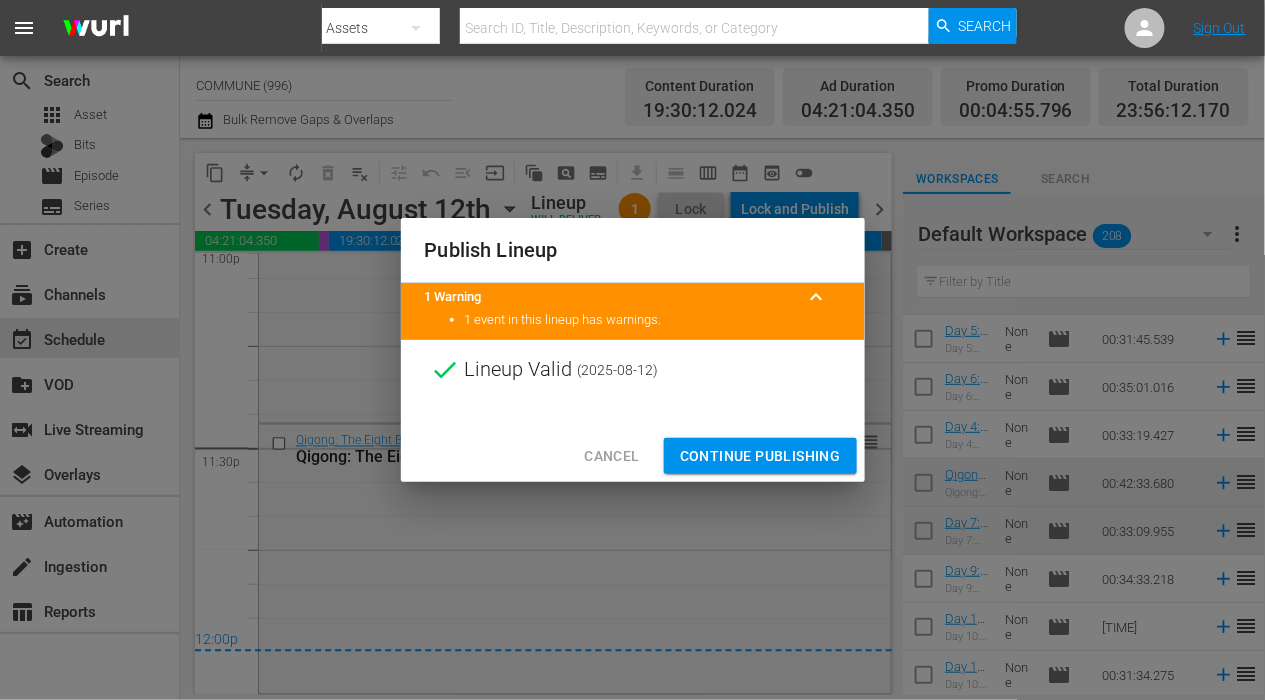 click on "Continue Publishing" at bounding box center [760, 456] 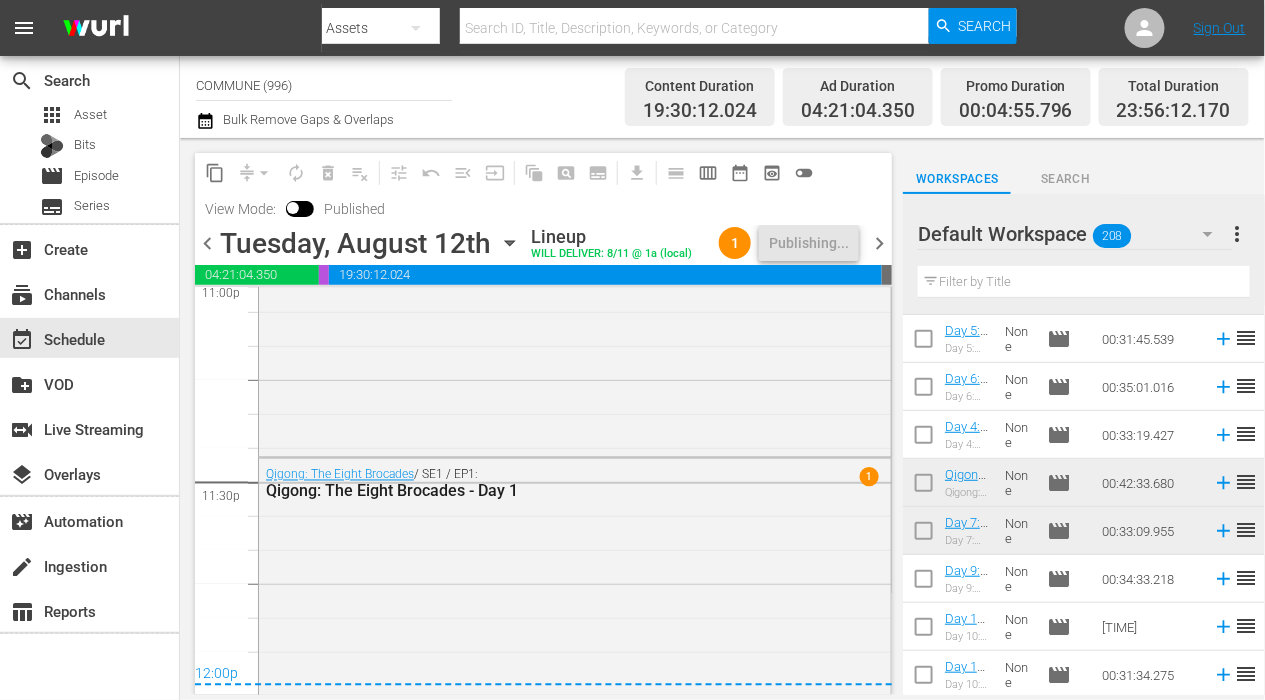 click on "chevron_right" at bounding box center (879, 243) 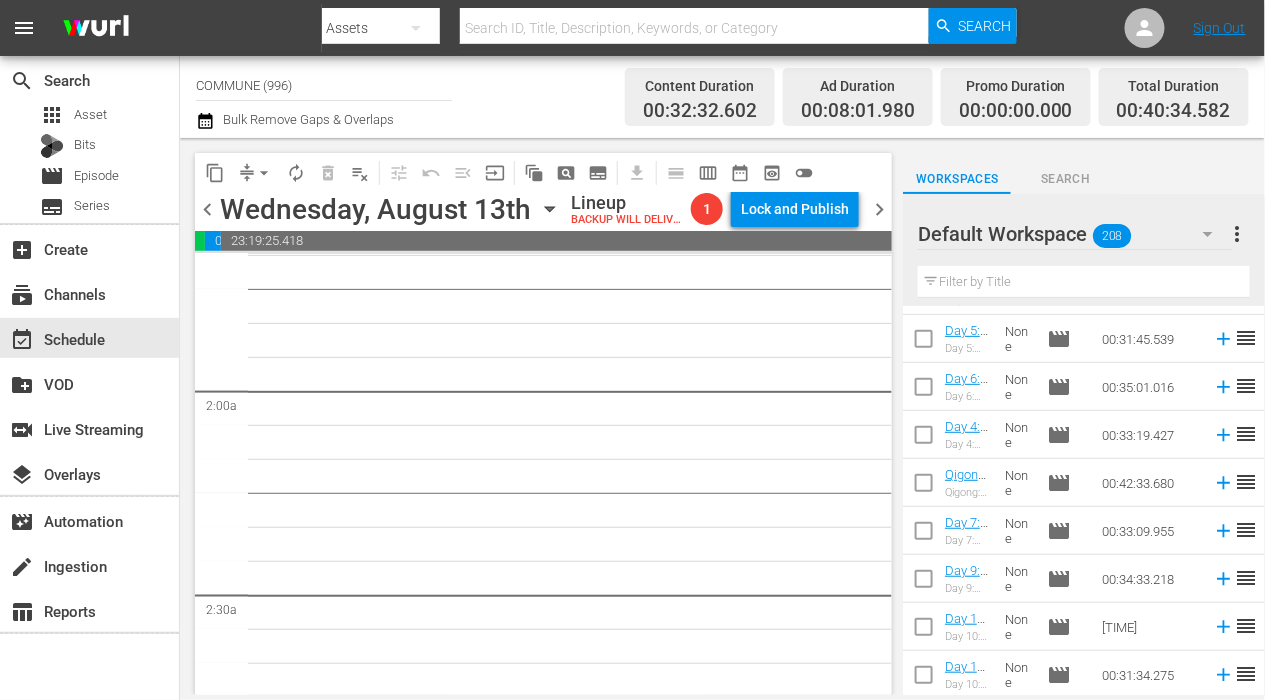 scroll, scrollTop: 0, scrollLeft: 0, axis: both 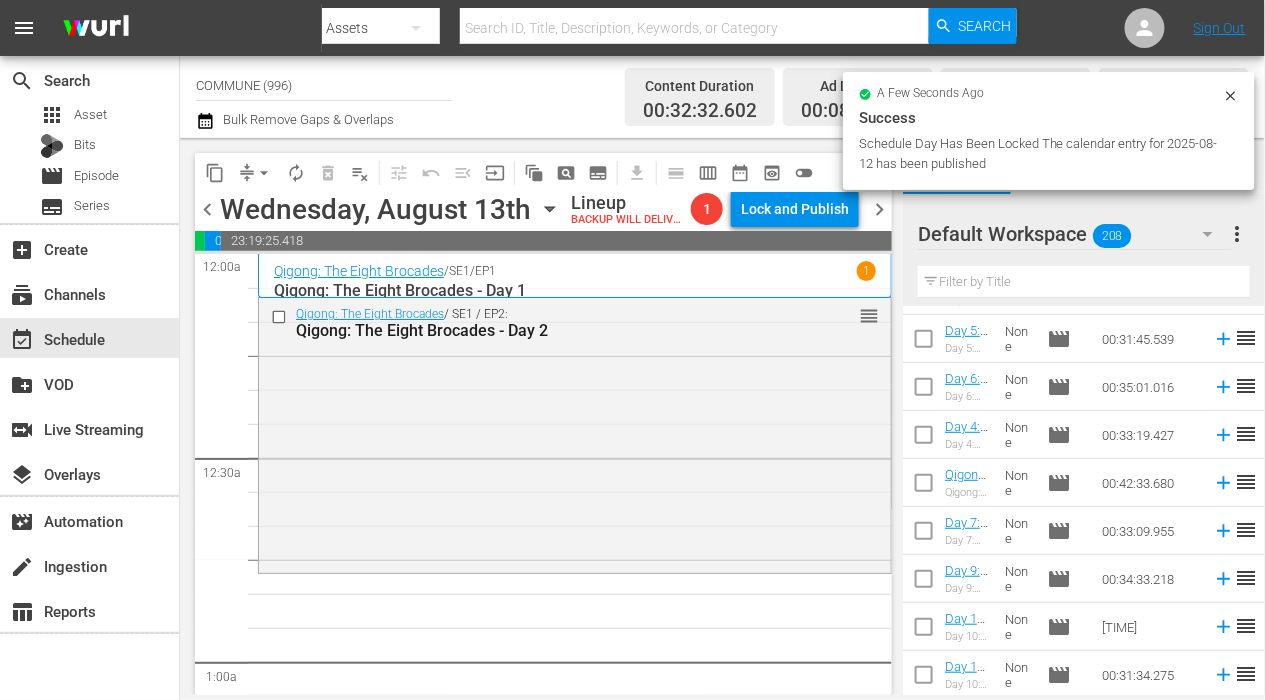 click 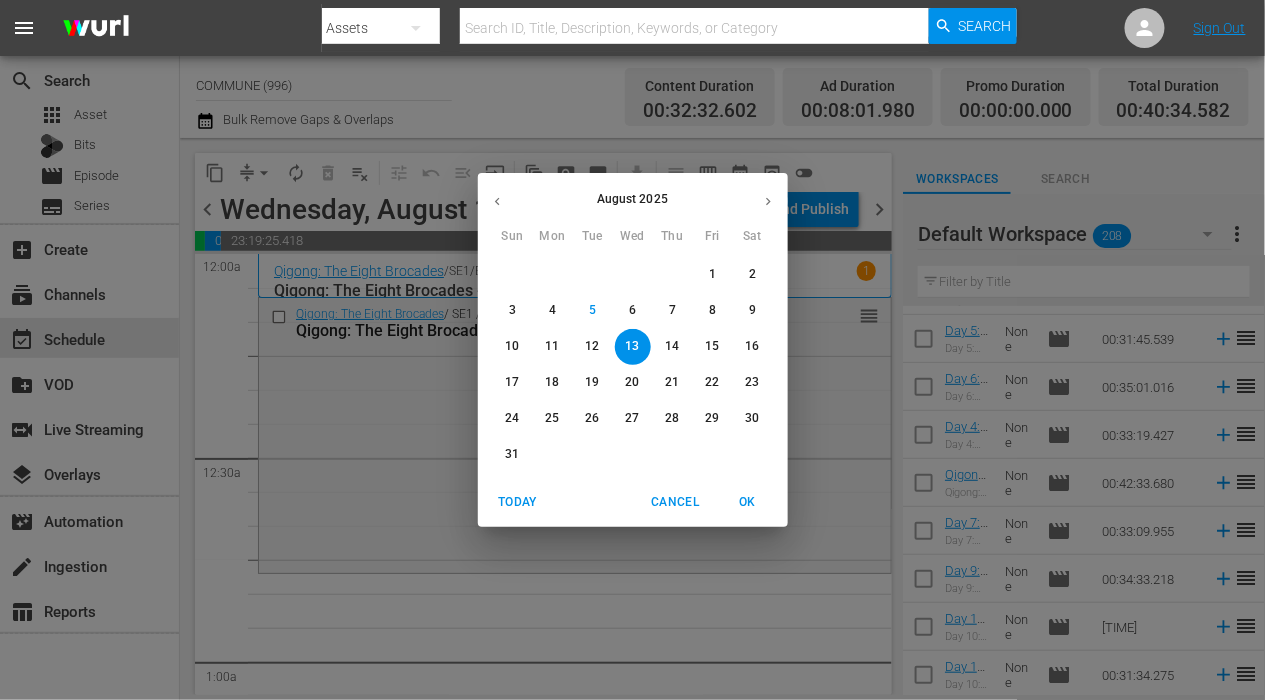 click 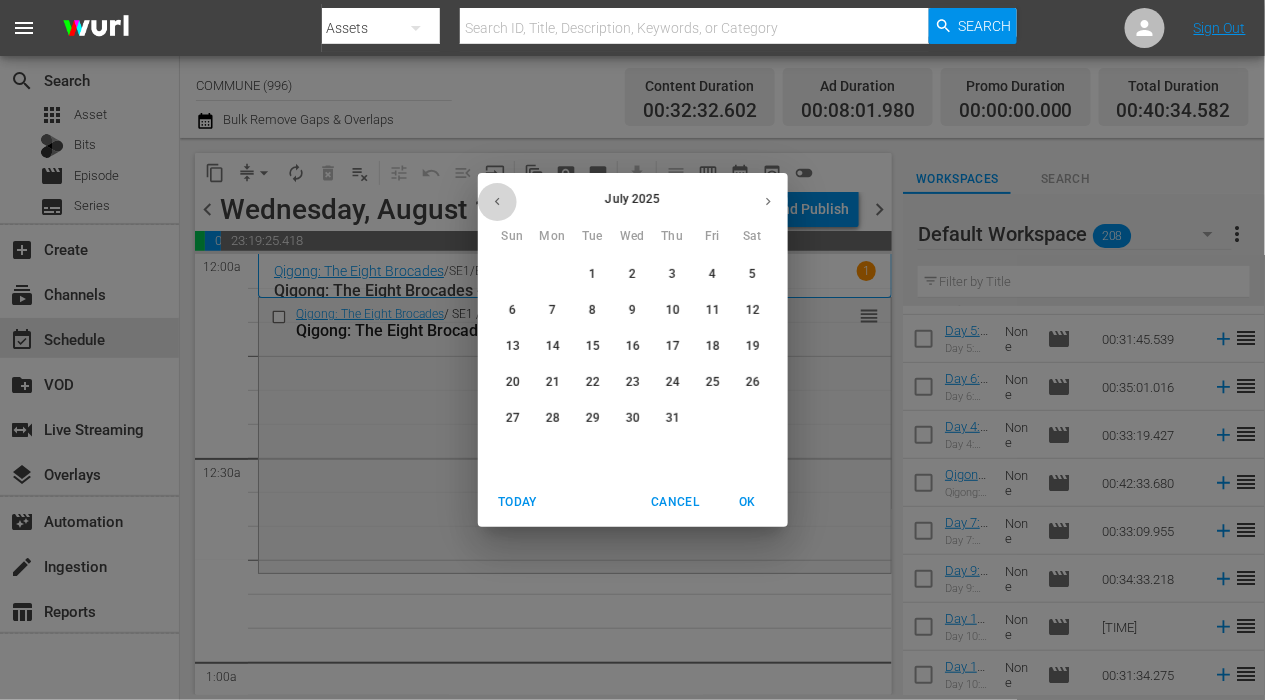click 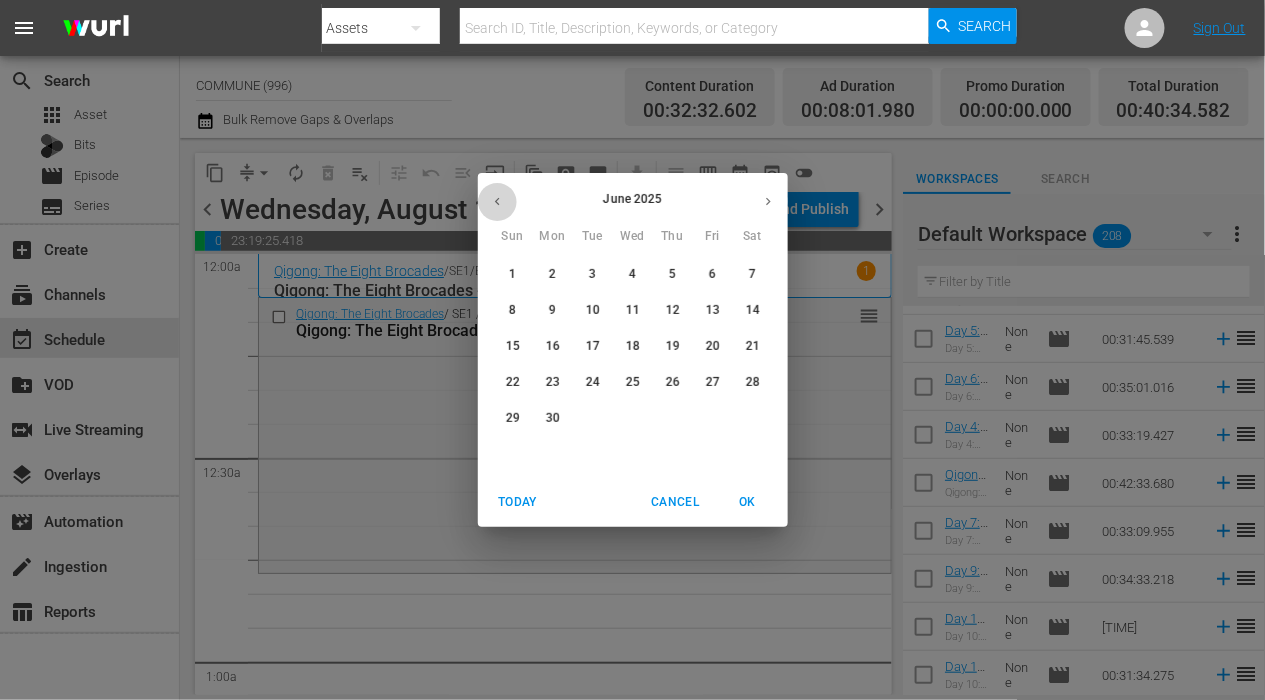 click 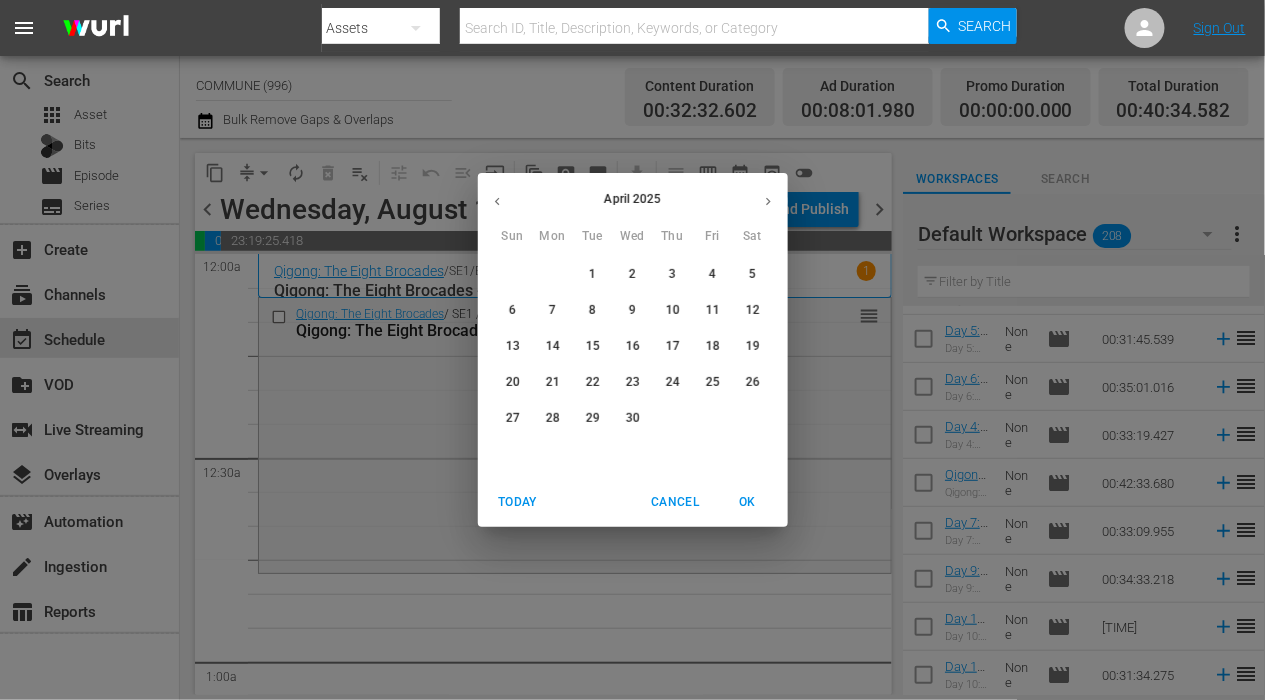 click 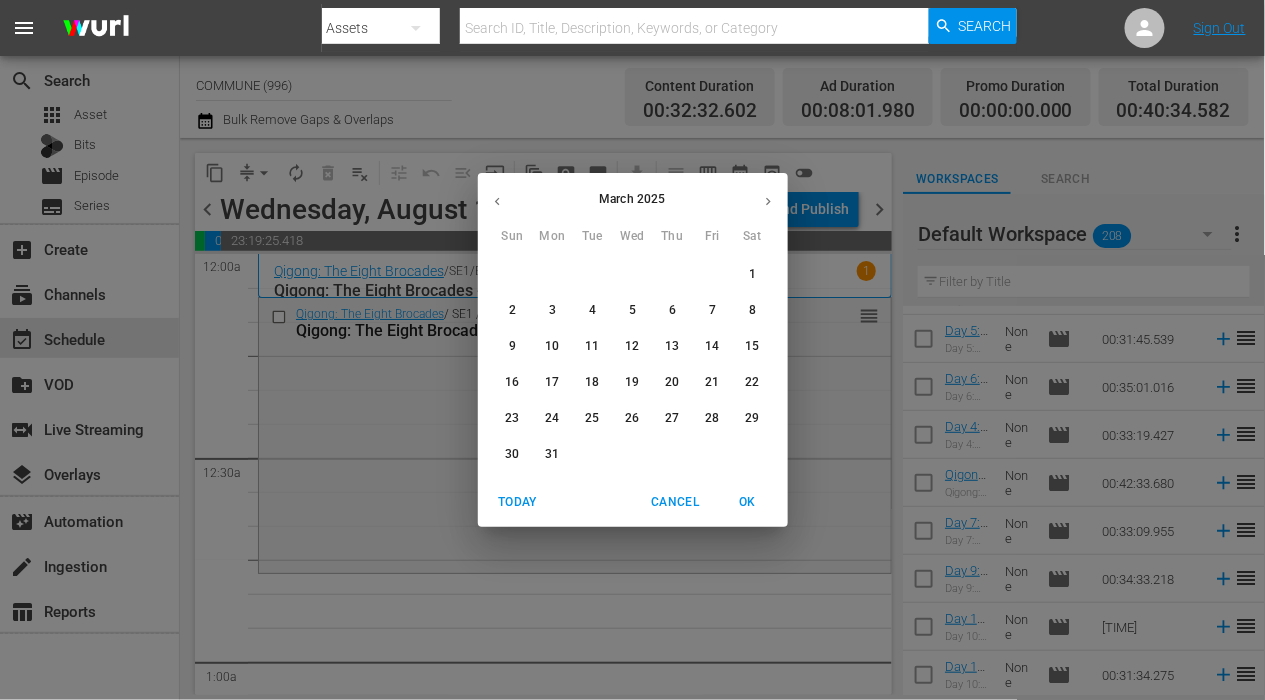 click at bounding box center [768, 201] 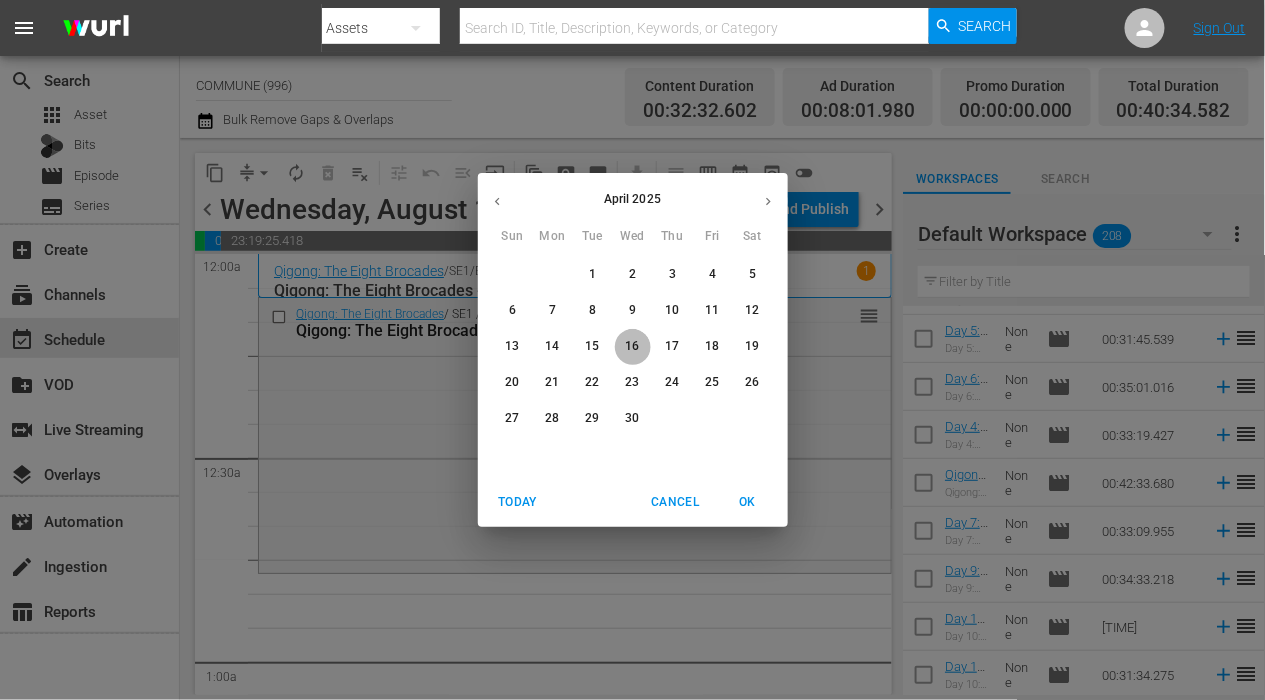 click on "16" at bounding box center [632, 346] 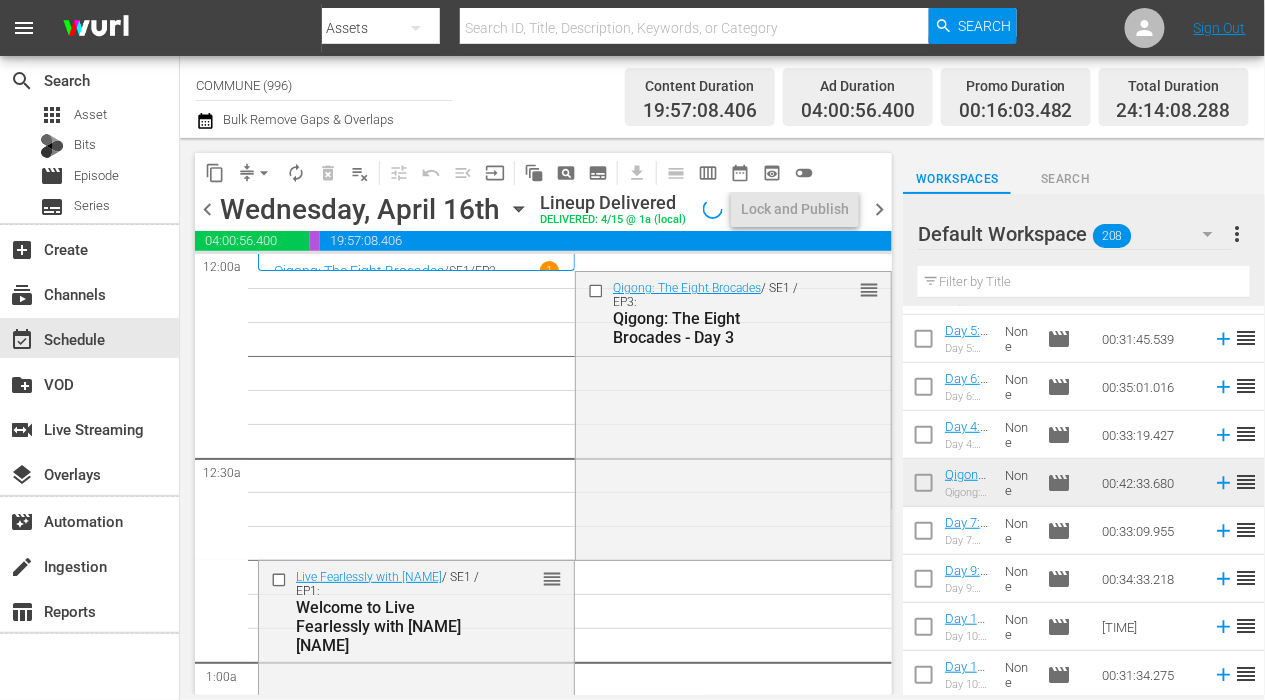 click on "content_copy" at bounding box center [215, 173] 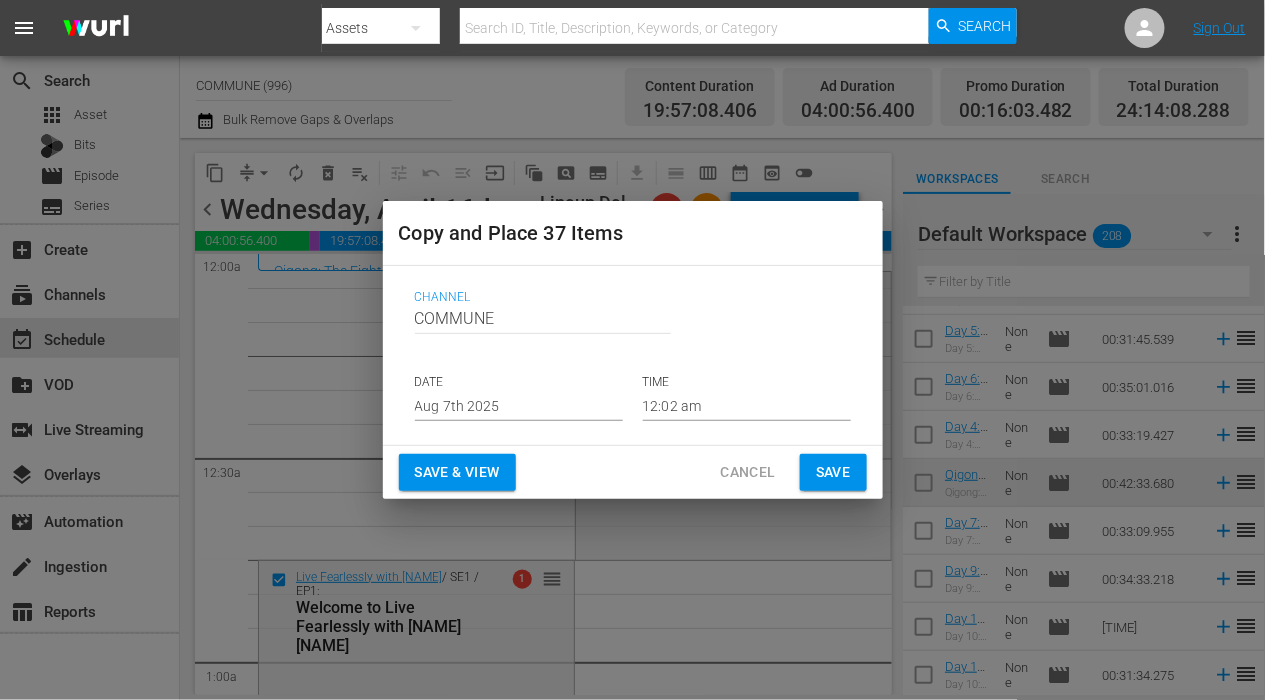 click on "Aug 7th 2025" at bounding box center [519, 406] 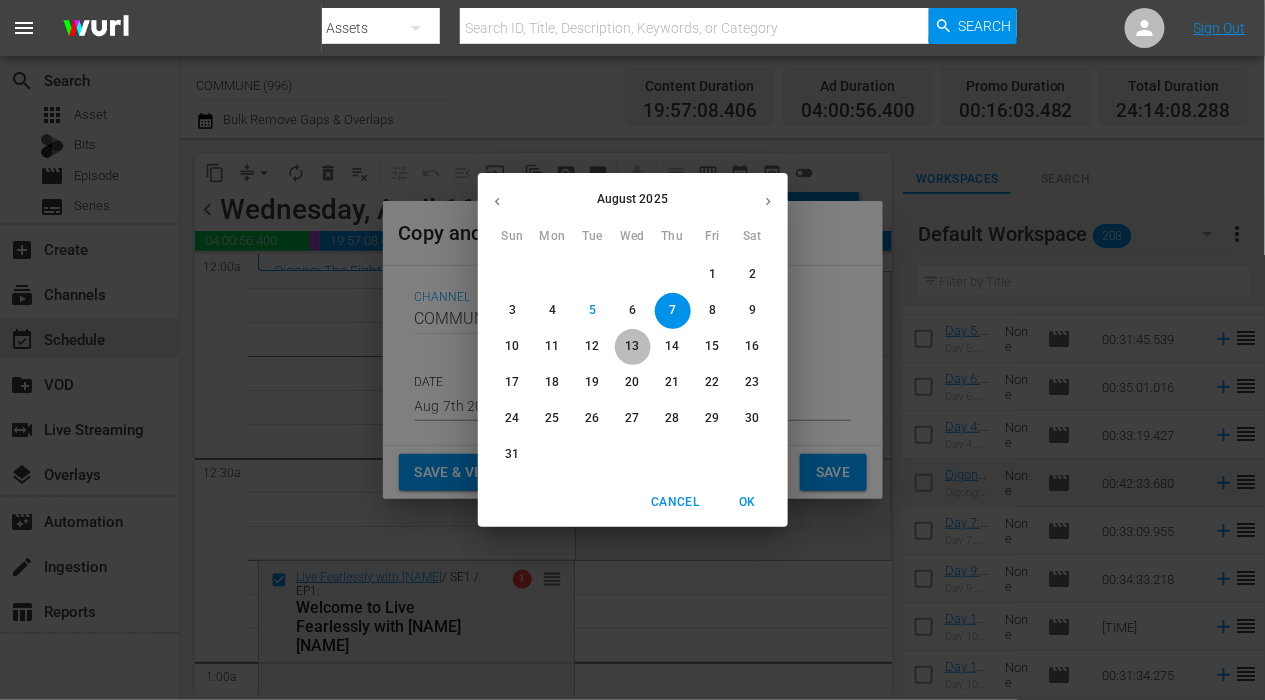 click on "13" at bounding box center [632, 346] 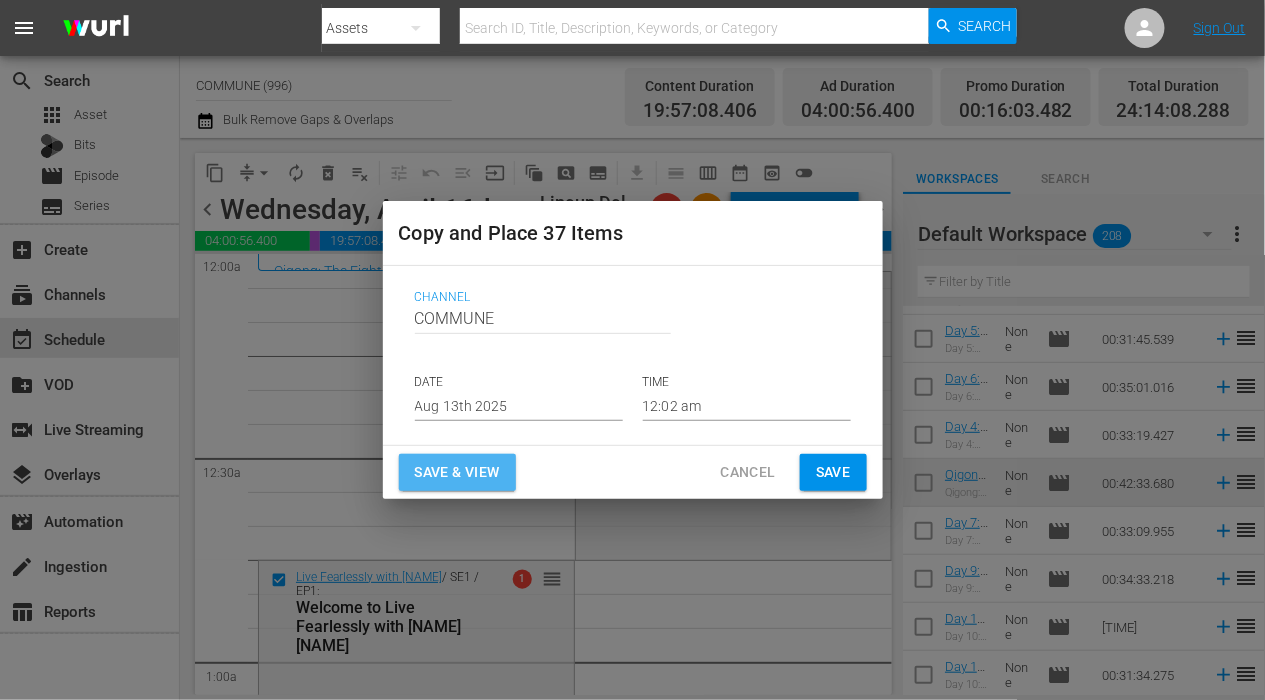 click on "Save & View" at bounding box center [457, 472] 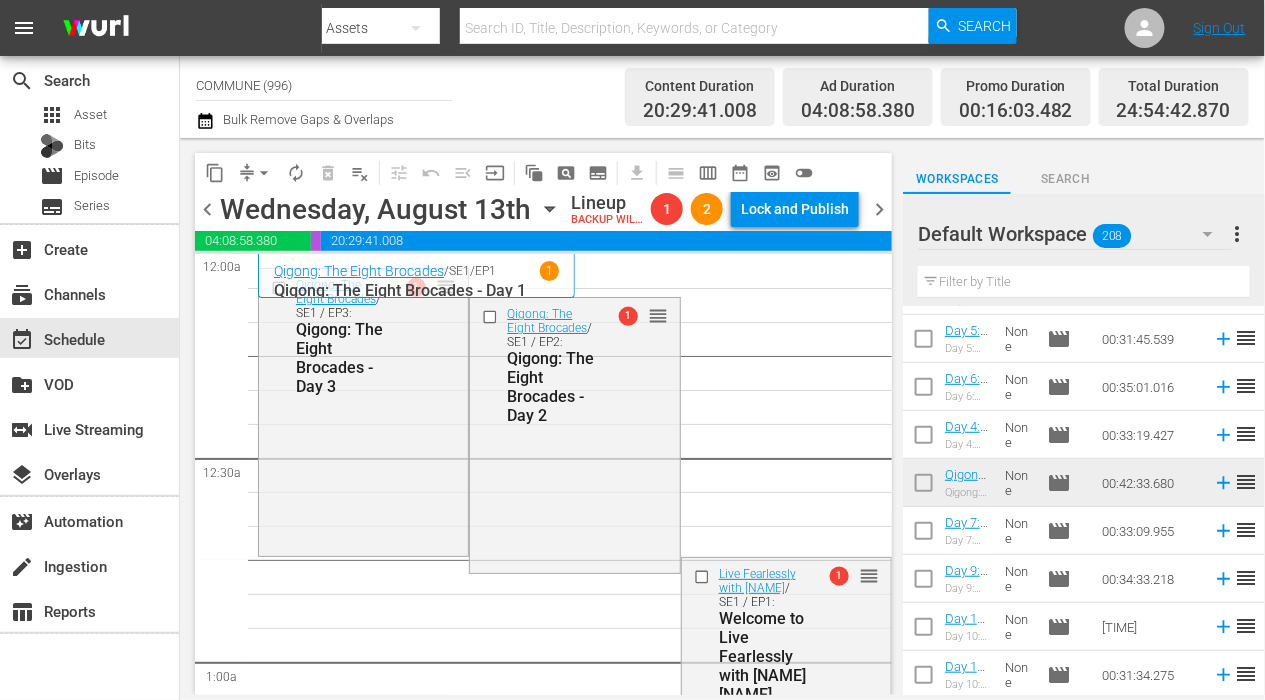 scroll, scrollTop: 390, scrollLeft: 0, axis: vertical 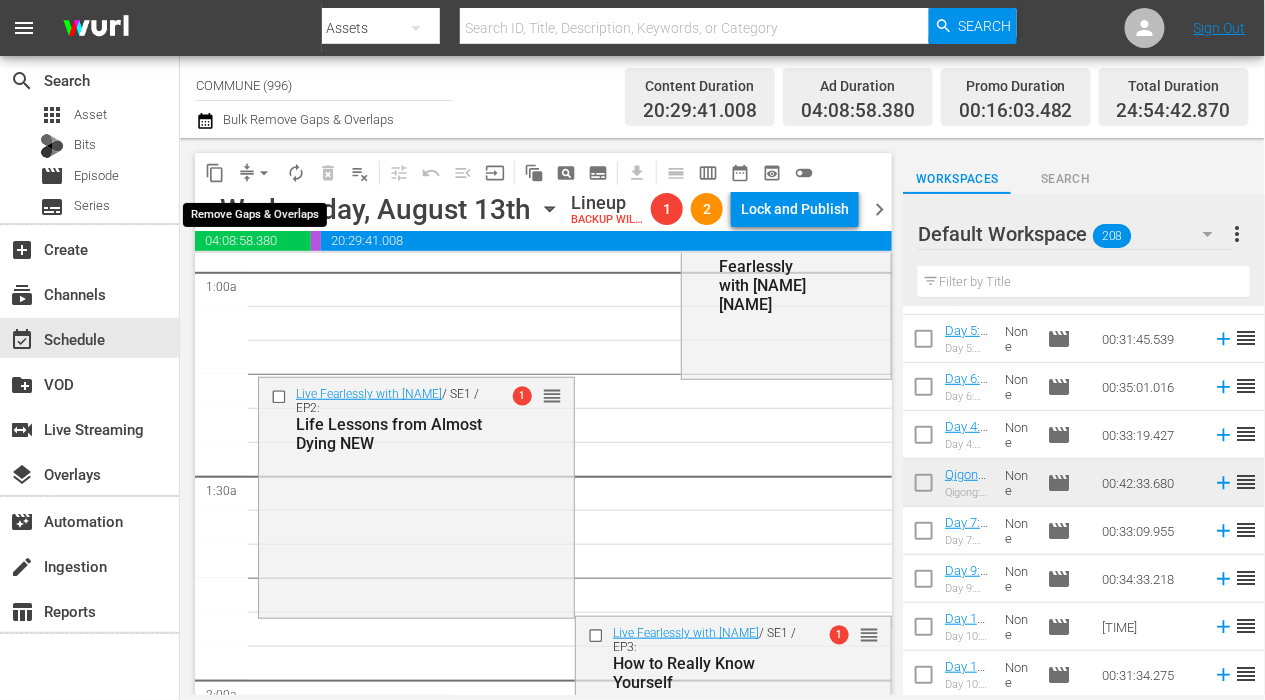 click on "arrow_drop_down" at bounding box center [264, 173] 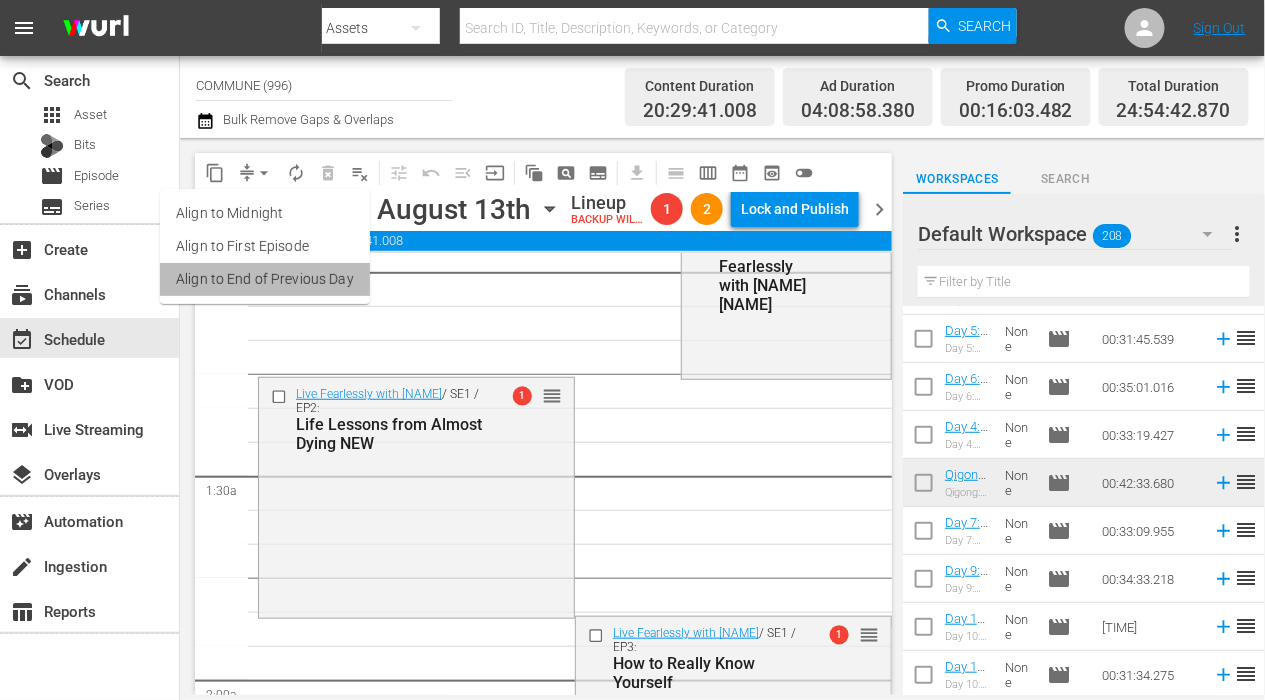 click on "Align to End of Previous Day" at bounding box center [265, 279] 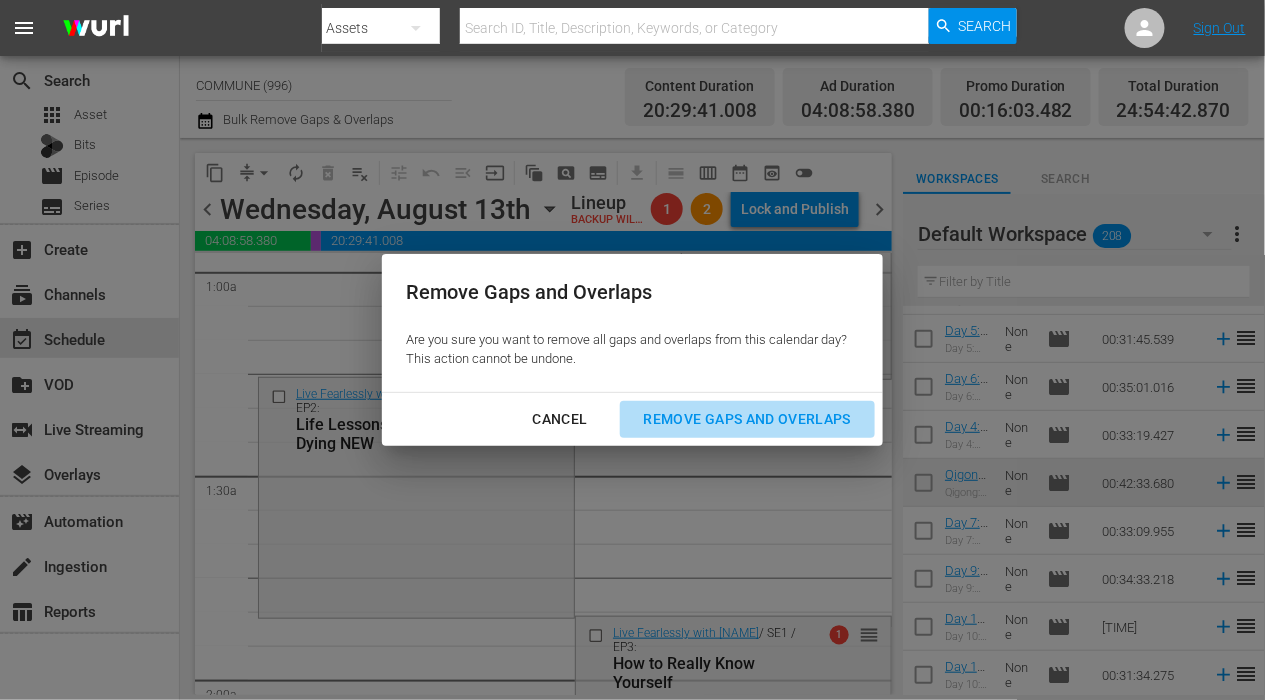 click on "Remove Gaps and Overlaps" at bounding box center [747, 419] 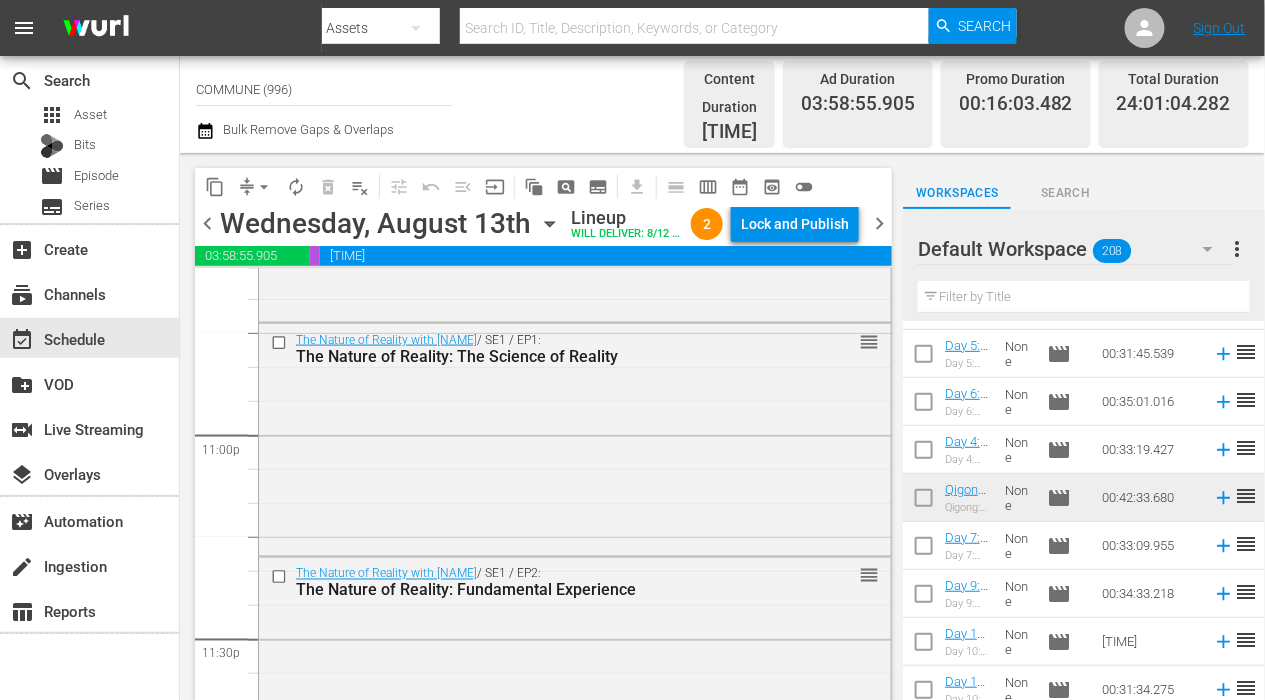 scroll, scrollTop: 9402, scrollLeft: 0, axis: vertical 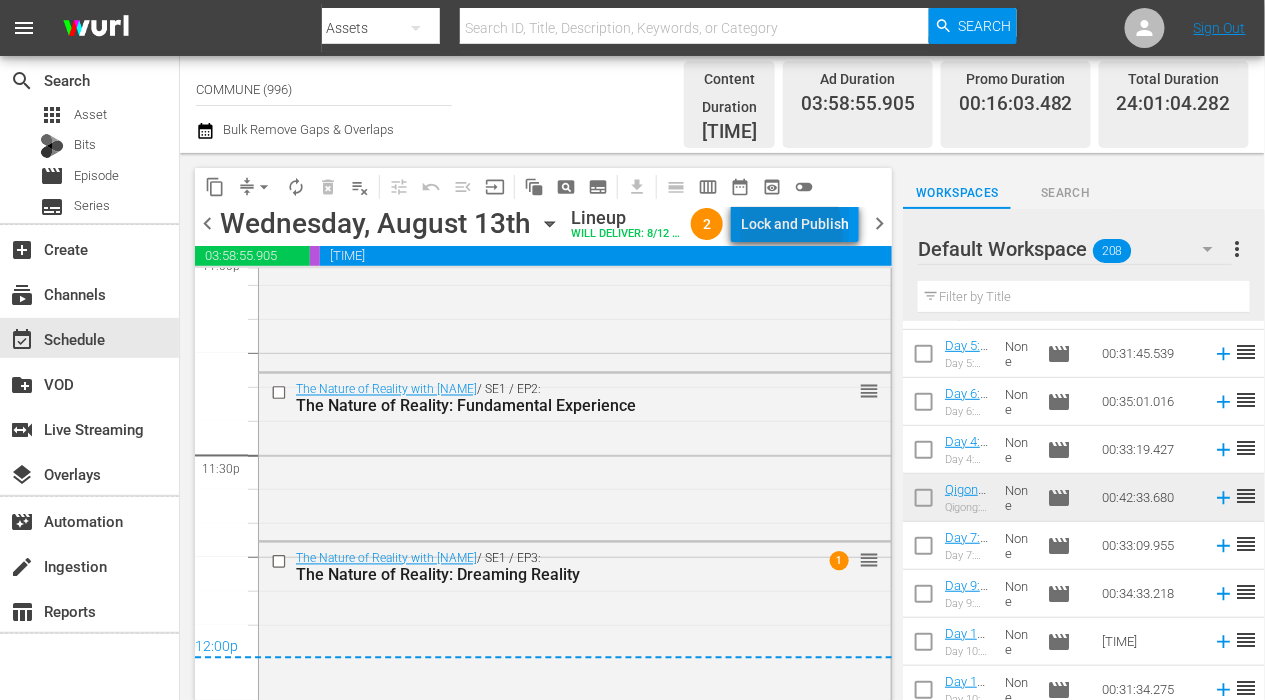 click on "Lock and Publish" at bounding box center [795, 224] 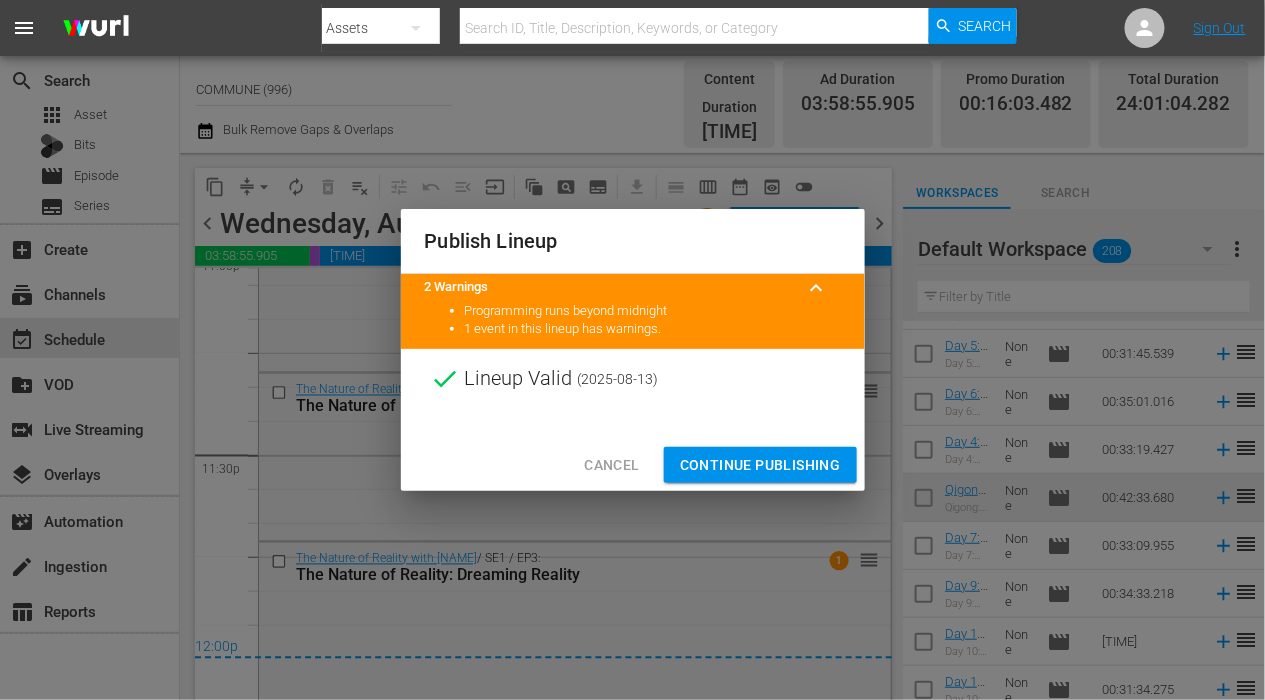 click on "Continue Publishing" at bounding box center (760, 465) 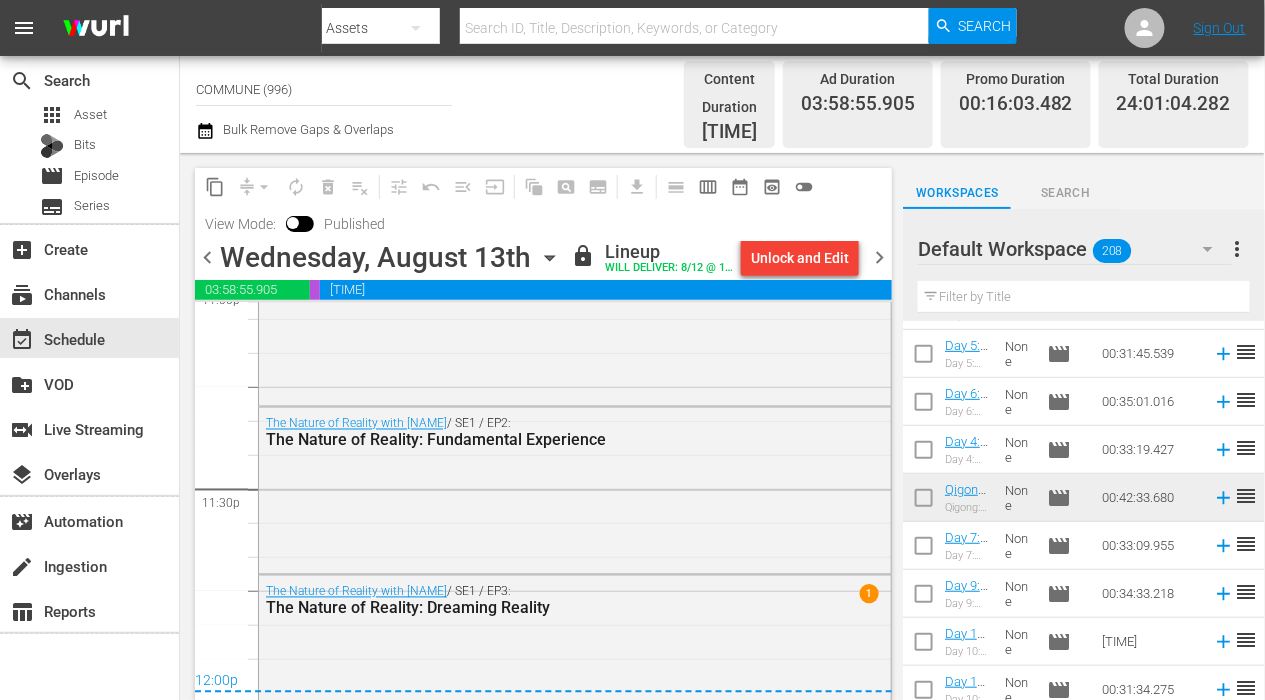 scroll, scrollTop: 9436, scrollLeft: 0, axis: vertical 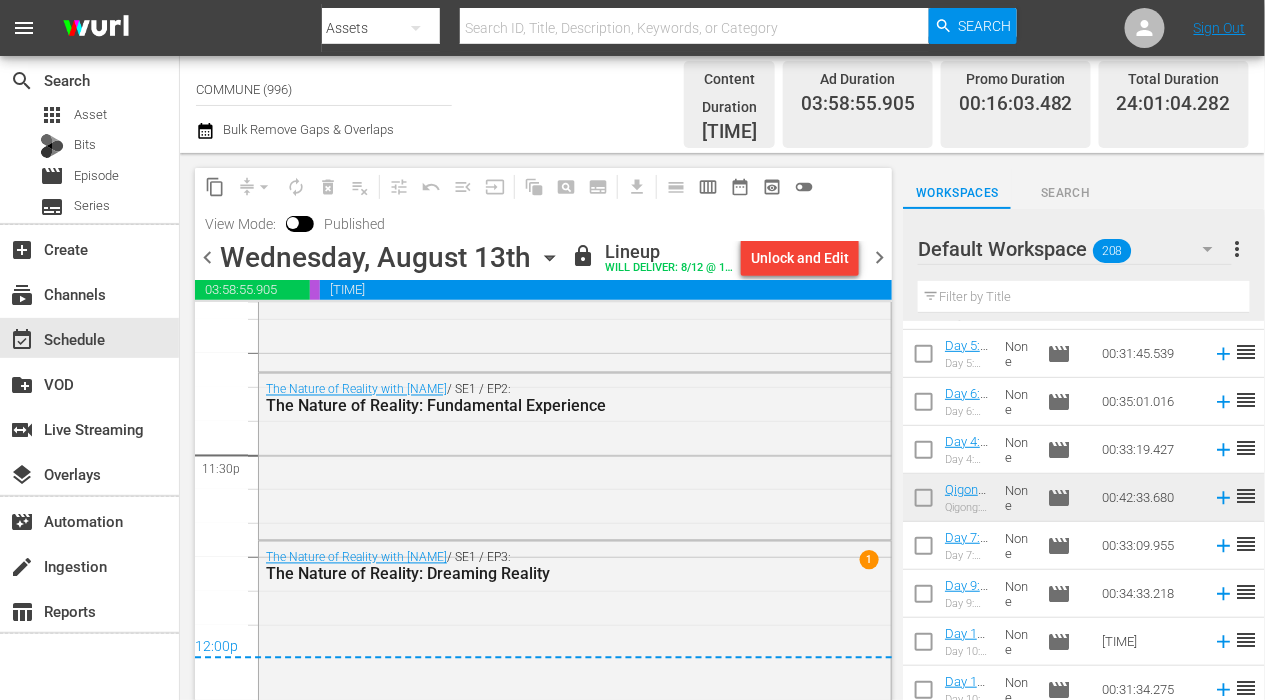 click 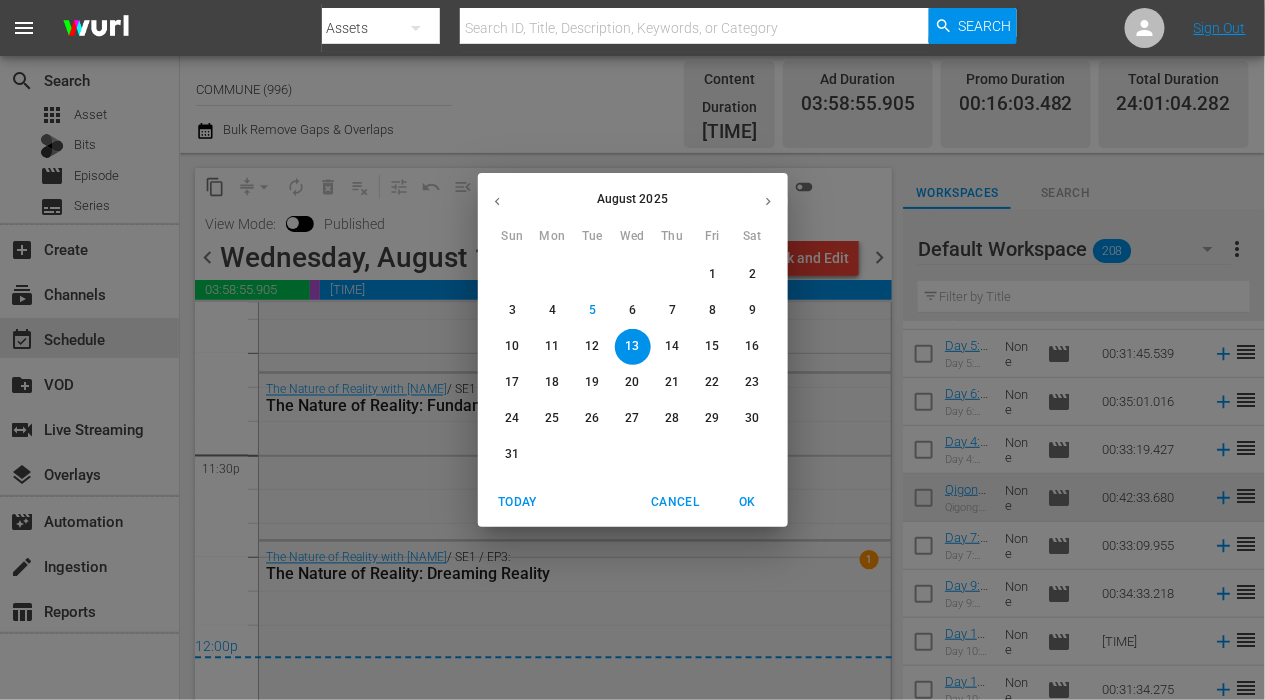 click 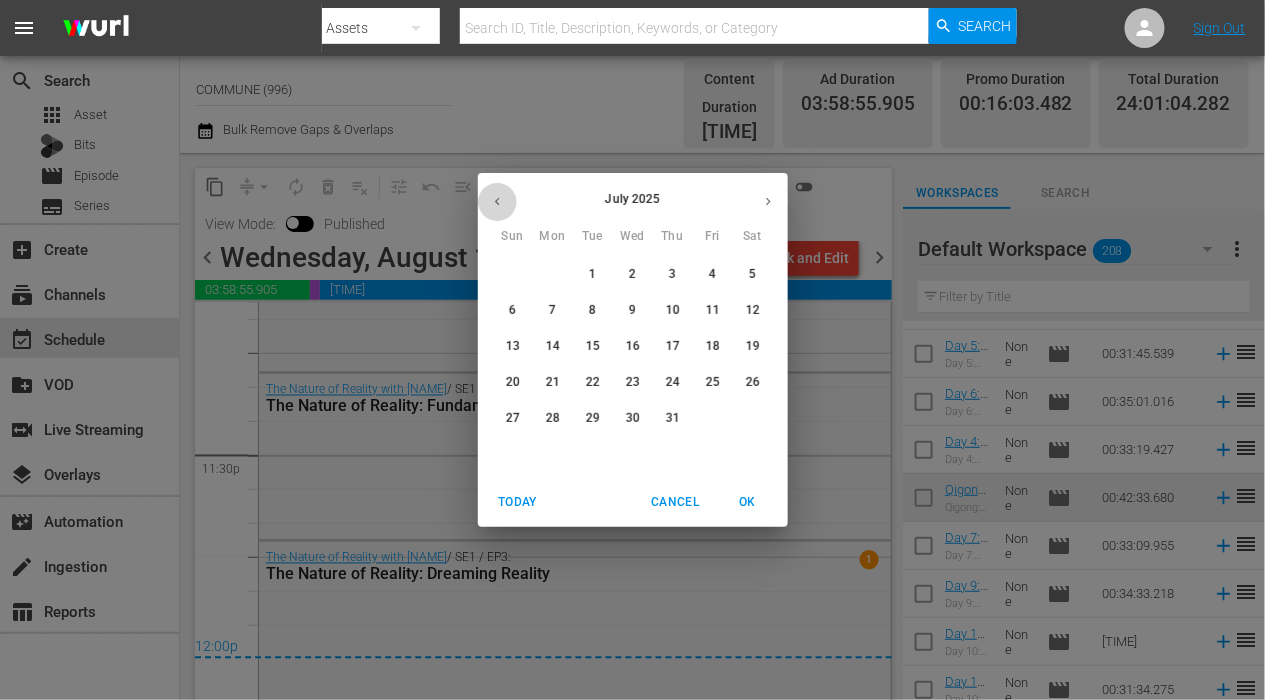 click 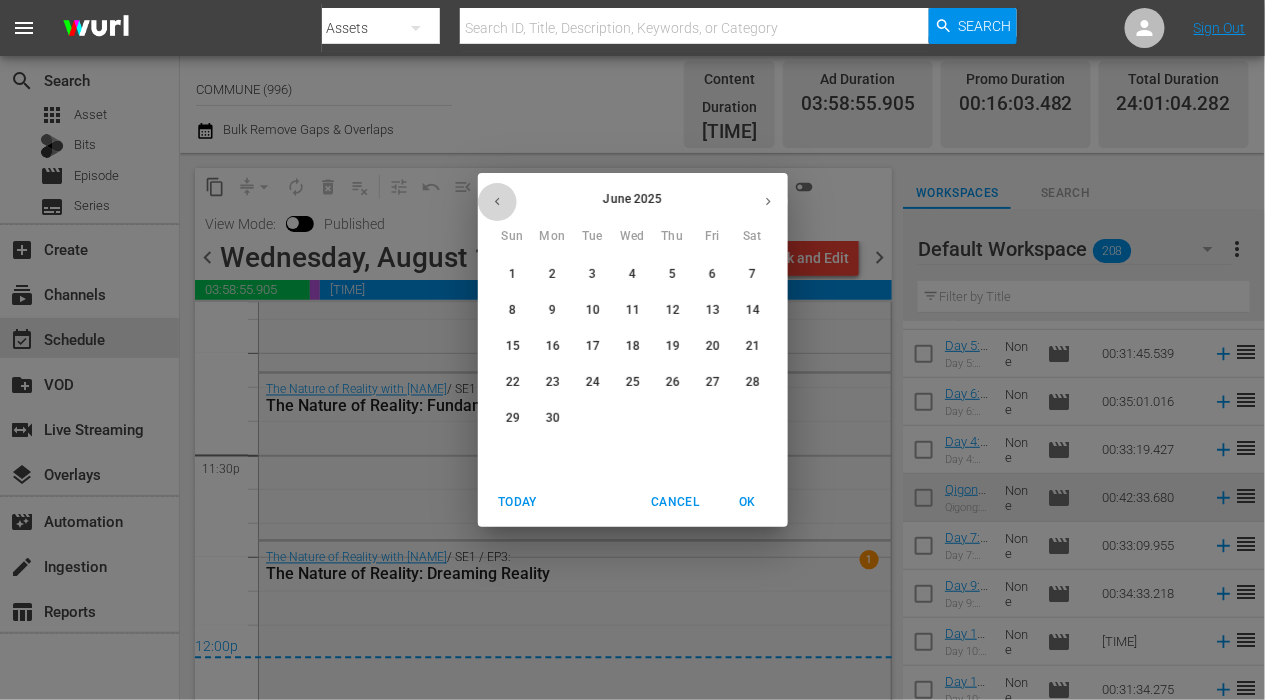 click 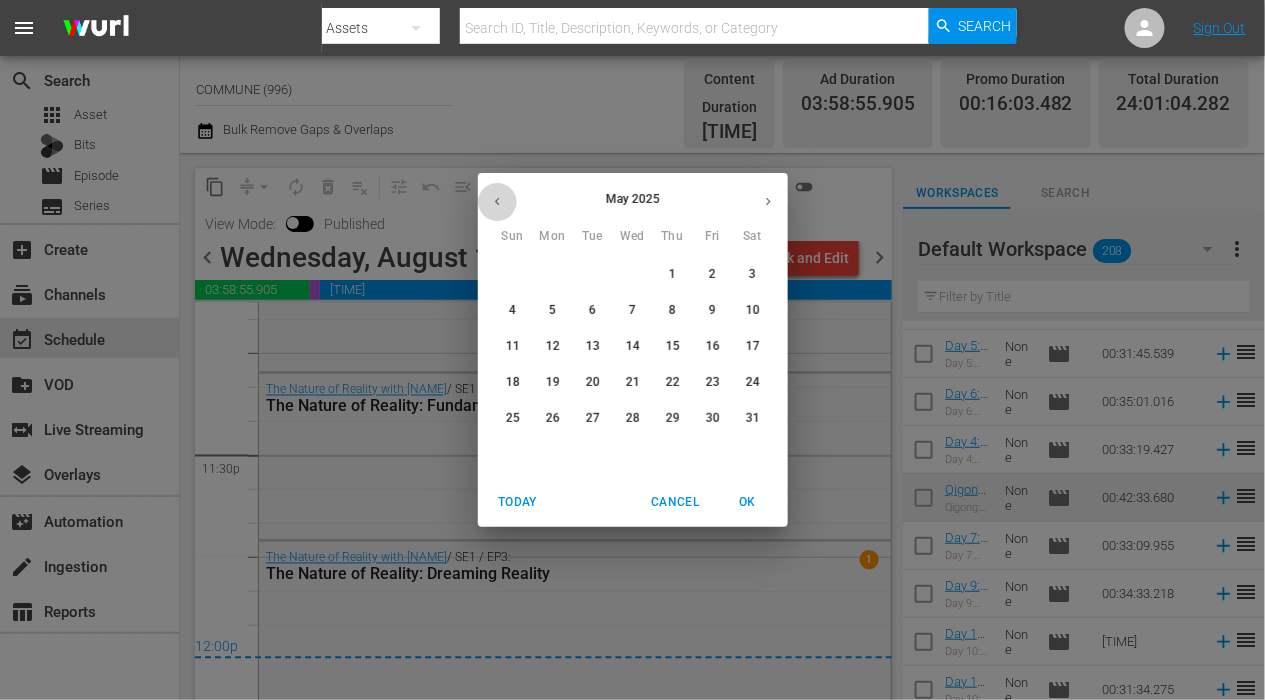 click 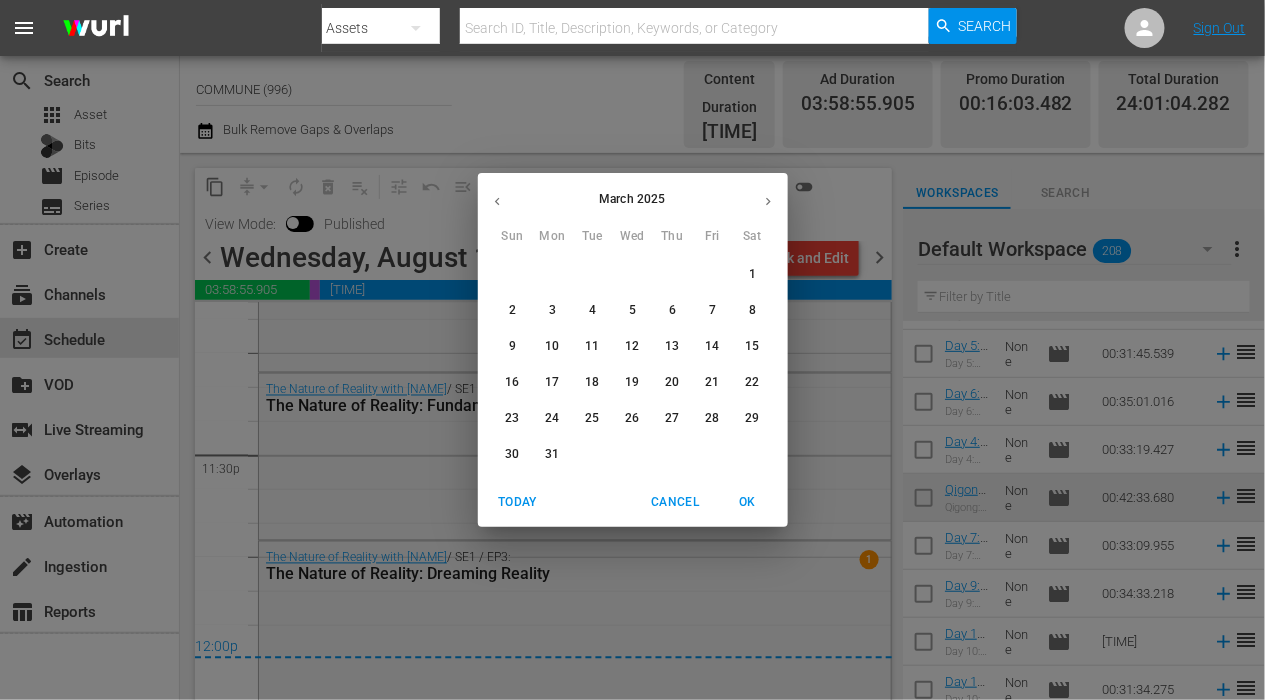 click 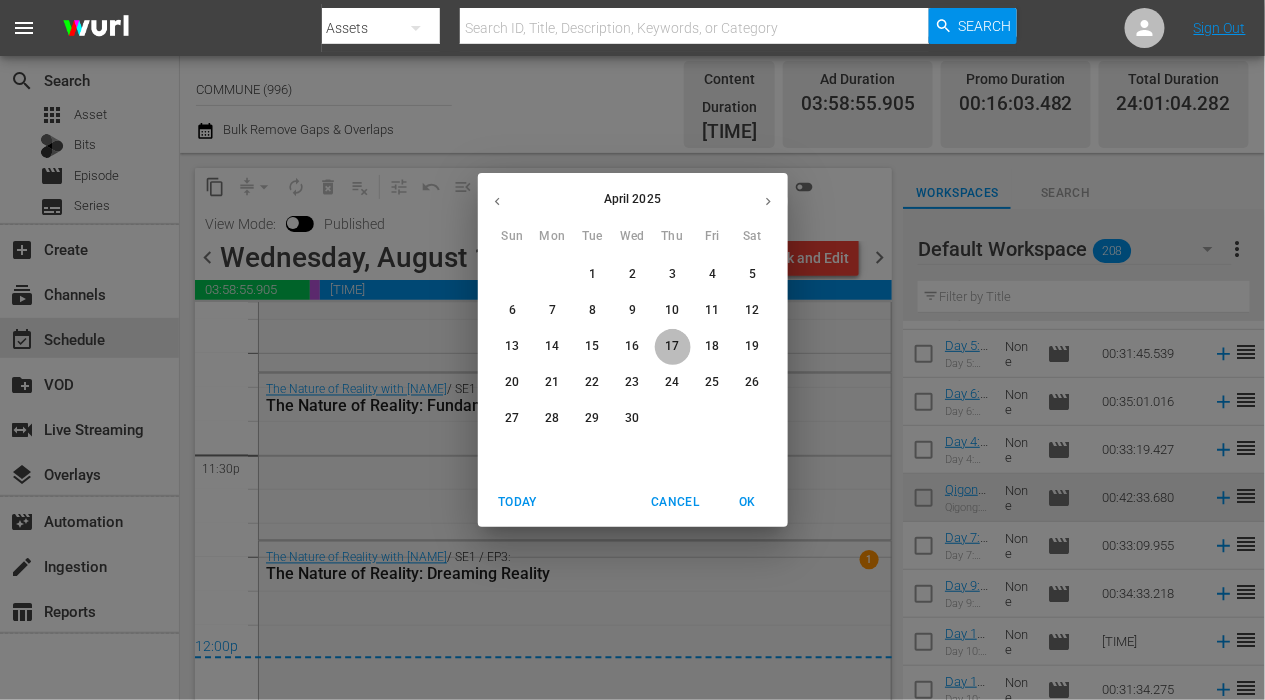 click on "17" at bounding box center (672, 346) 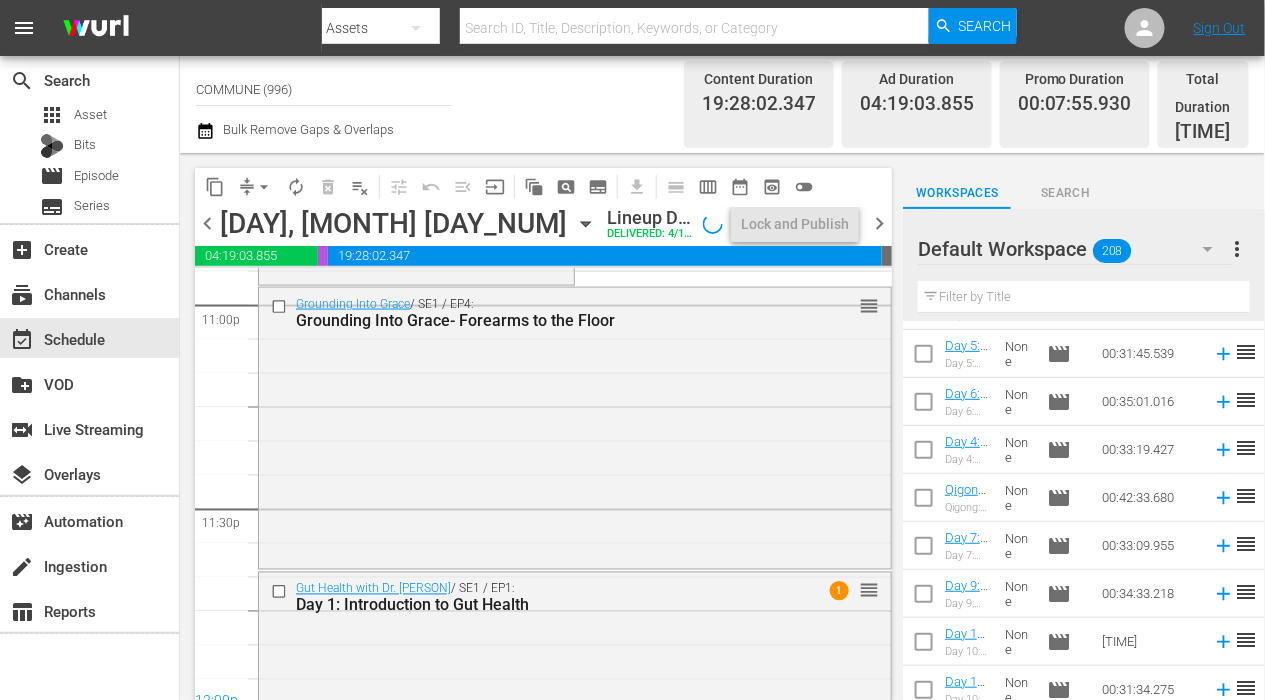 scroll, scrollTop: 9436, scrollLeft: 0, axis: vertical 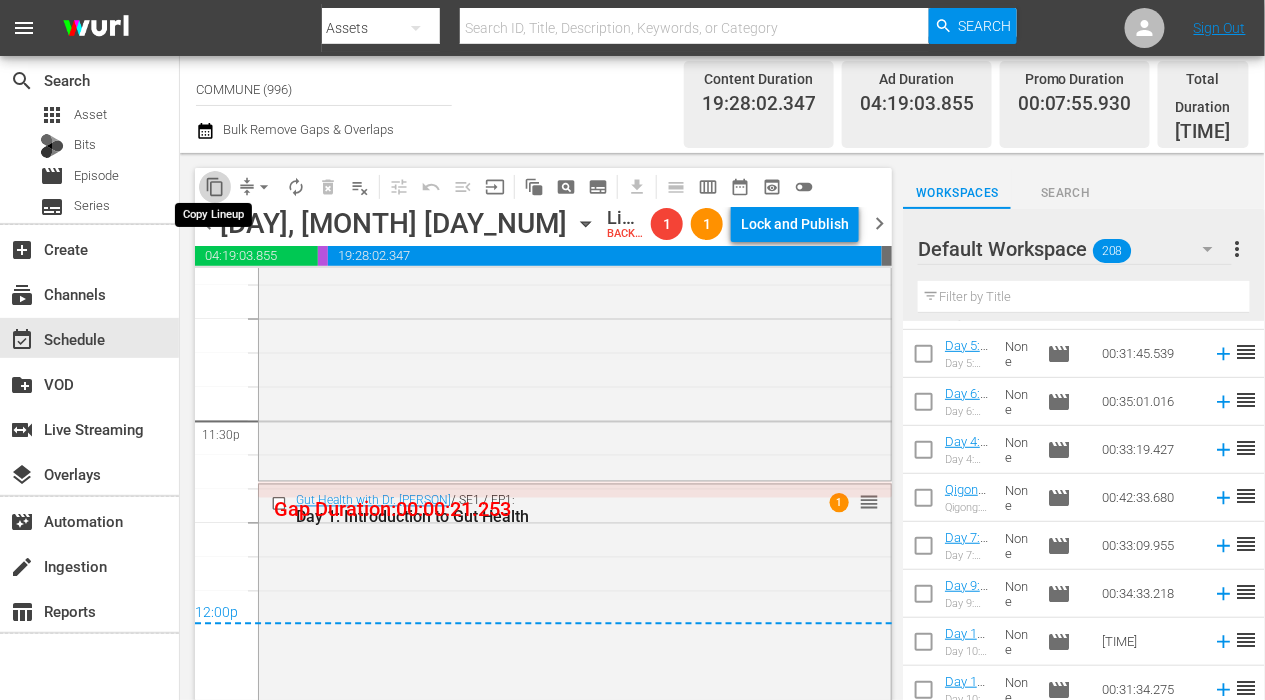 click on "content_copy" at bounding box center [215, 187] 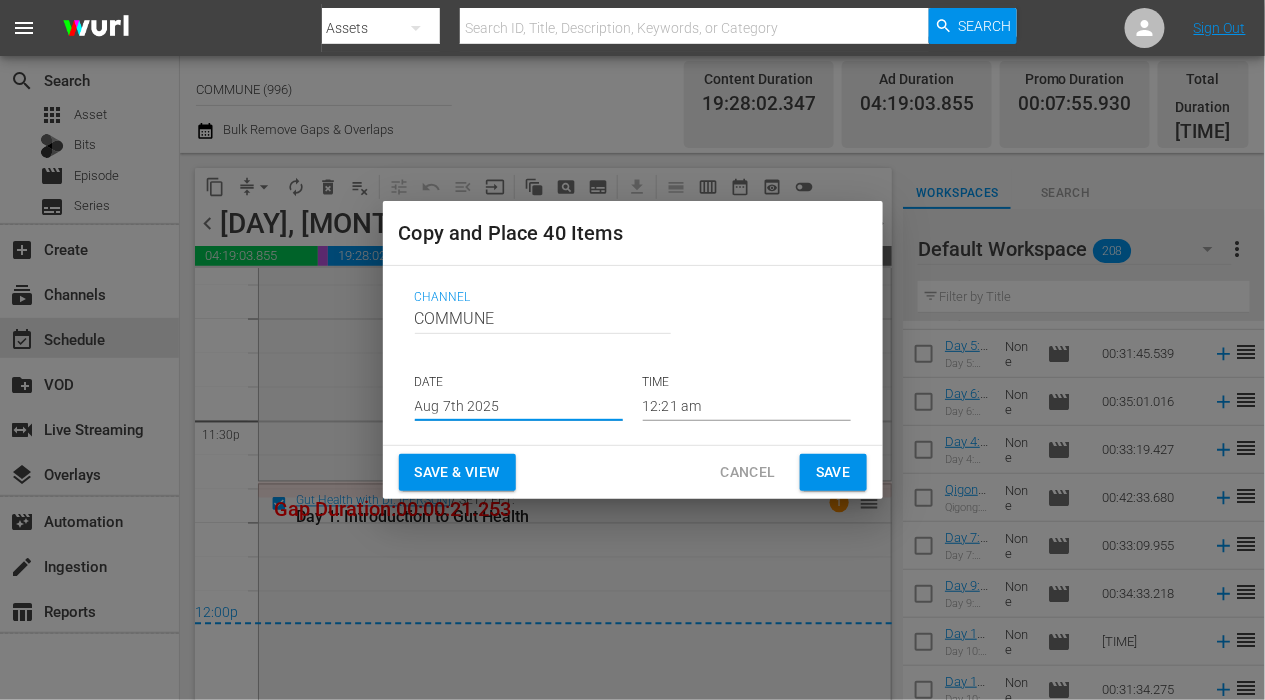 click on "Aug 7th 2025" at bounding box center [519, 406] 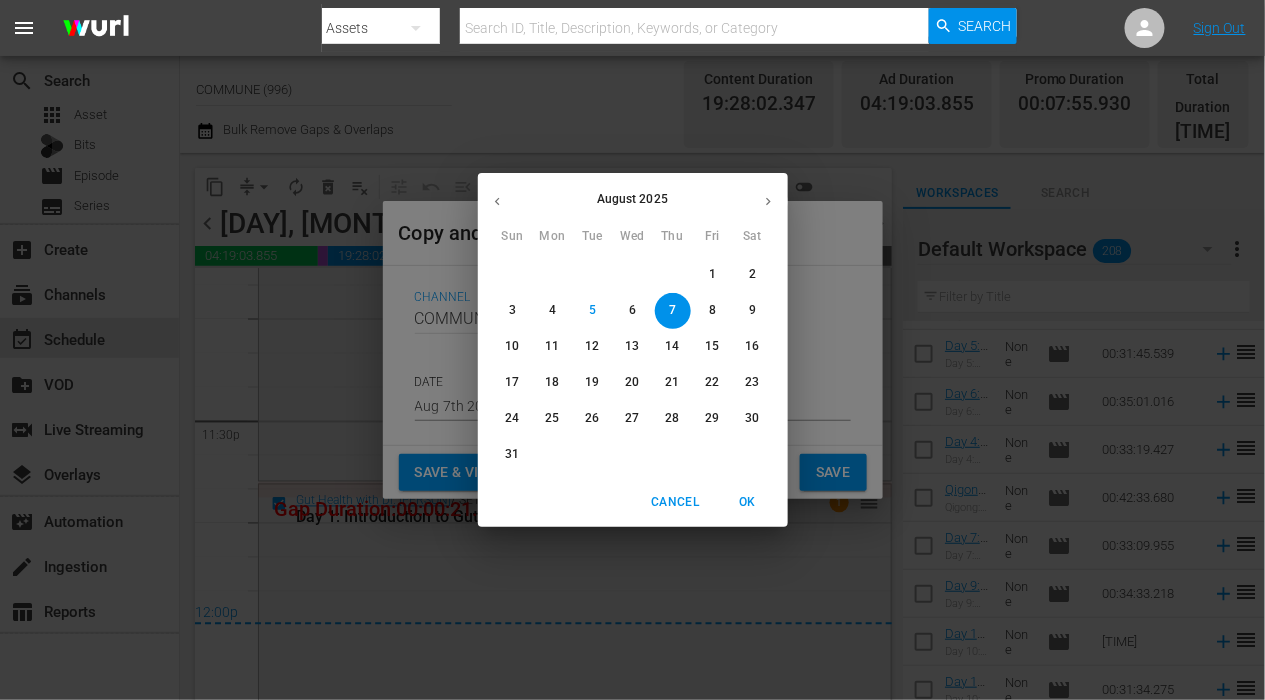 click on "14" at bounding box center [672, 346] 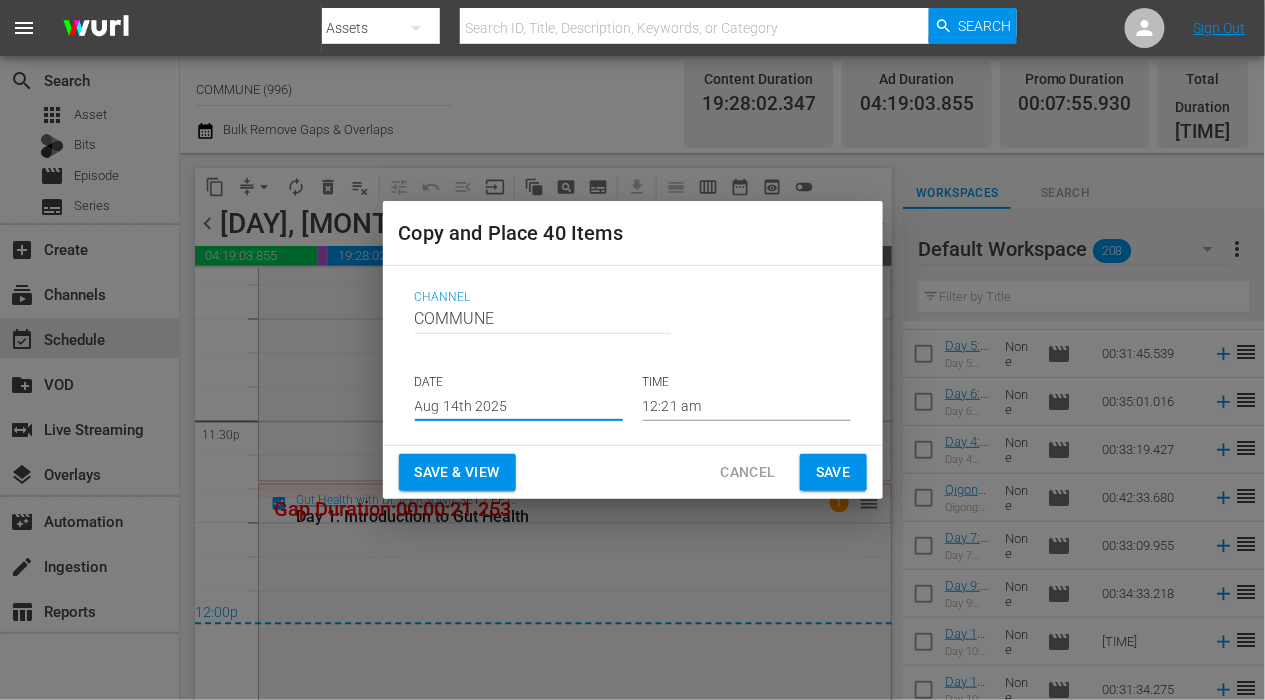 click on "Save & View" at bounding box center (457, 472) 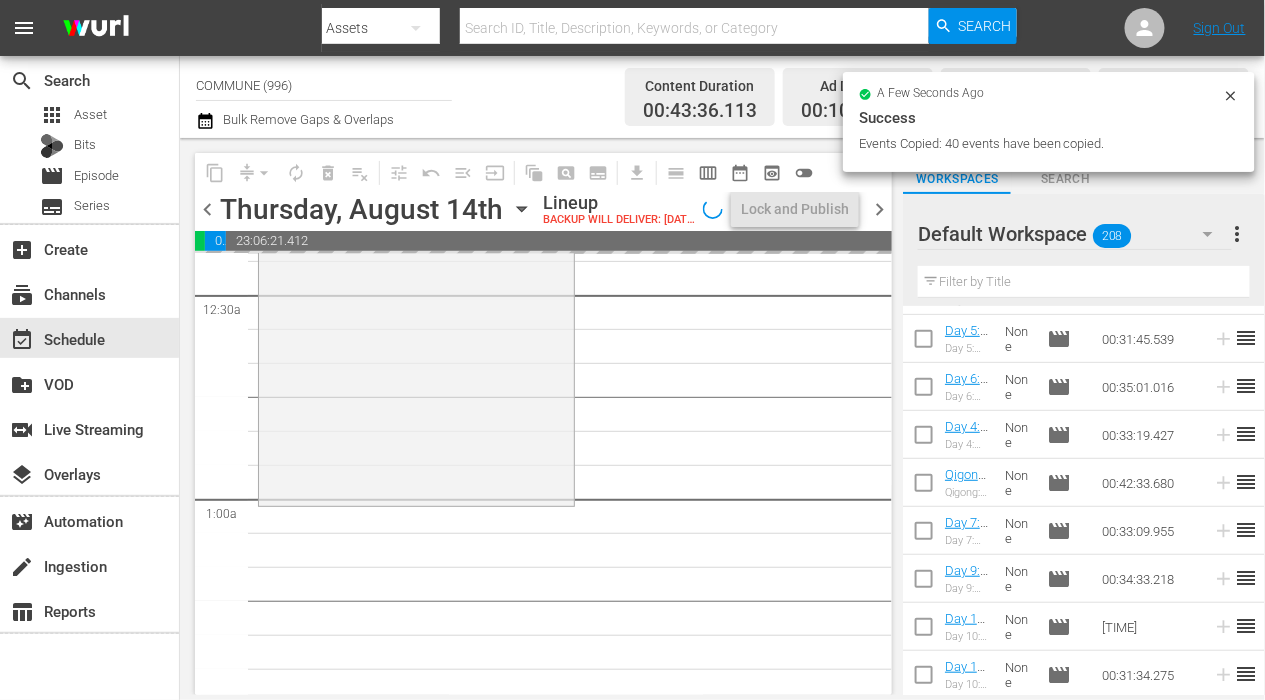 scroll, scrollTop: 280, scrollLeft: 0, axis: vertical 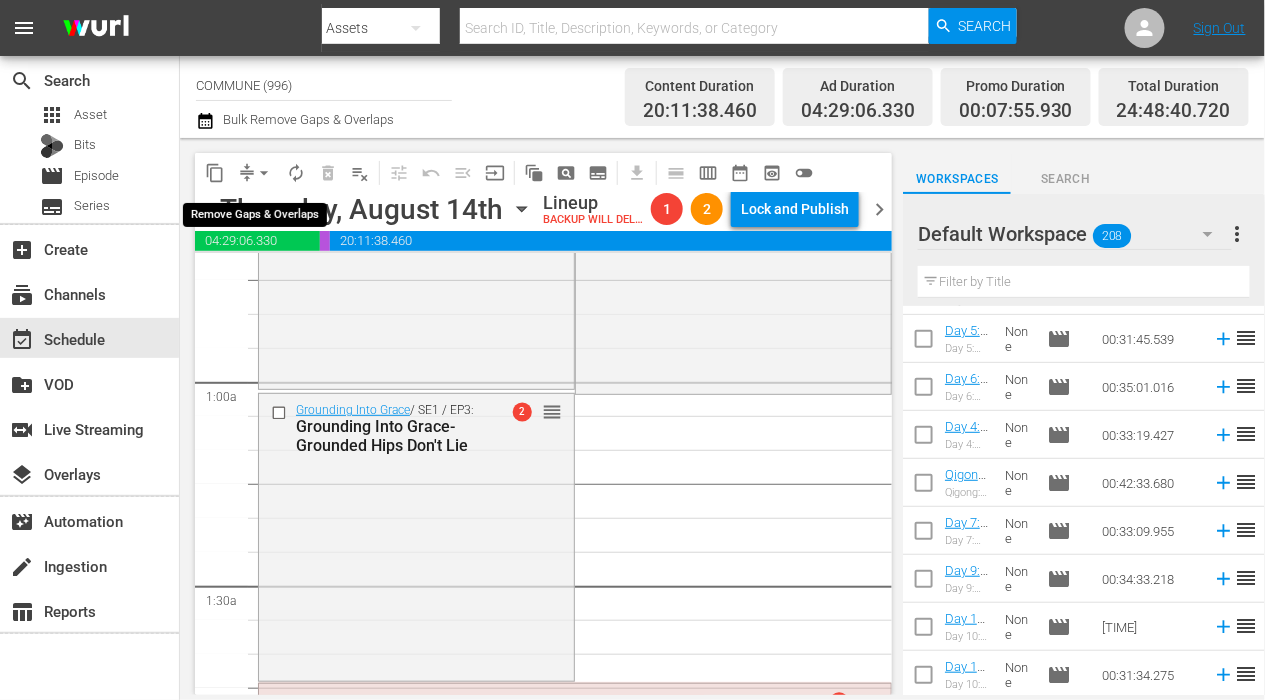 click on "arrow_drop_down" at bounding box center [264, 173] 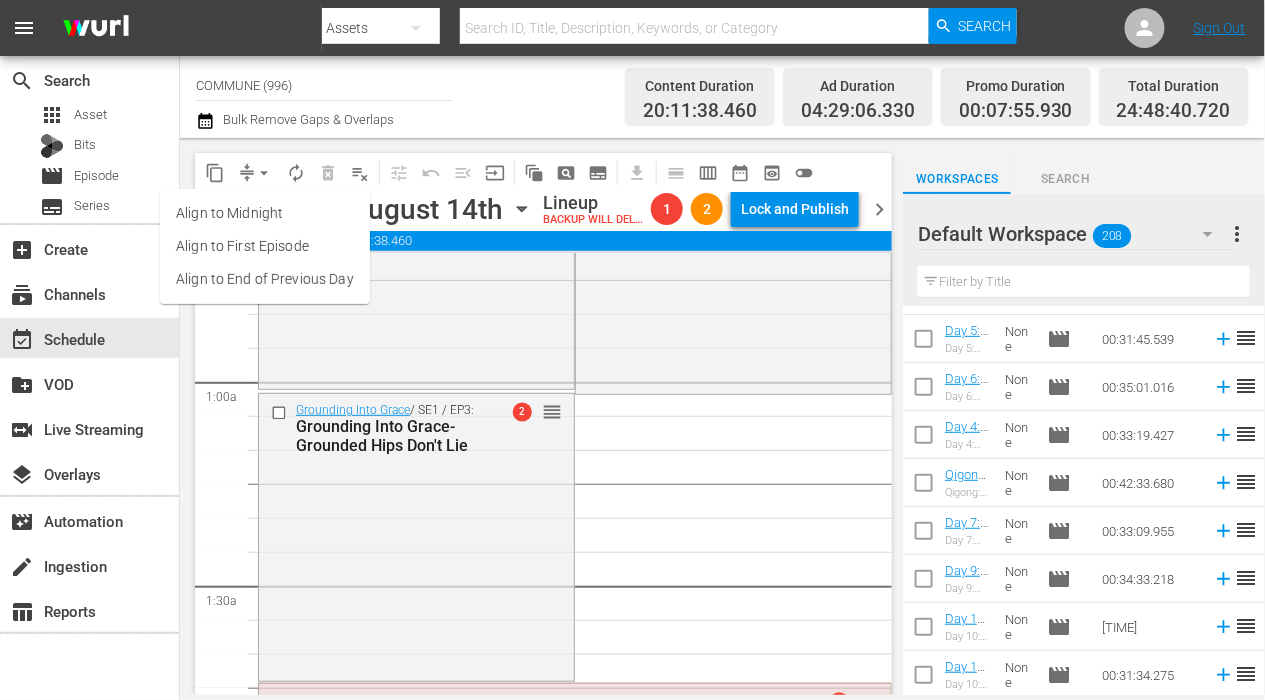 click on "Align to End of Previous Day" at bounding box center [265, 279] 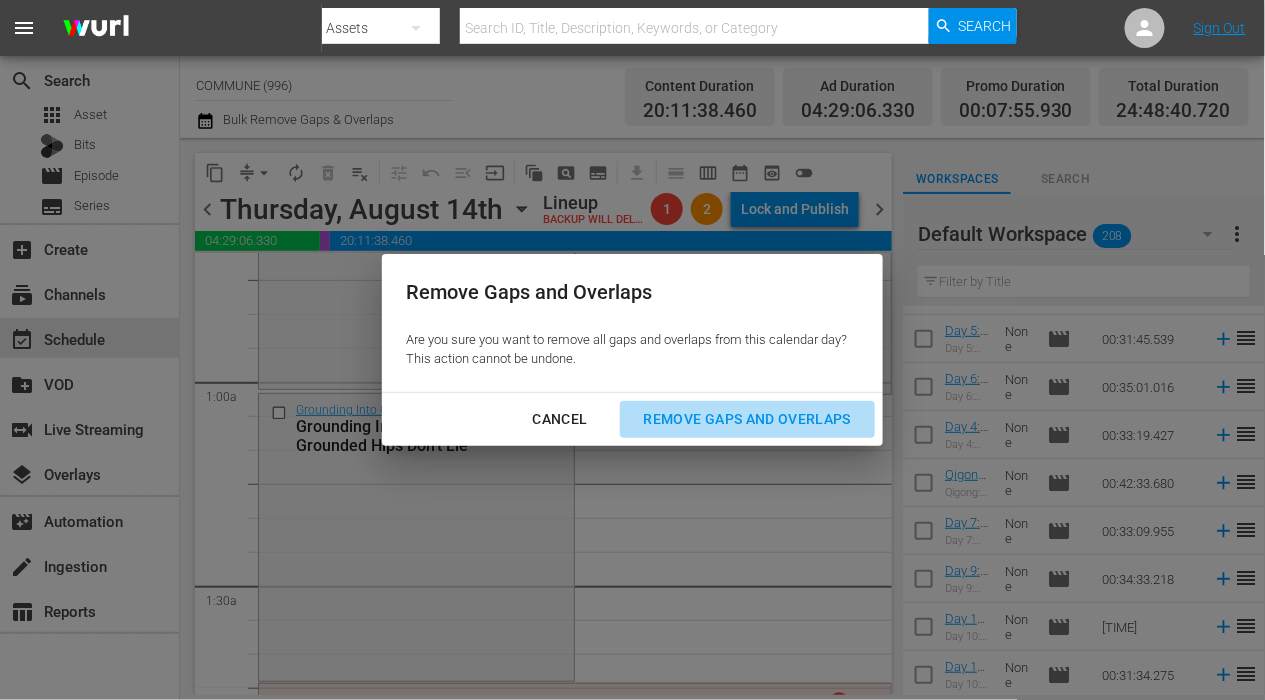click on "Remove Gaps and Overlaps" at bounding box center (747, 419) 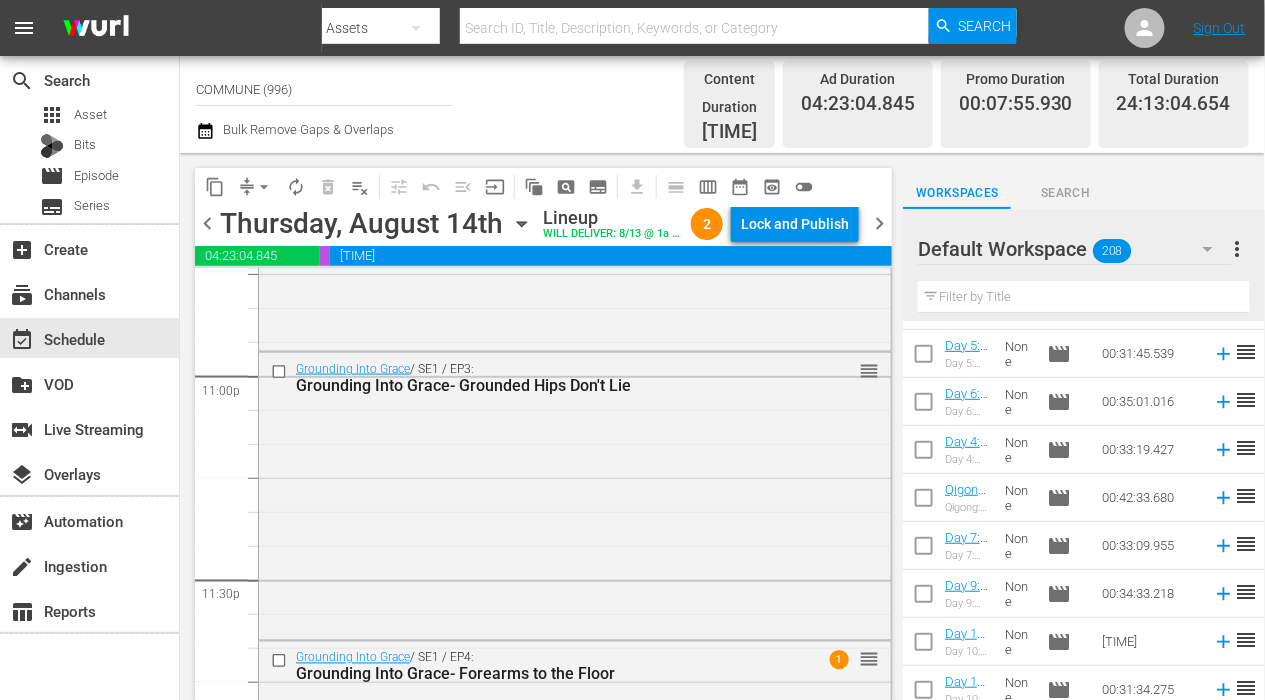 scroll, scrollTop: 9490, scrollLeft: 0, axis: vertical 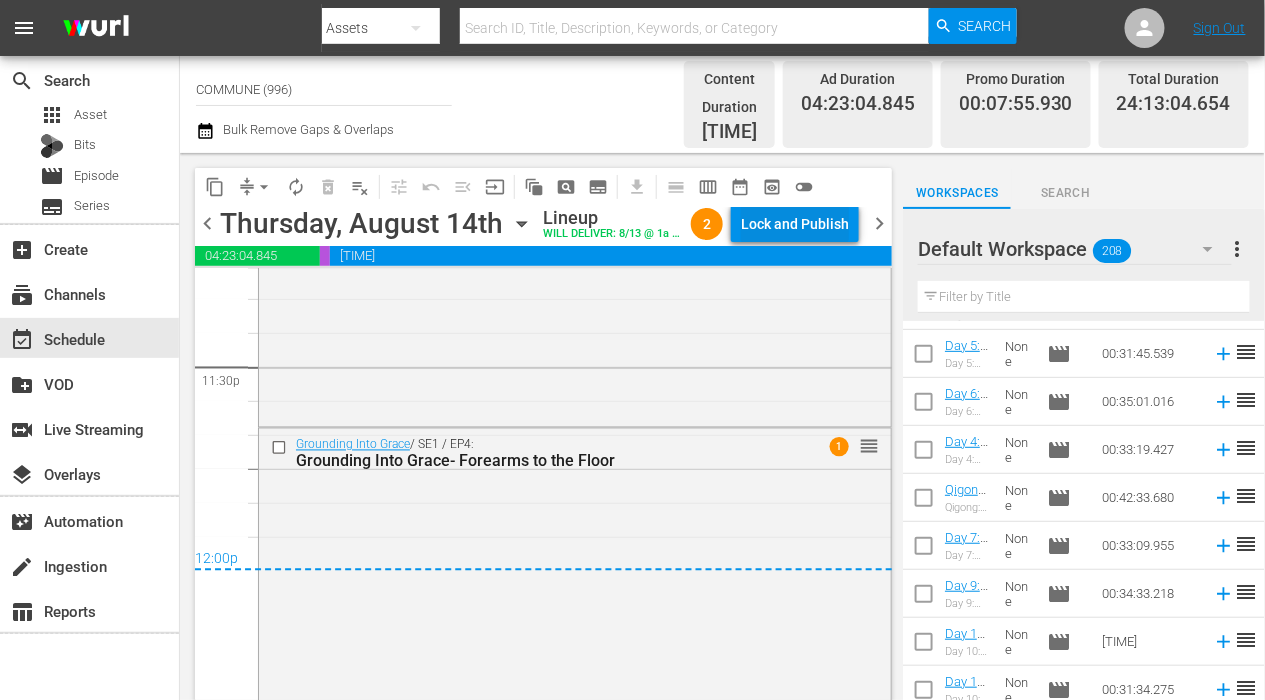 click on "Lock and Publish" at bounding box center [795, 224] 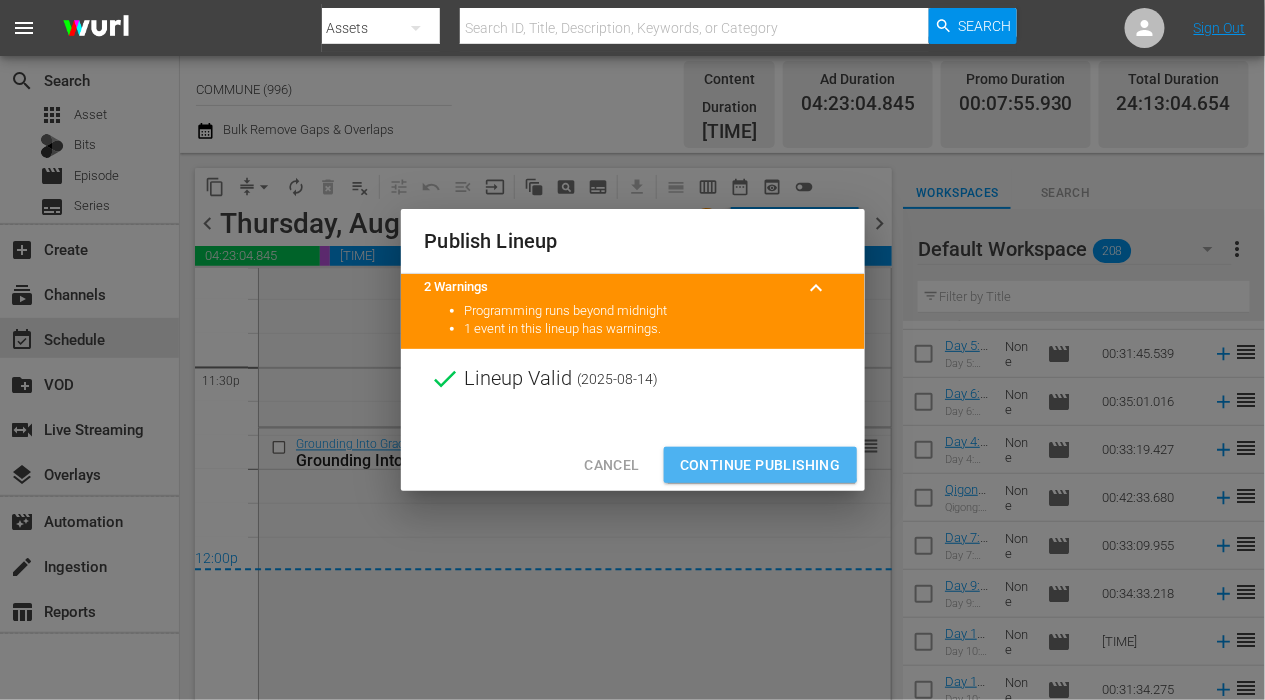 click on "Continue Publishing" at bounding box center (760, 465) 